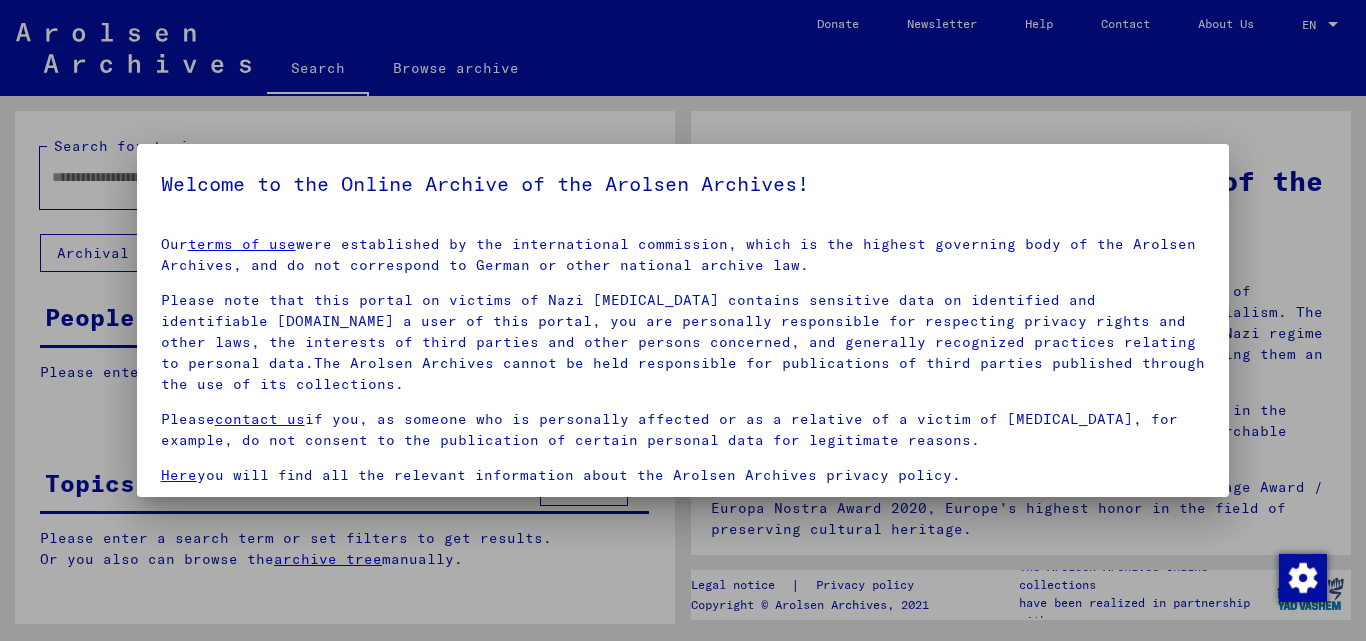 scroll, scrollTop: 0, scrollLeft: 0, axis: both 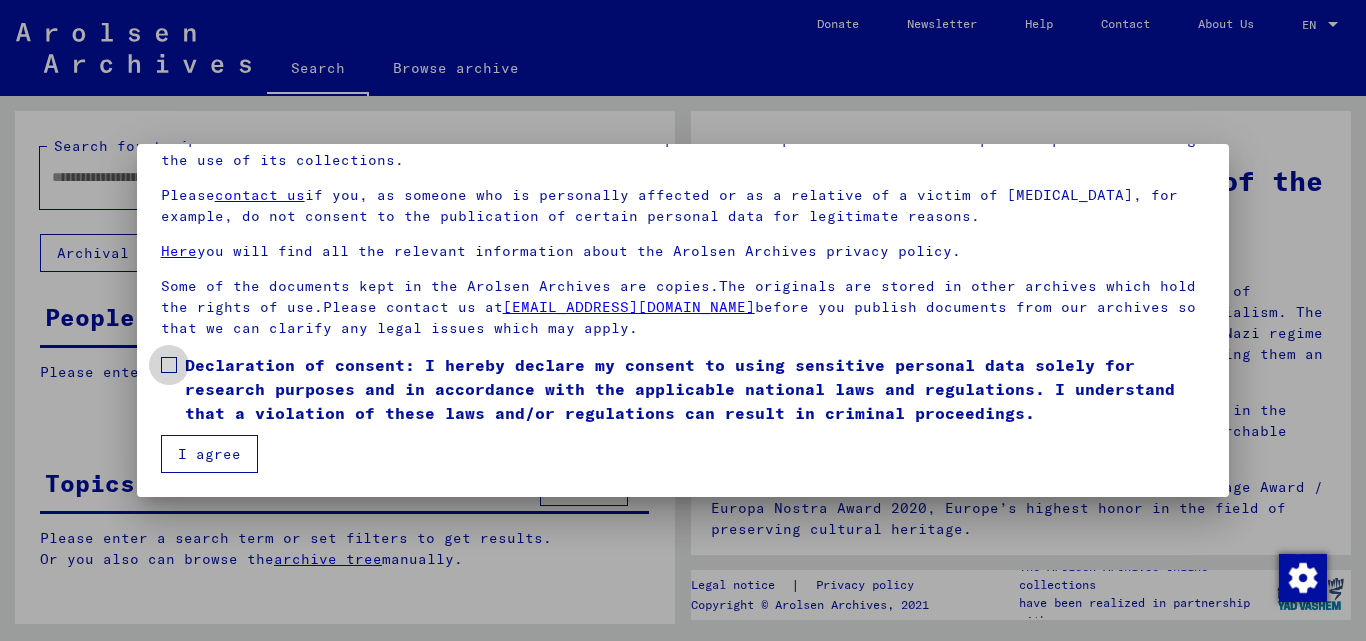 click at bounding box center (169, 365) 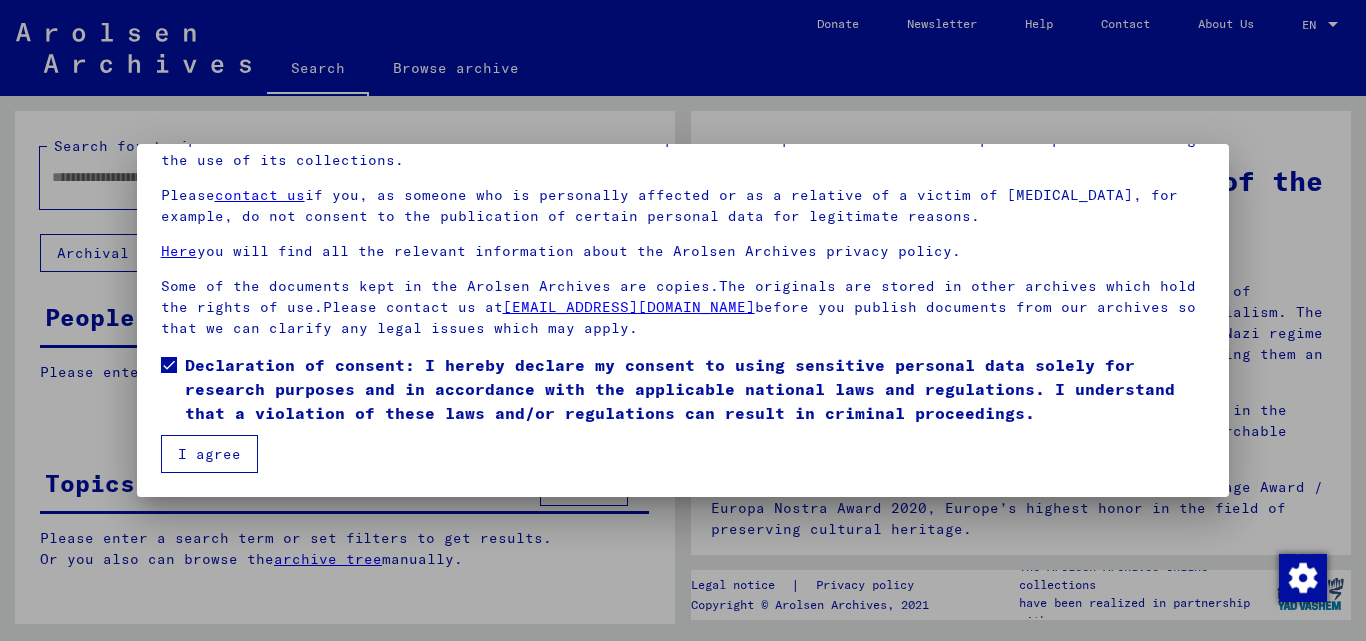 click on "I agree" at bounding box center [209, 454] 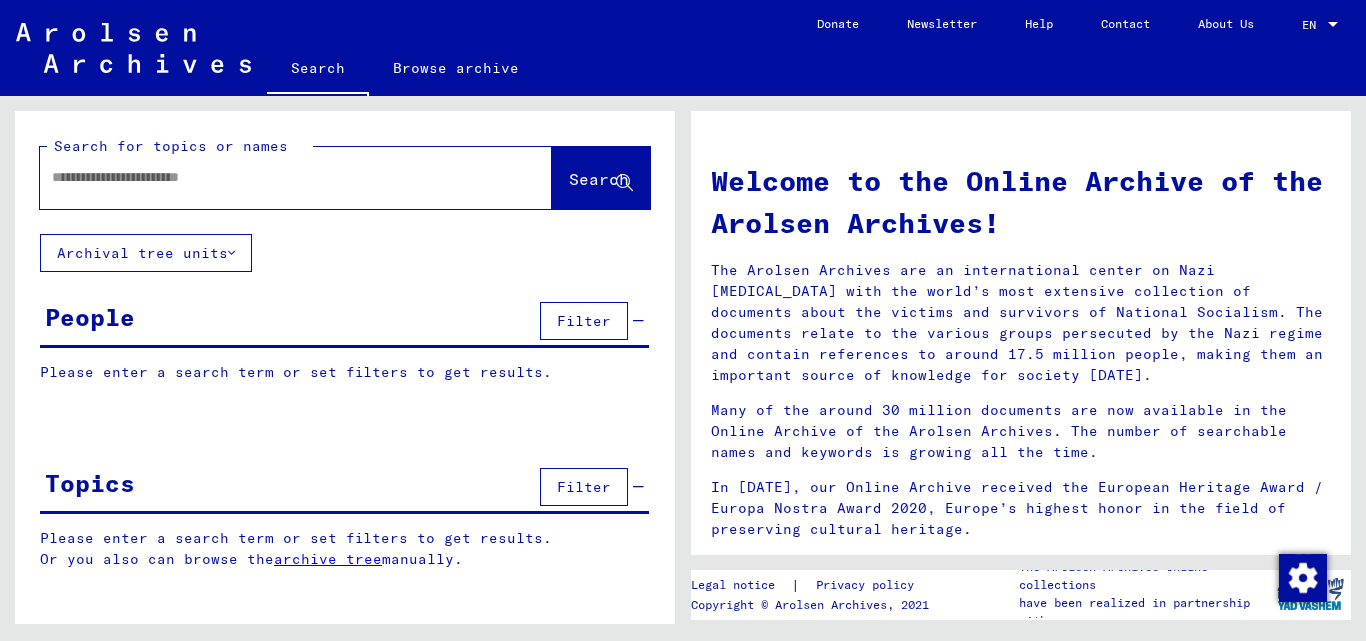 click on "Search for topics or names" 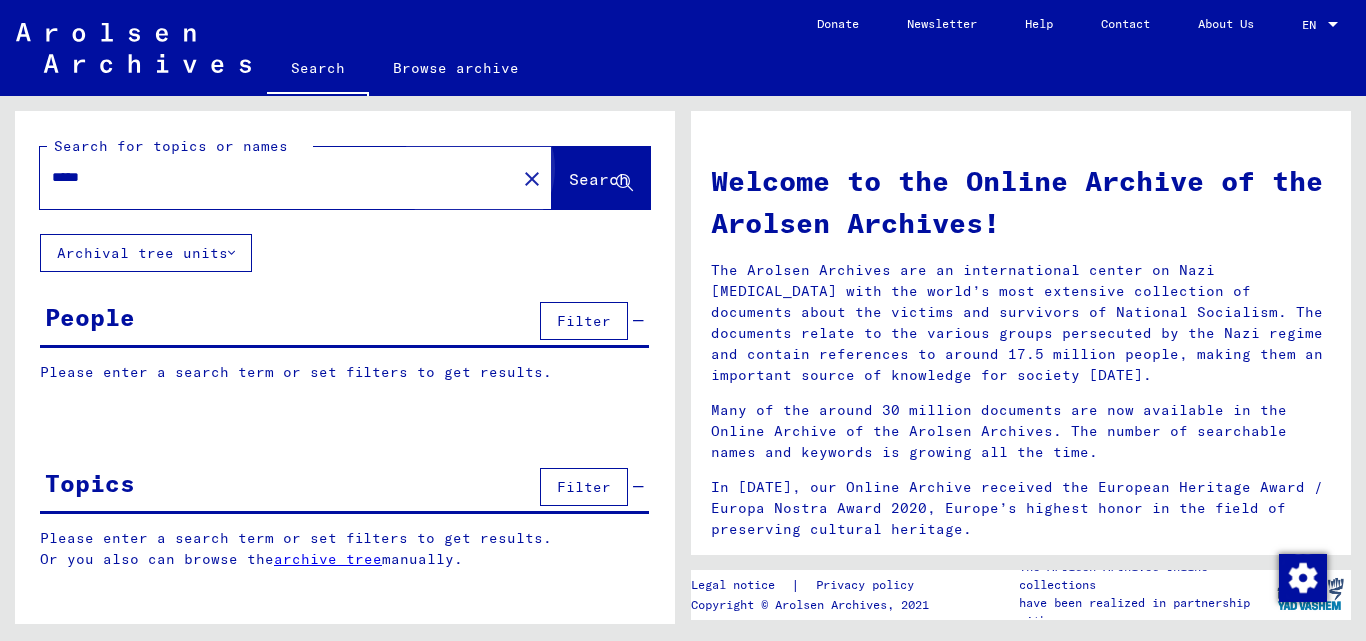 click on "Search" 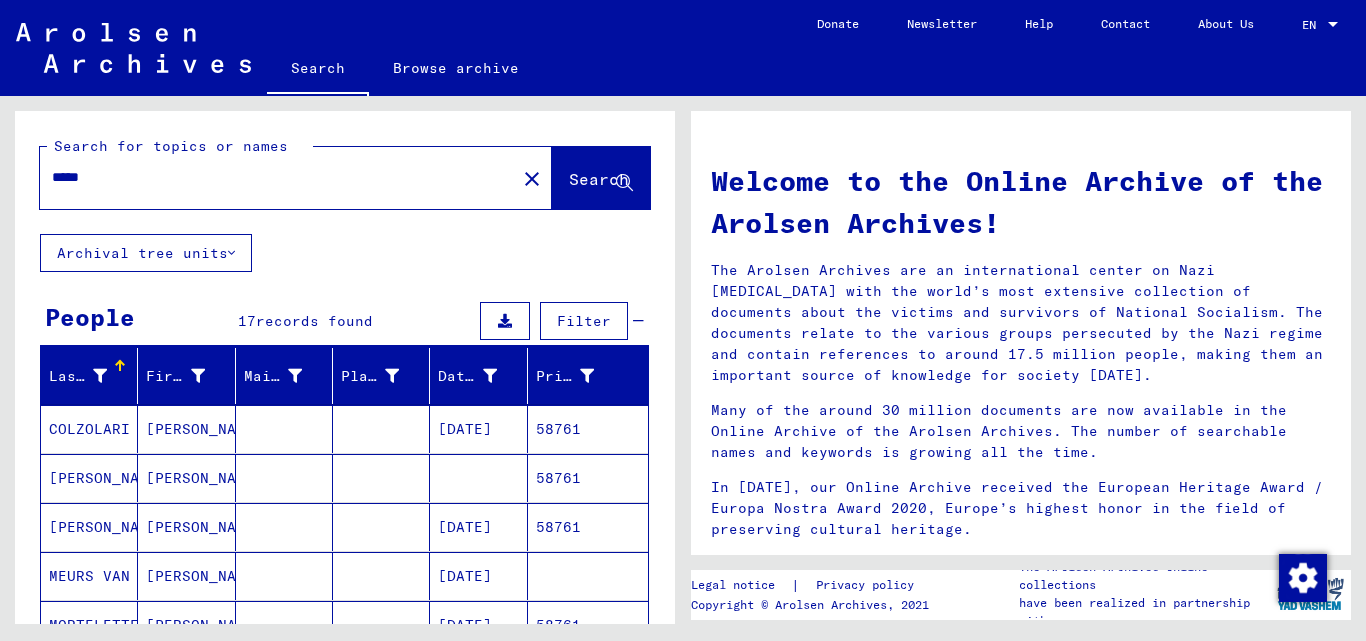 scroll, scrollTop: 100, scrollLeft: 0, axis: vertical 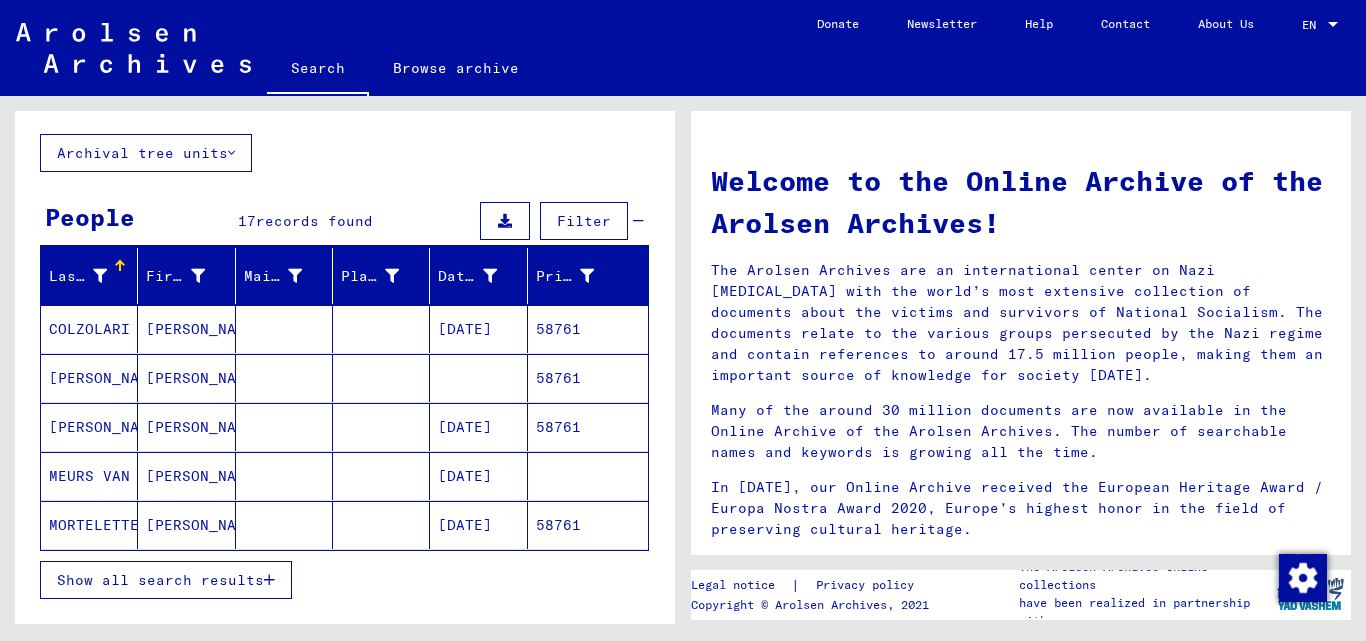 click on "58761" at bounding box center [588, 476] 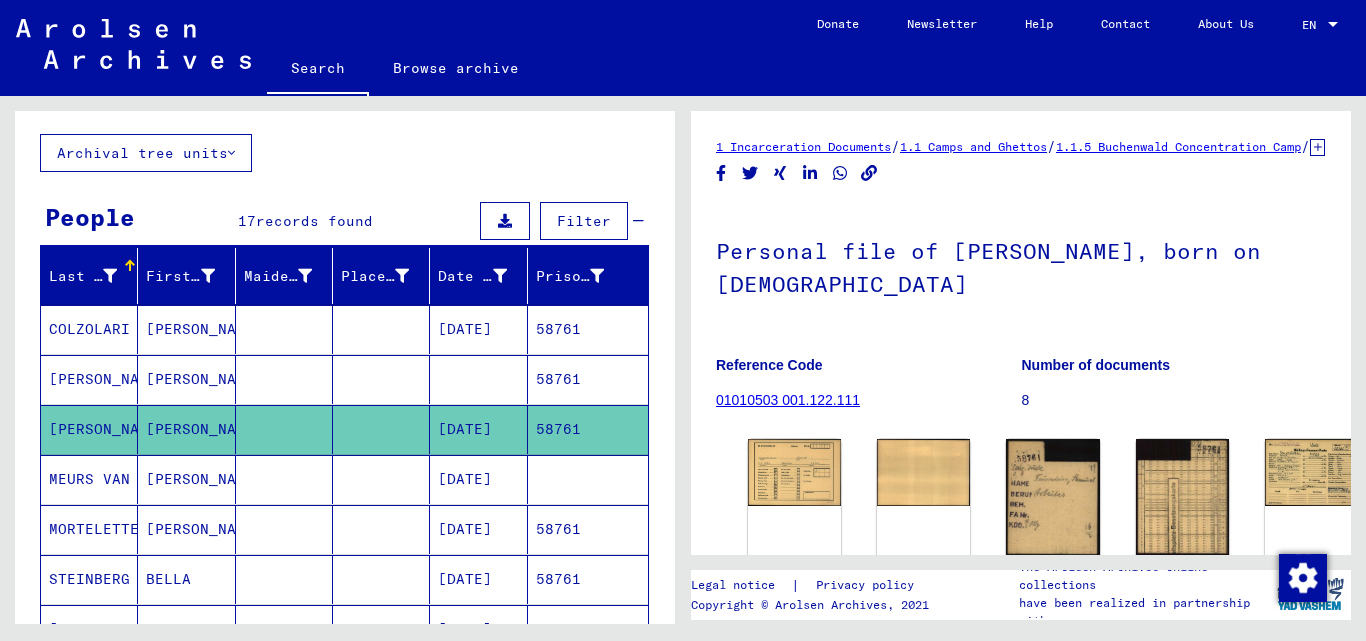 scroll, scrollTop: 0, scrollLeft: 0, axis: both 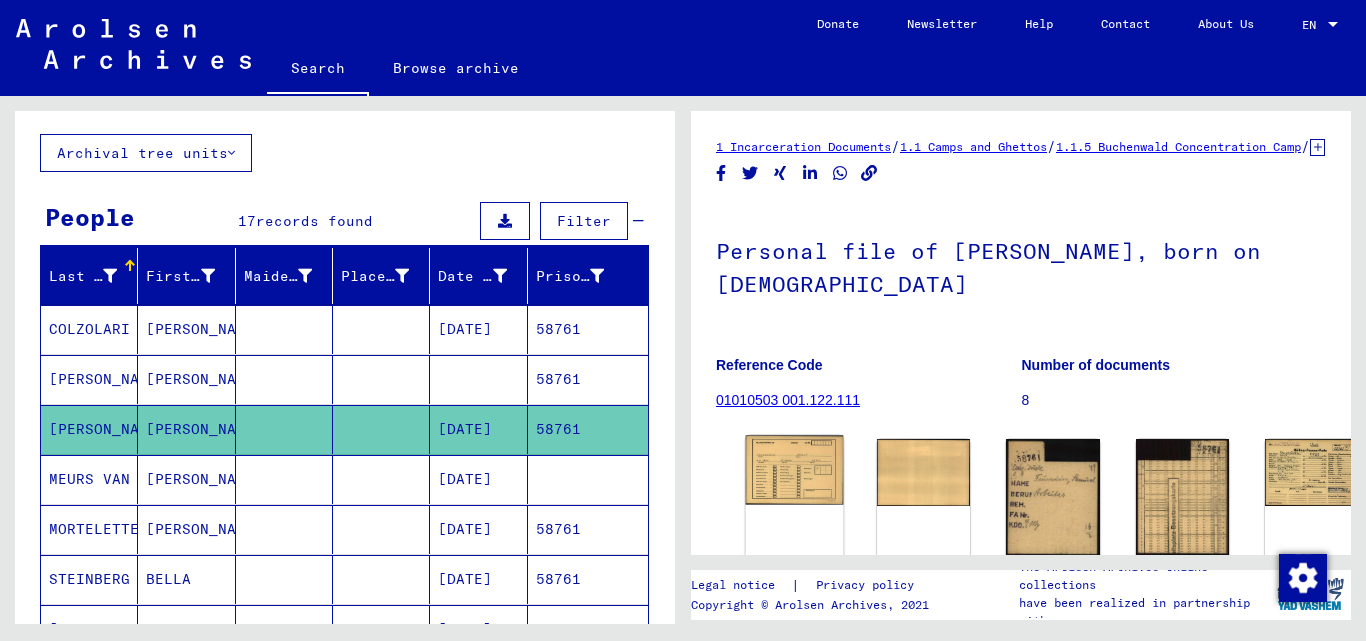 click 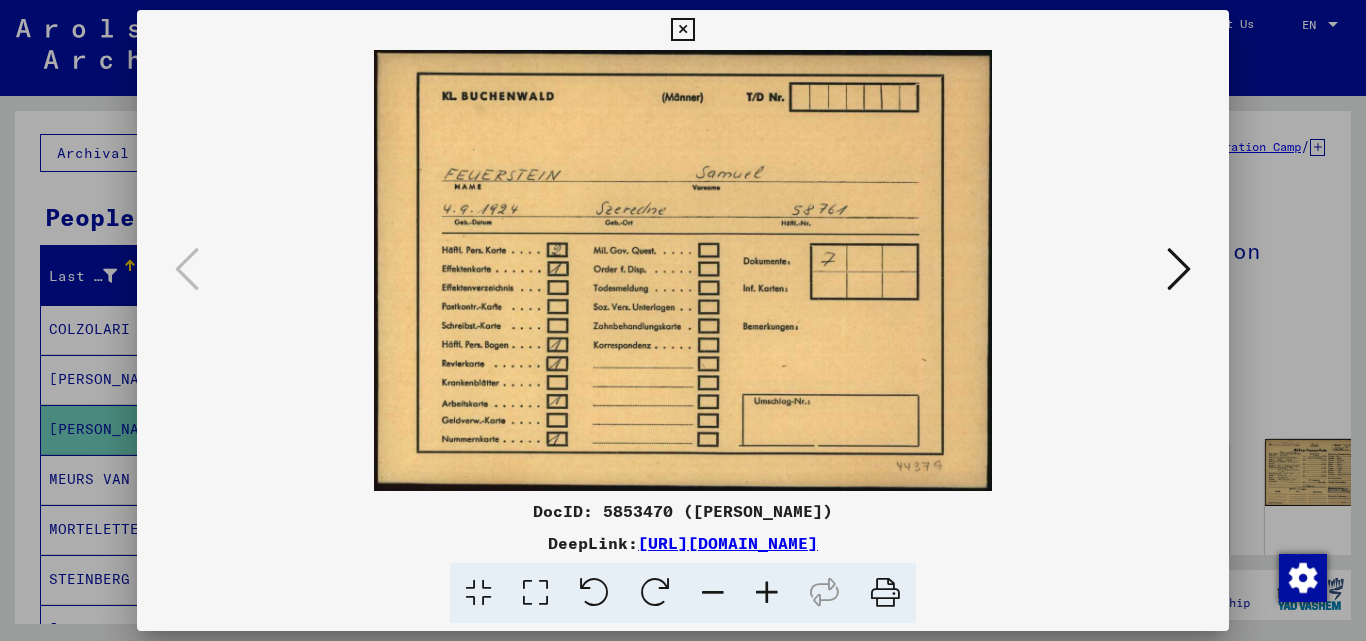 click at bounding box center [1179, 269] 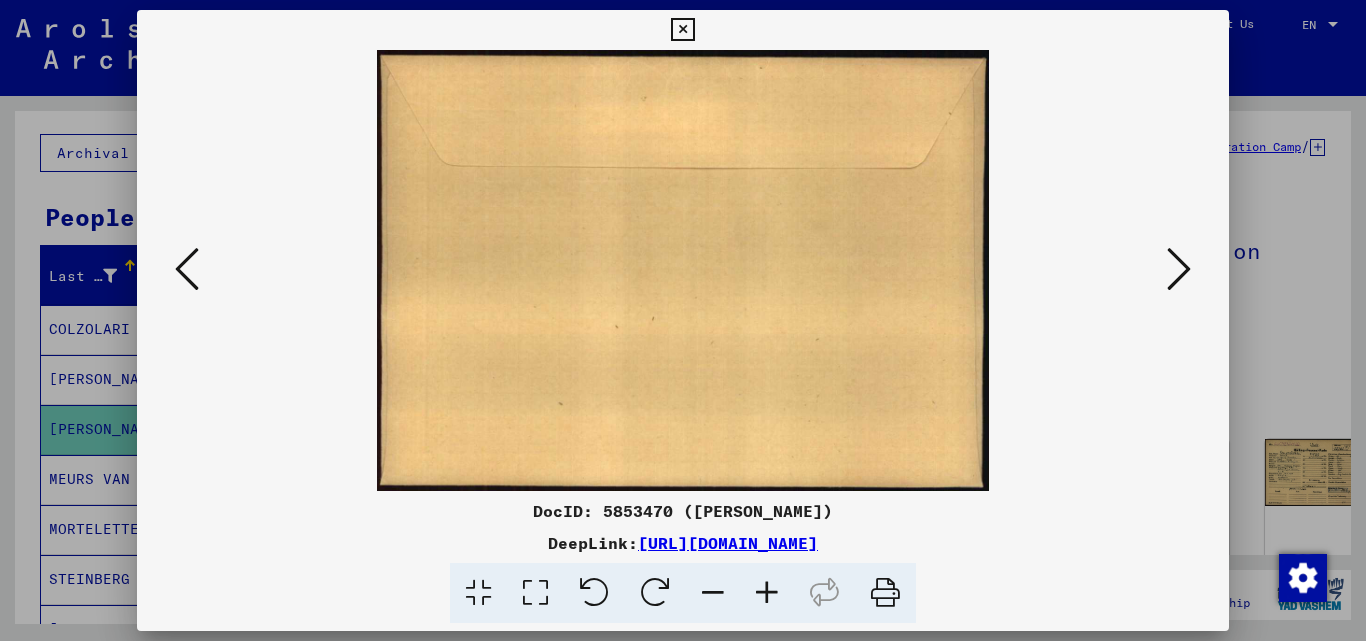 click at bounding box center (1179, 269) 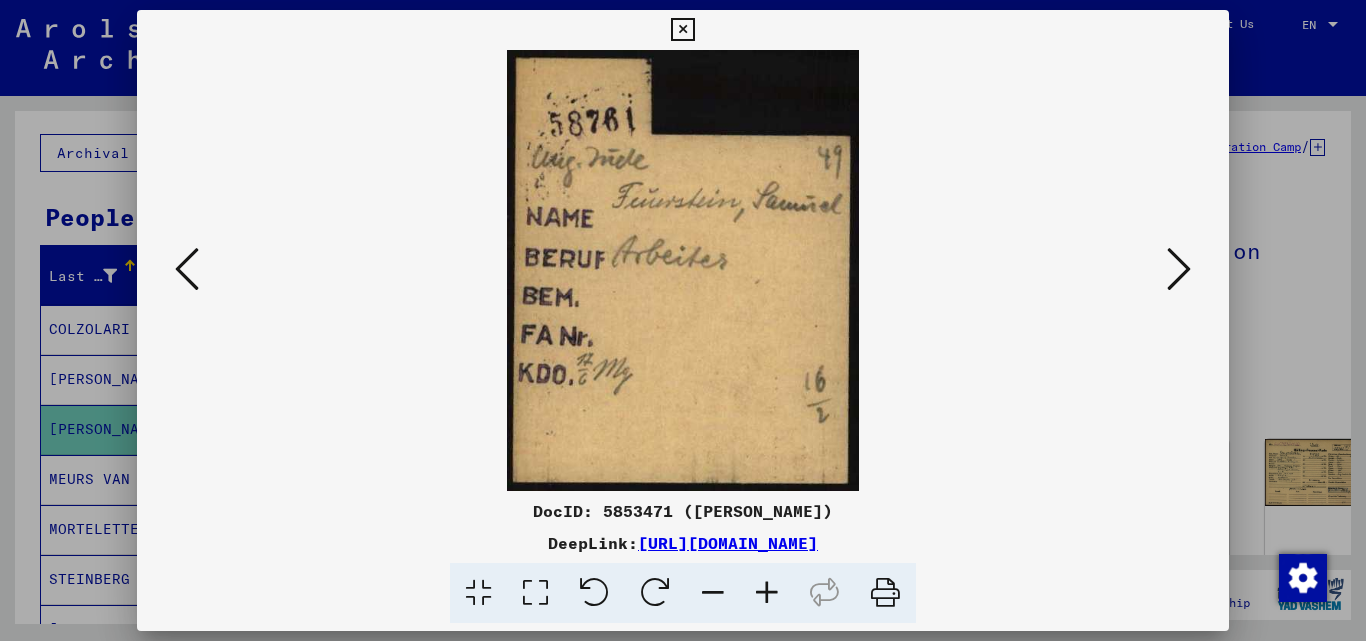 click at bounding box center [1179, 269] 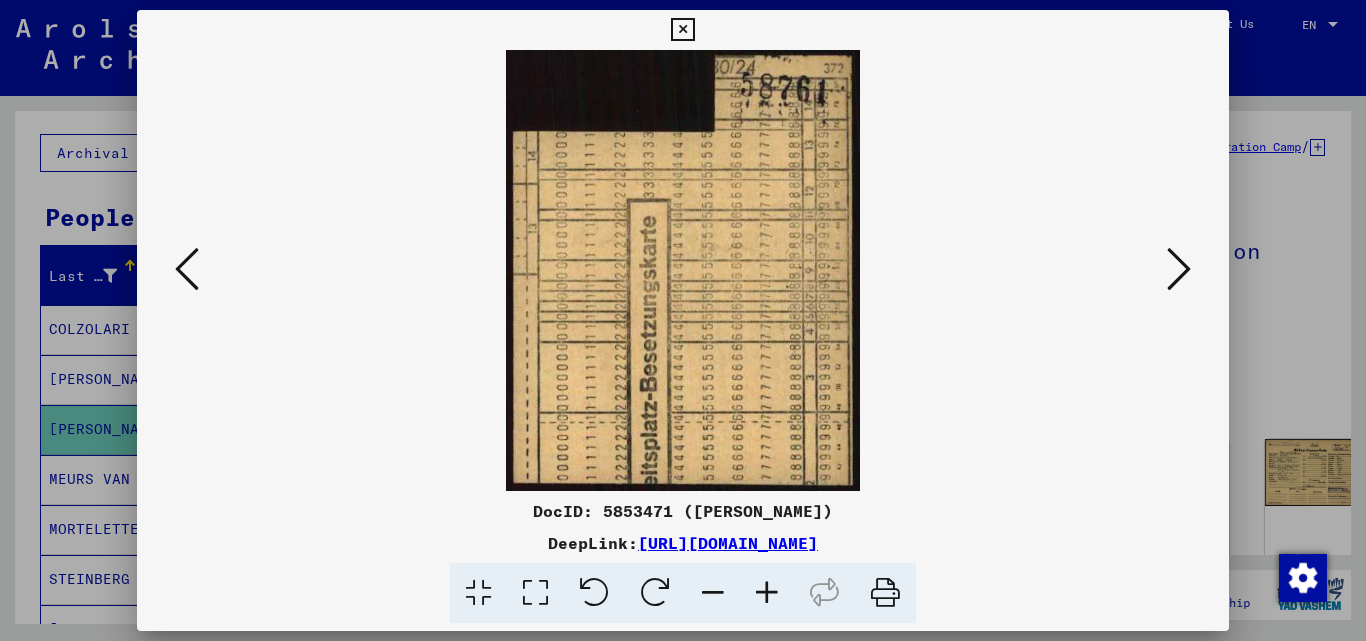 click at bounding box center (1179, 269) 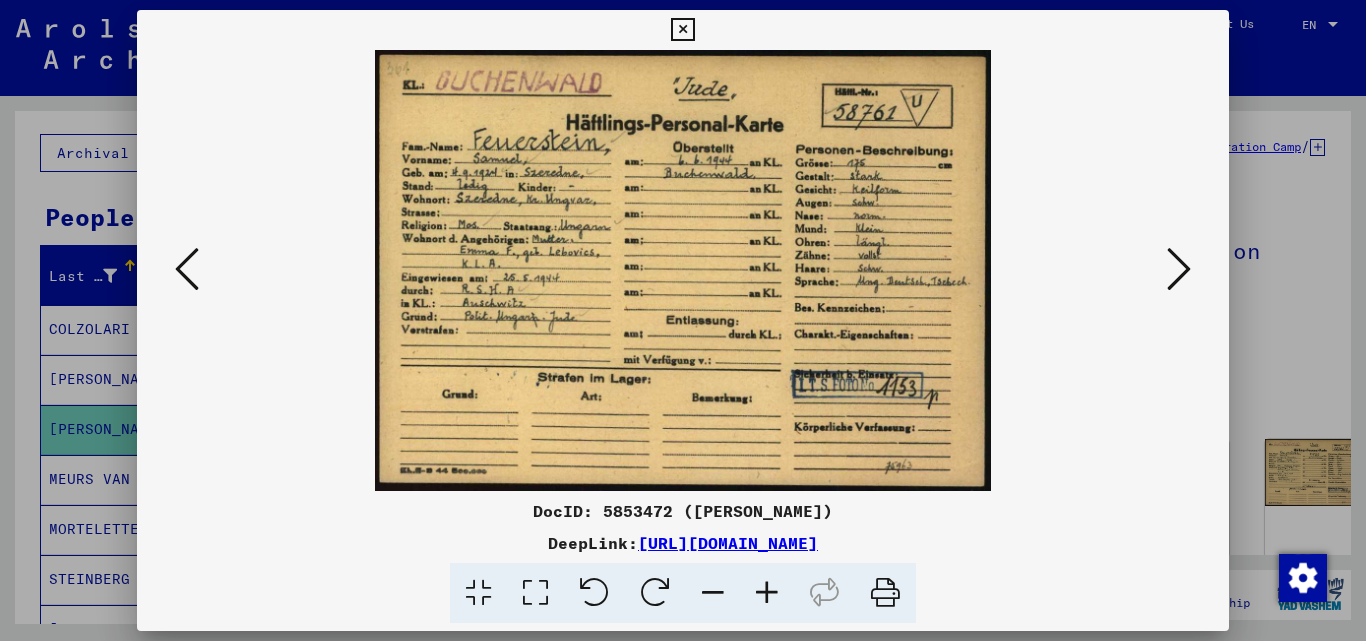 click at bounding box center (1179, 269) 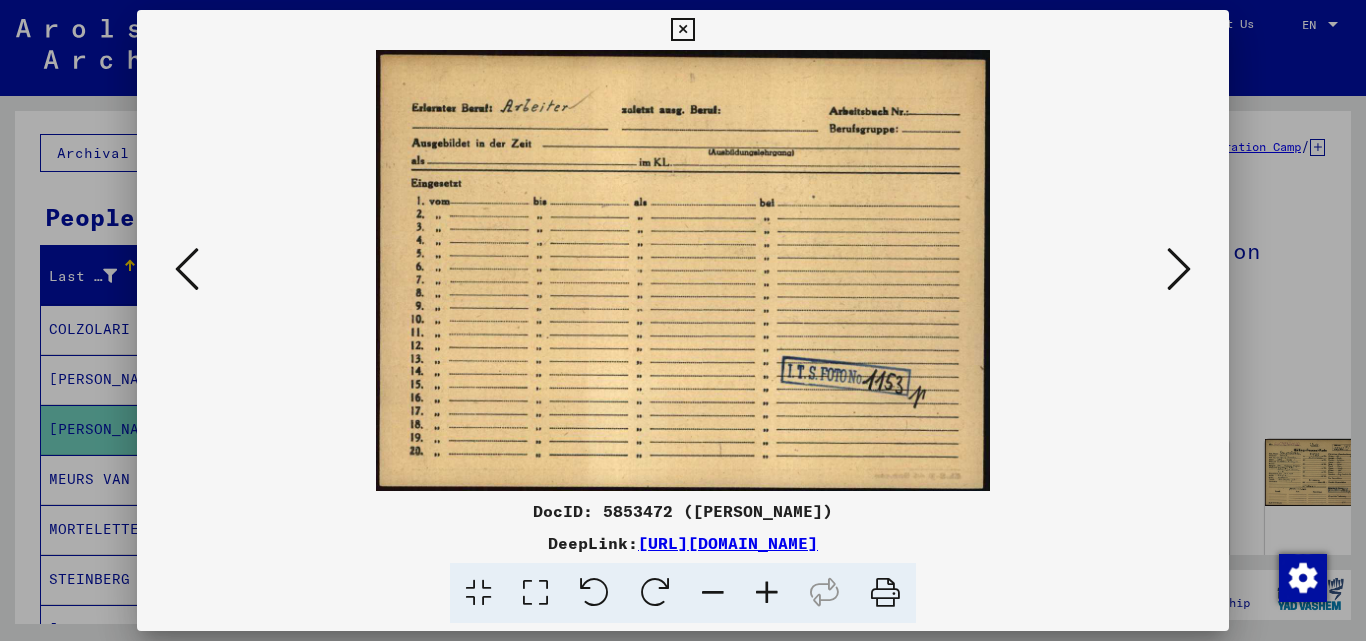 click at bounding box center (1179, 269) 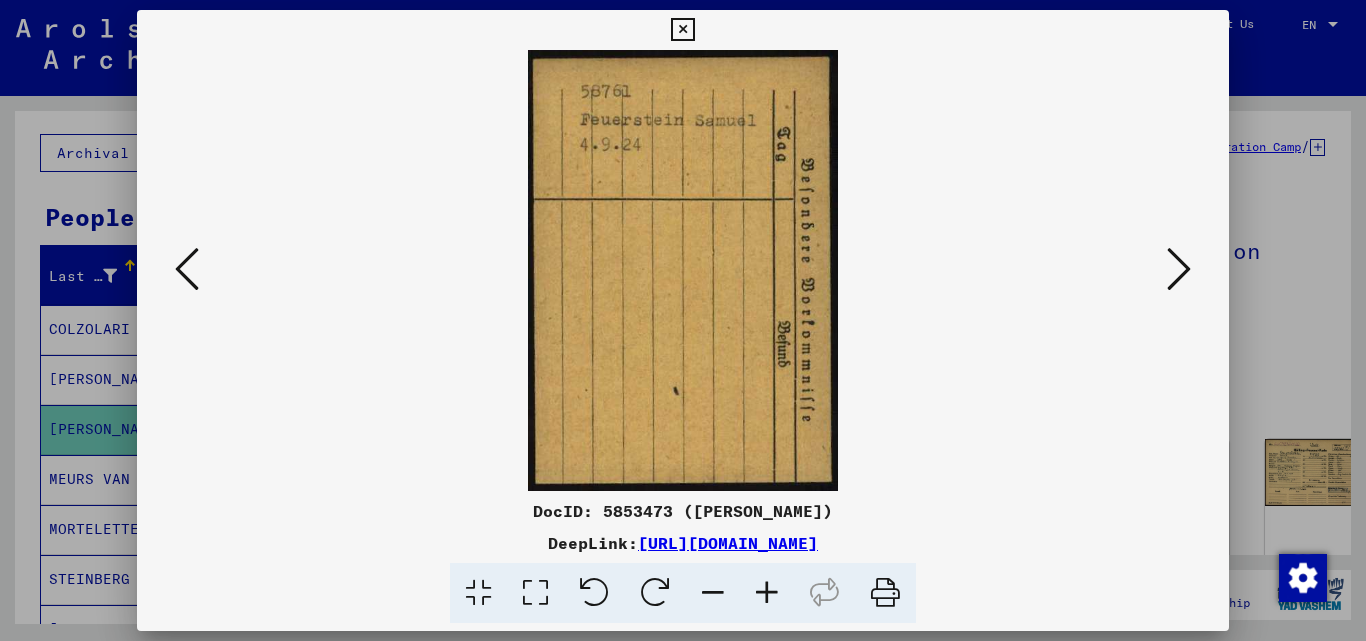 click at bounding box center [1179, 269] 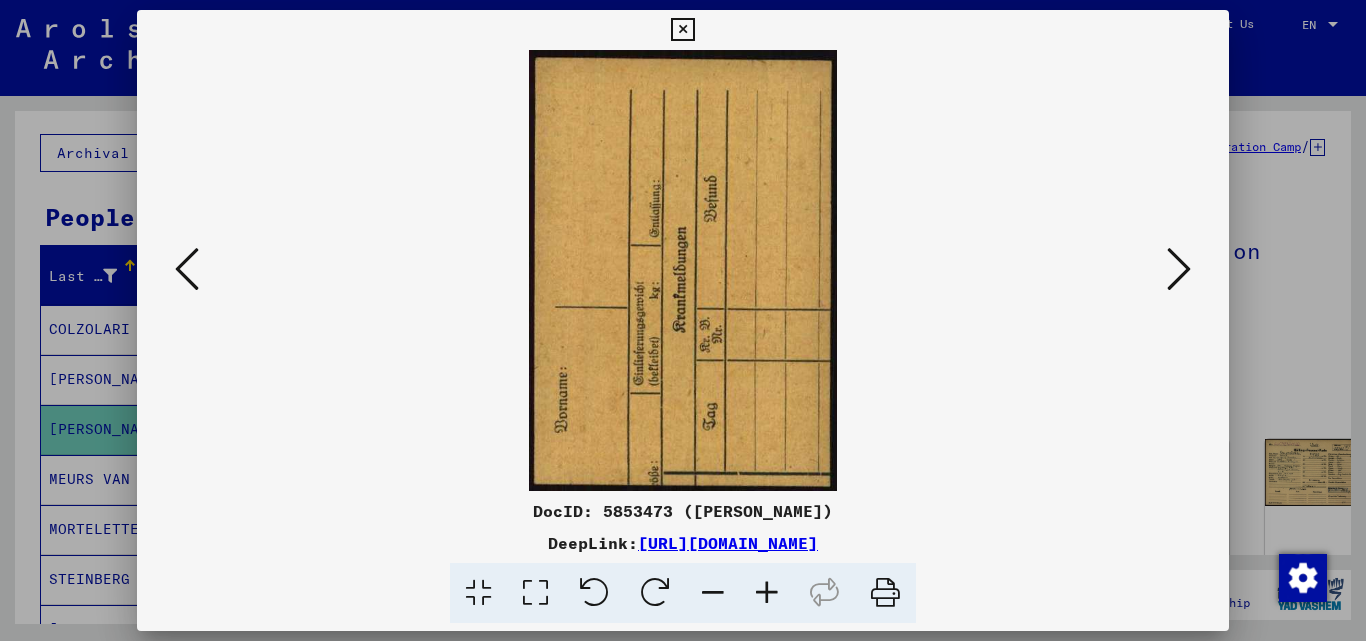 click at bounding box center [1179, 269] 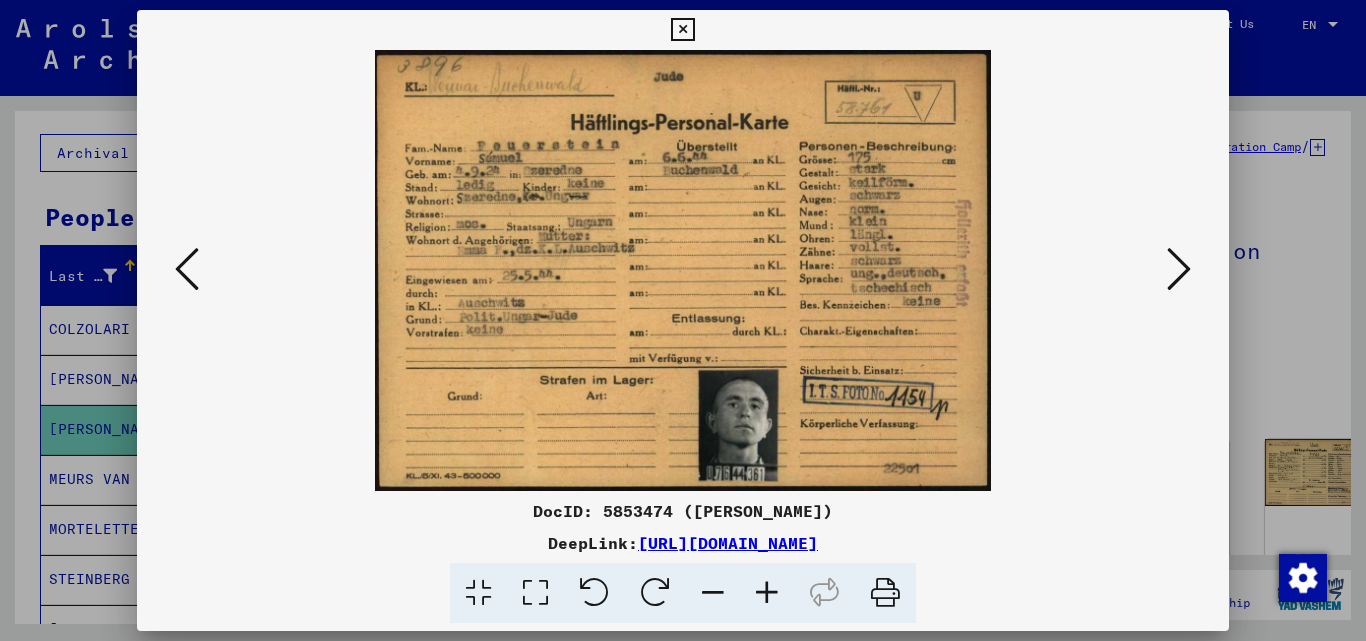 click at bounding box center (1179, 269) 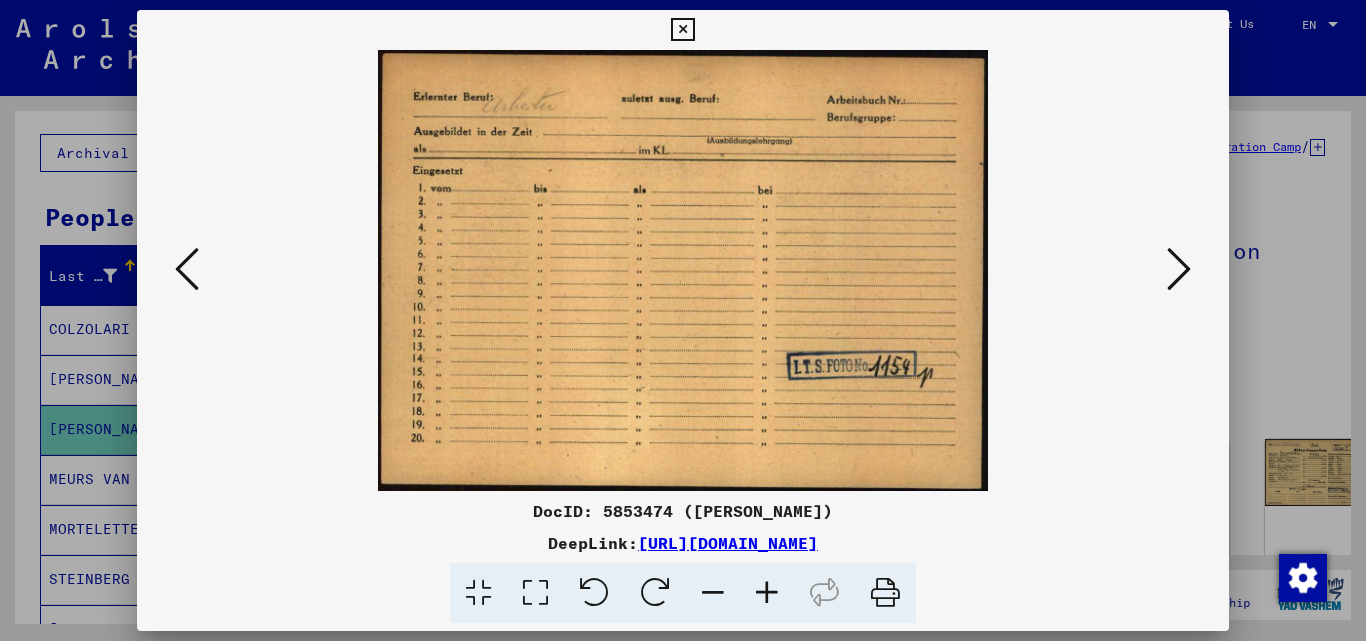 click at bounding box center (1179, 269) 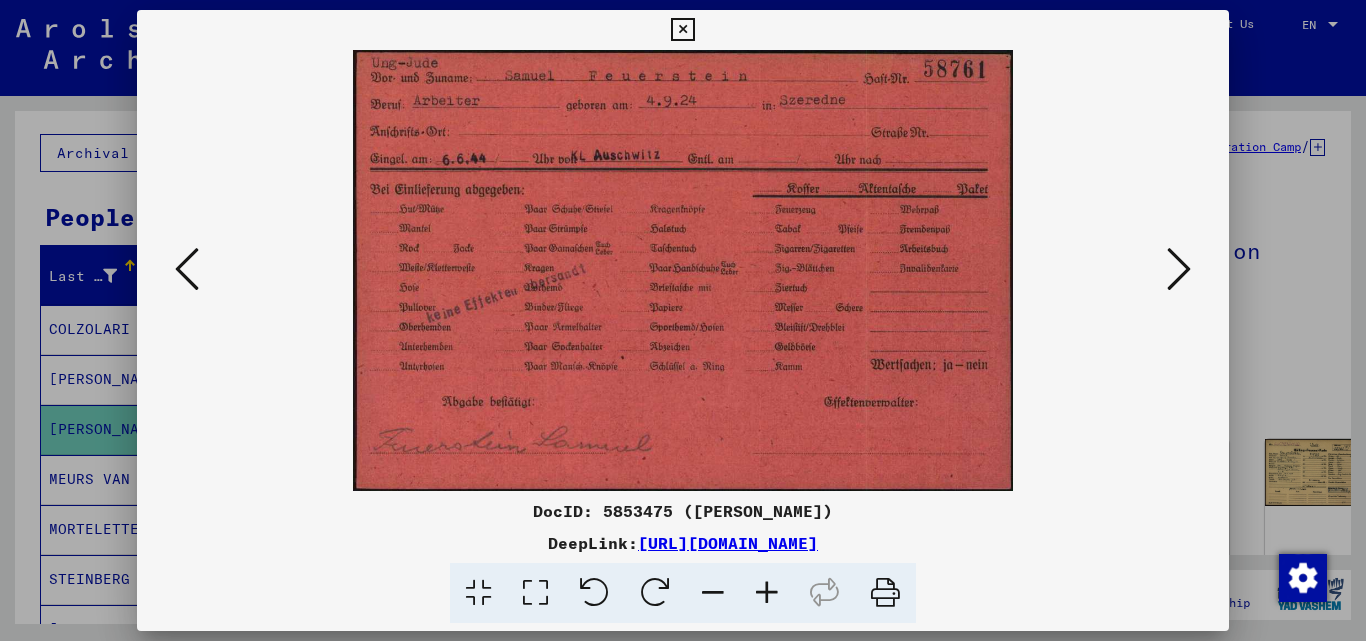 click at bounding box center [1179, 269] 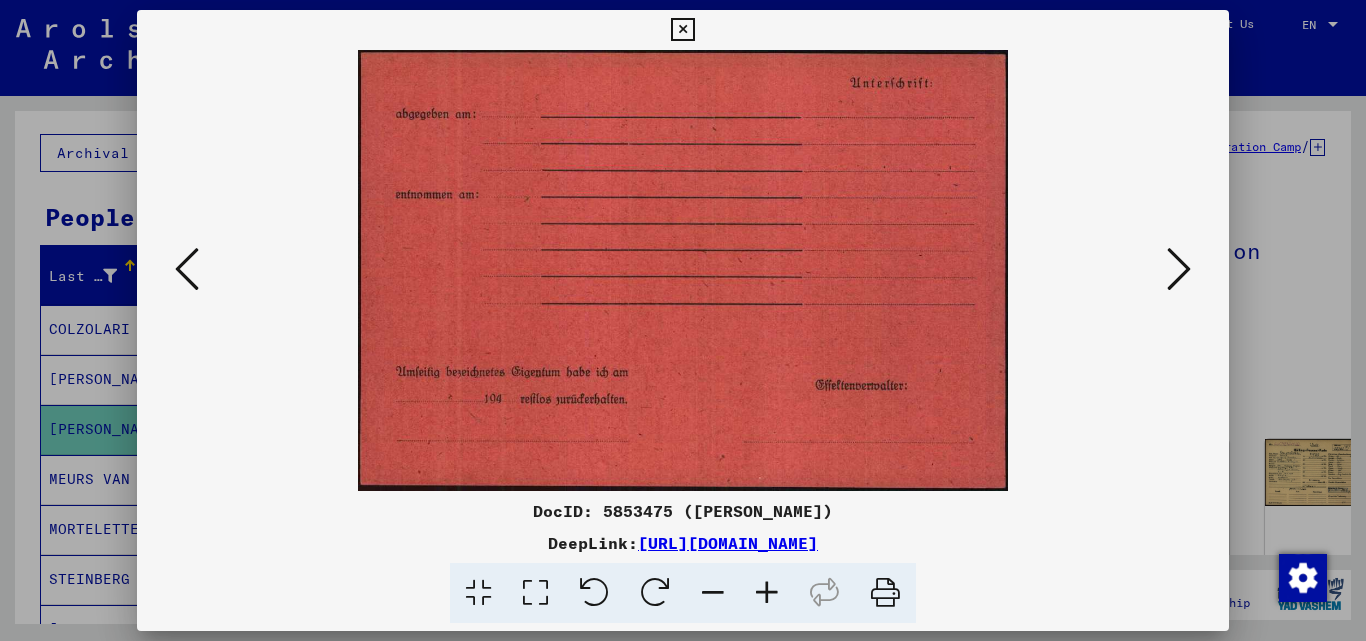 click at bounding box center (1179, 269) 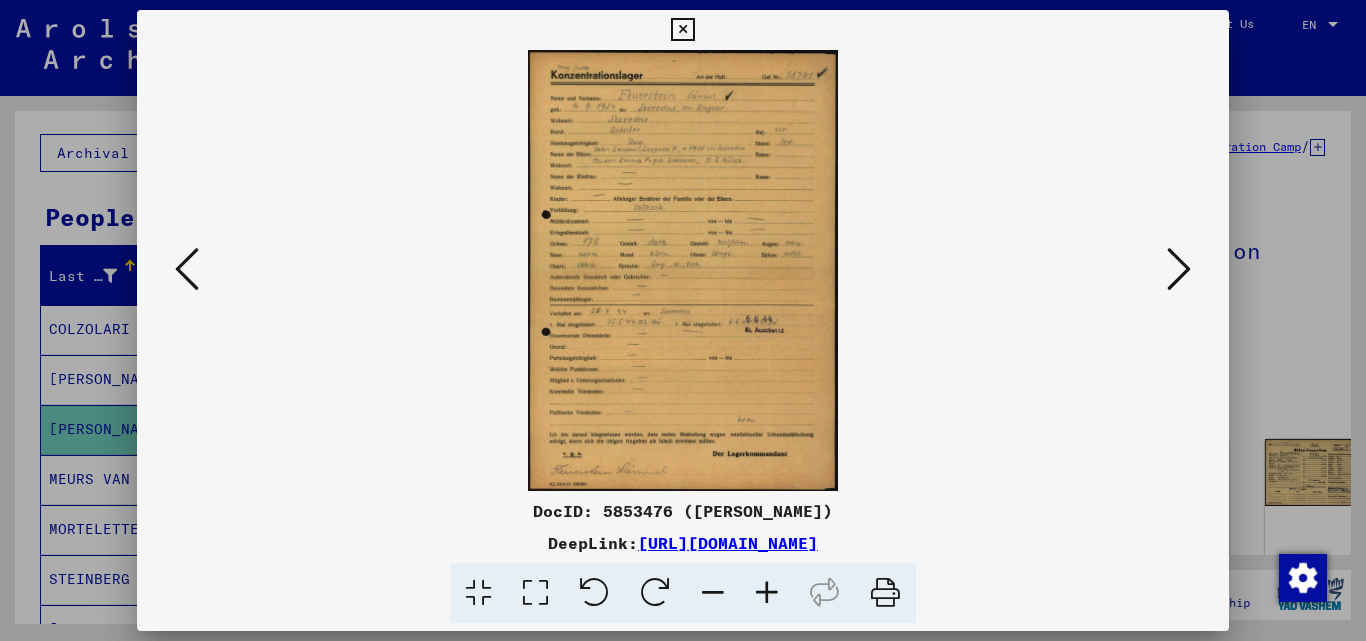 click at bounding box center [1179, 269] 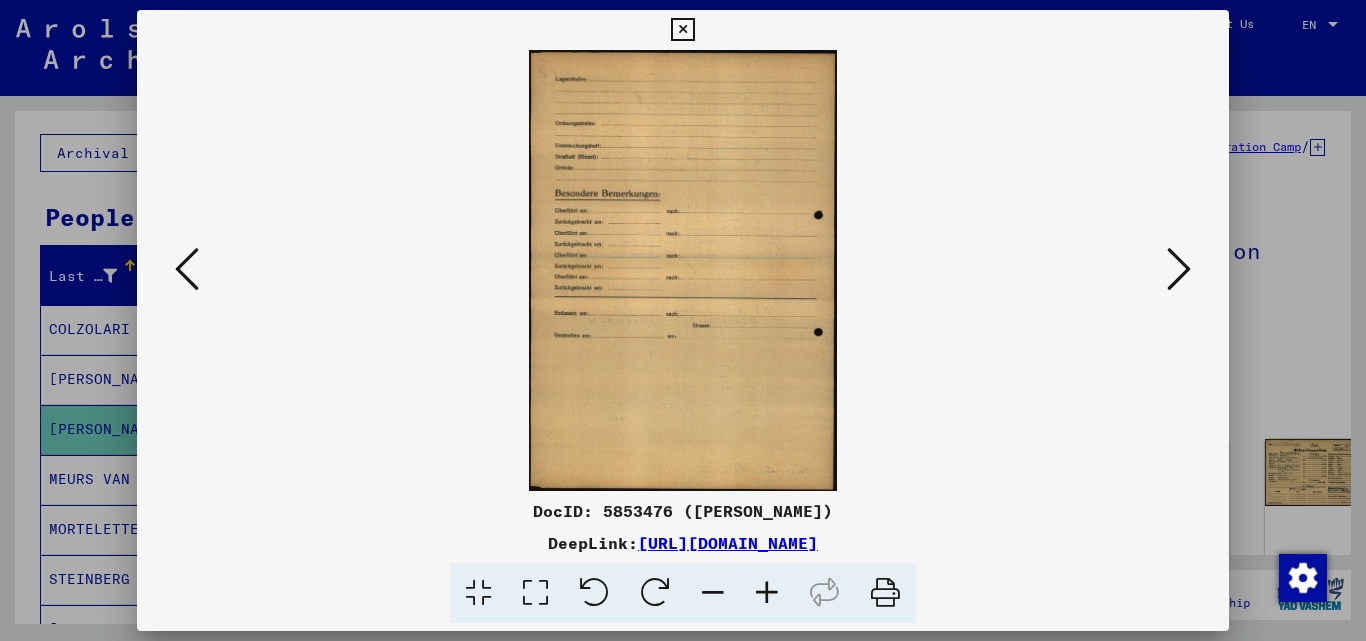 click at bounding box center (1179, 269) 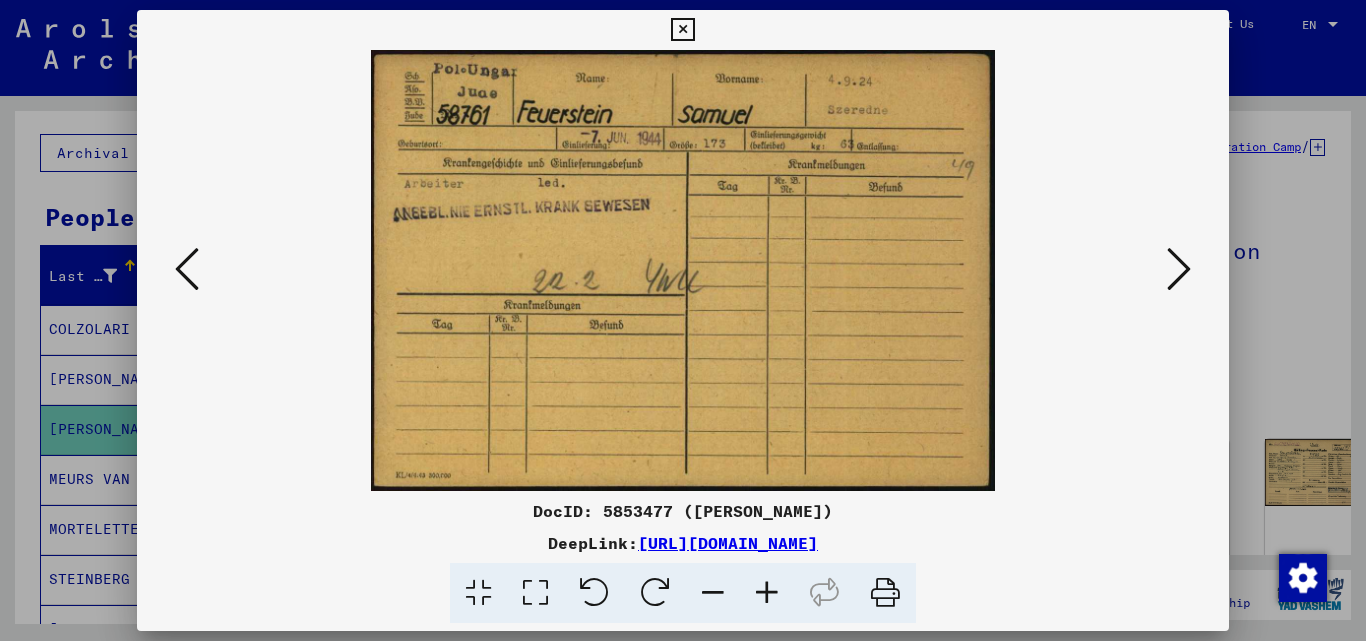 click at bounding box center [1179, 269] 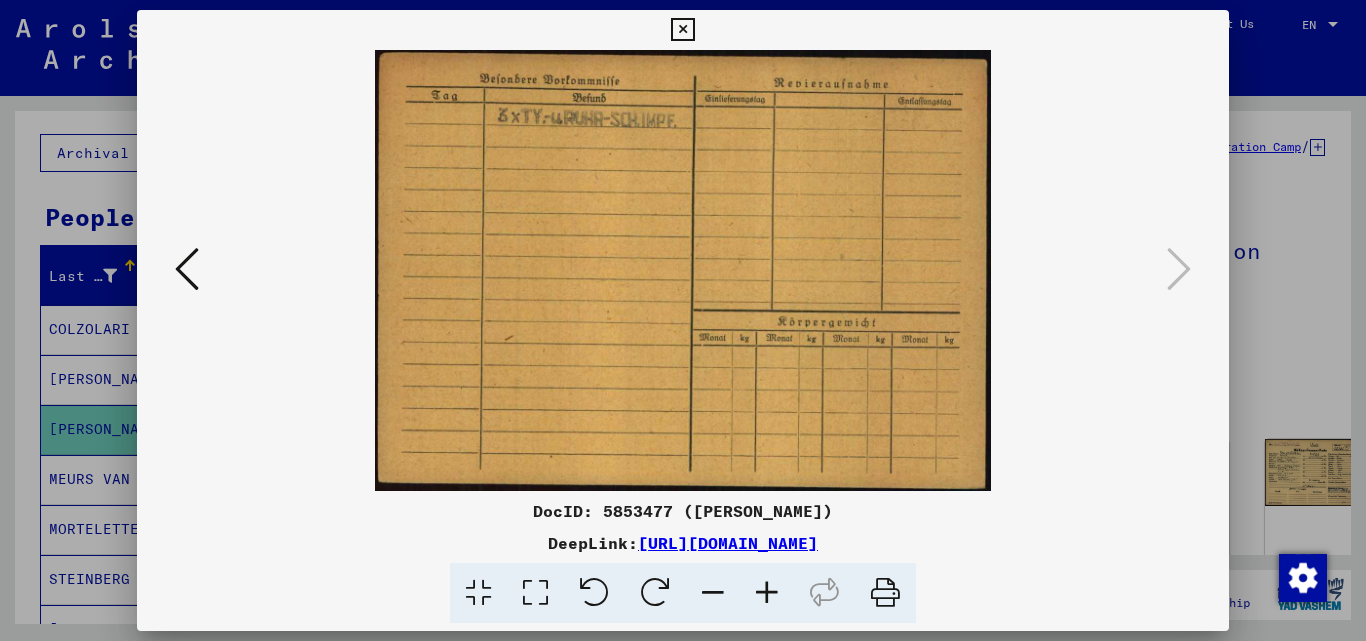 click at bounding box center [187, 269] 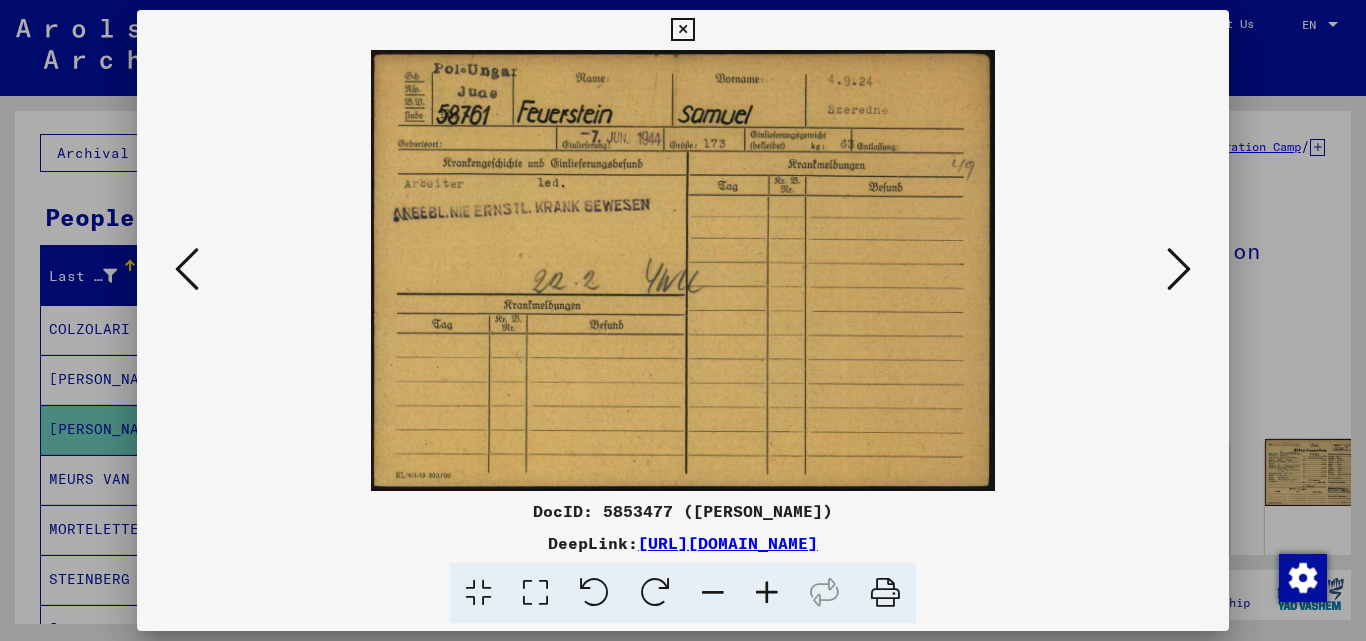 click at bounding box center (187, 269) 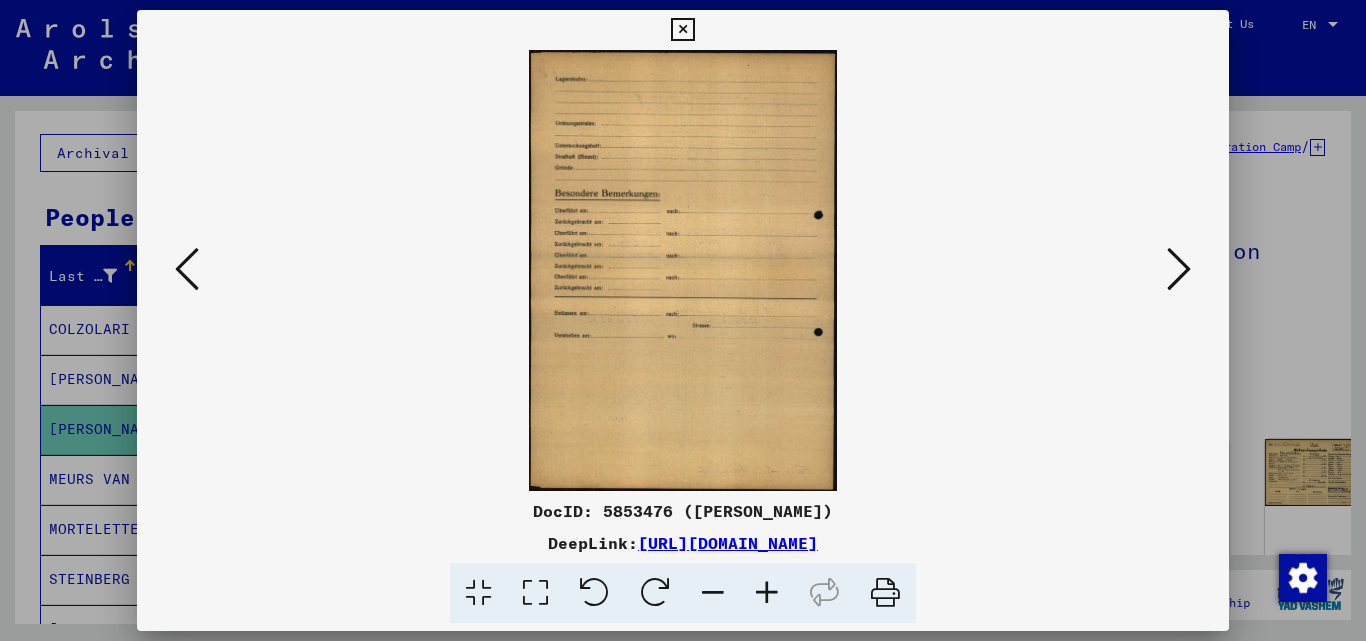 click at bounding box center (187, 269) 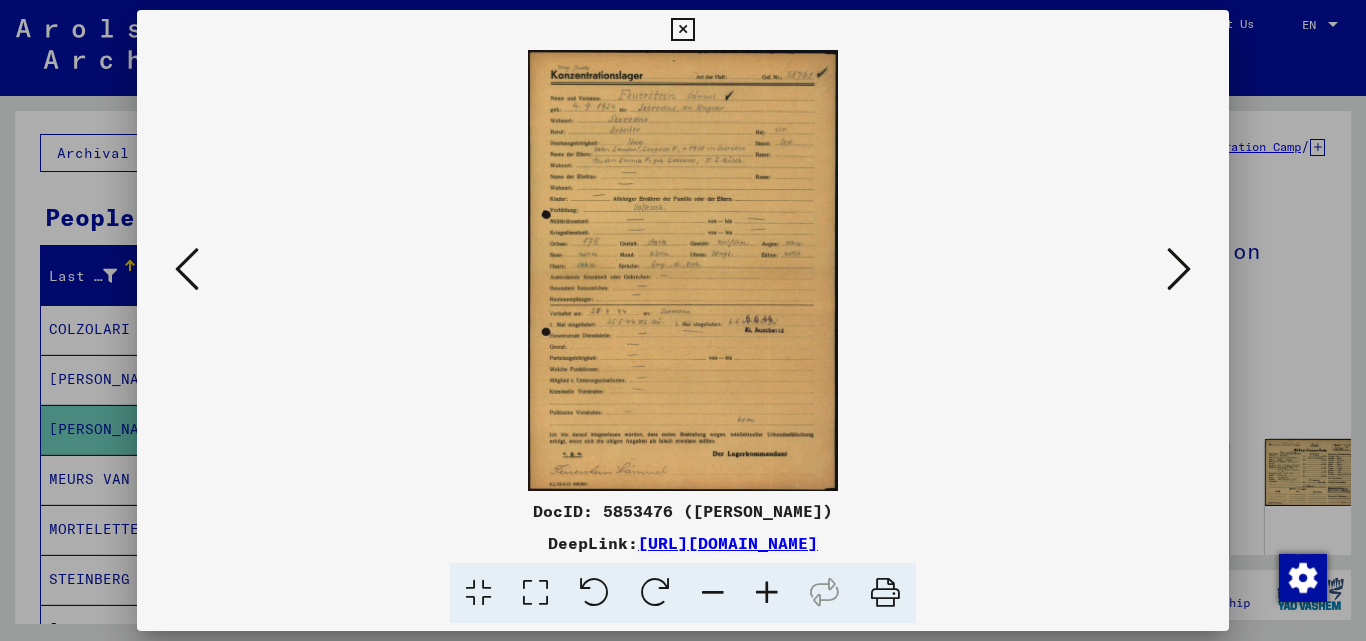 click at bounding box center (767, 593) 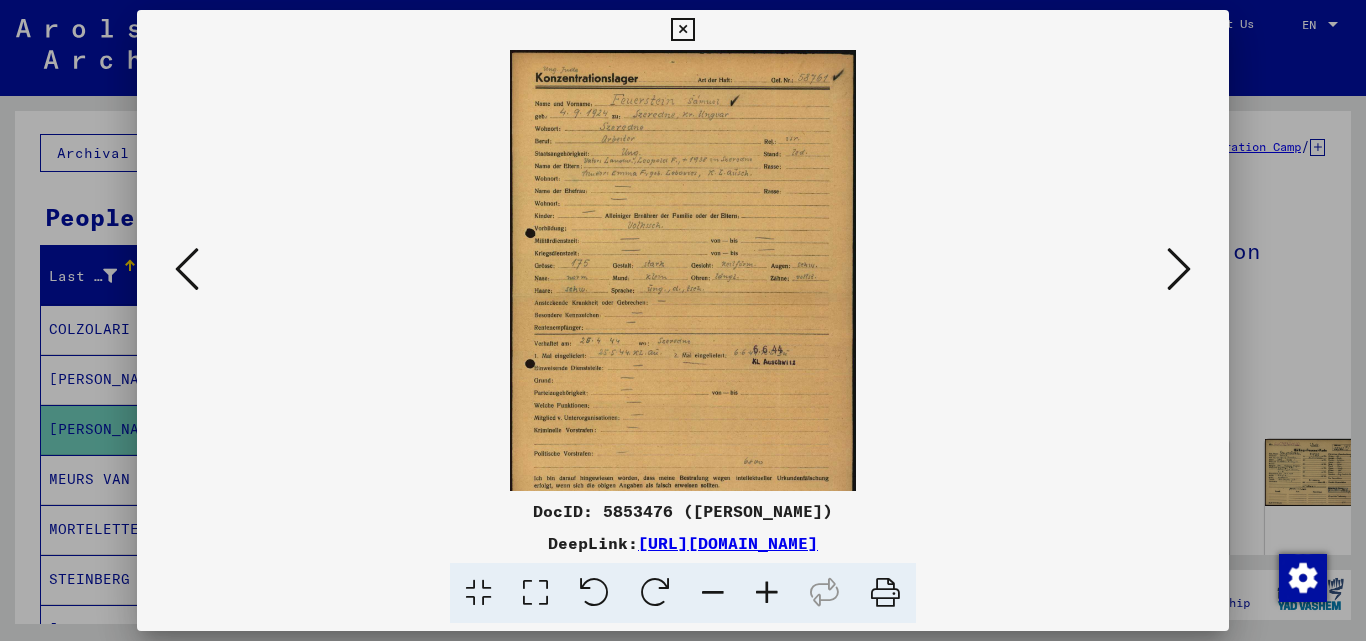 click at bounding box center [767, 593] 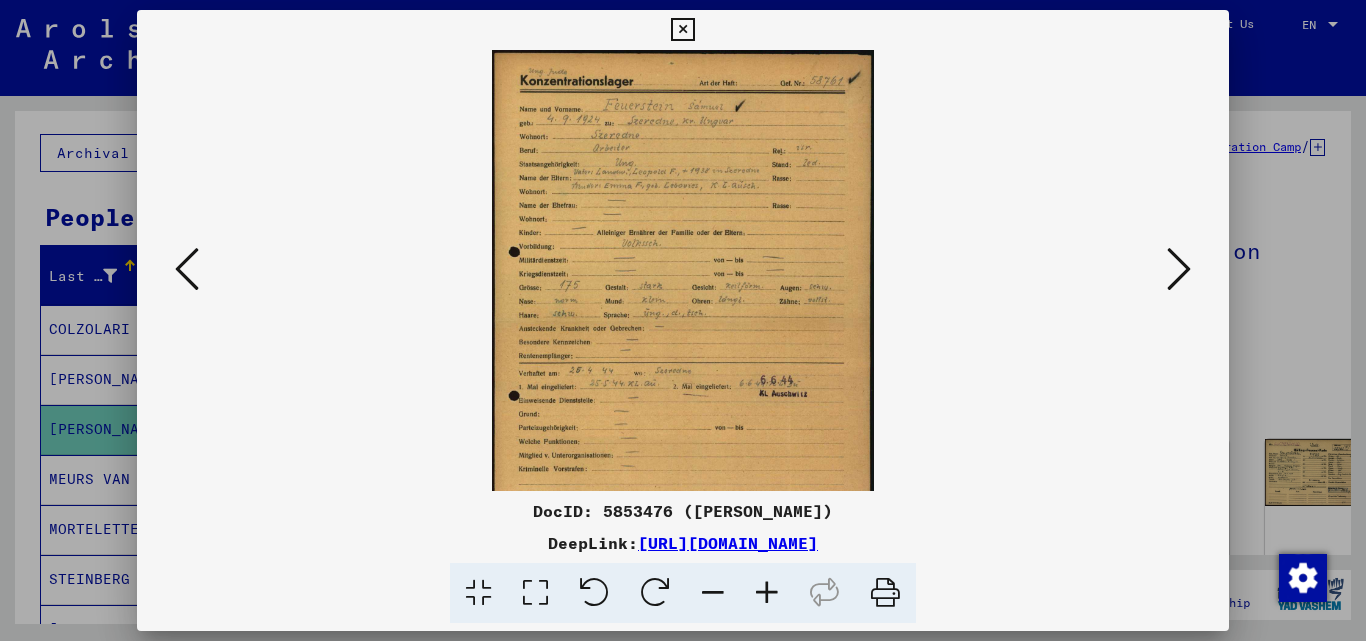 click at bounding box center [767, 593] 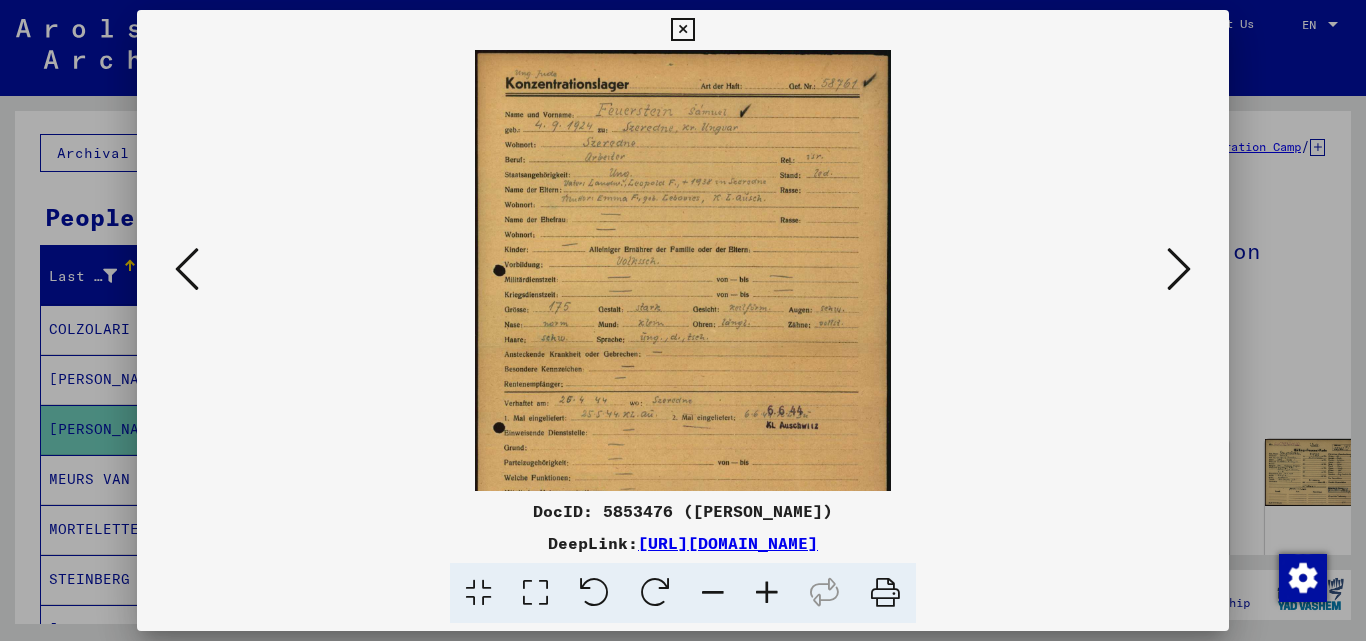 click at bounding box center [767, 593] 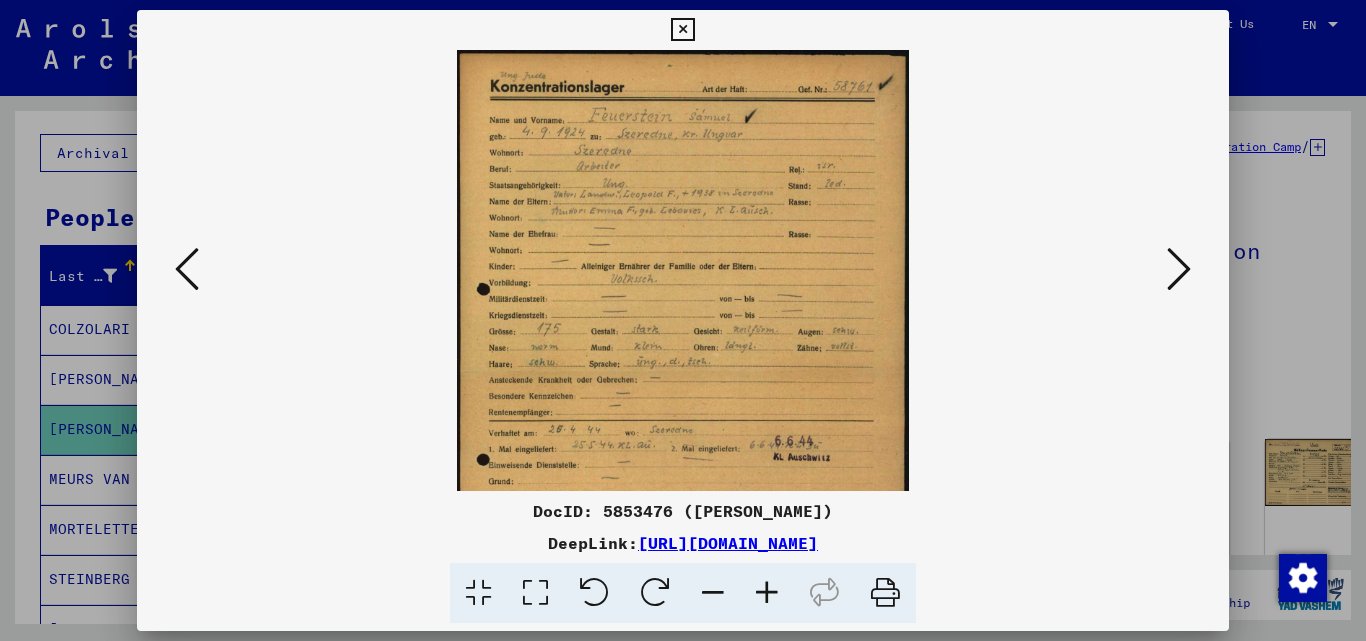 click at bounding box center (767, 593) 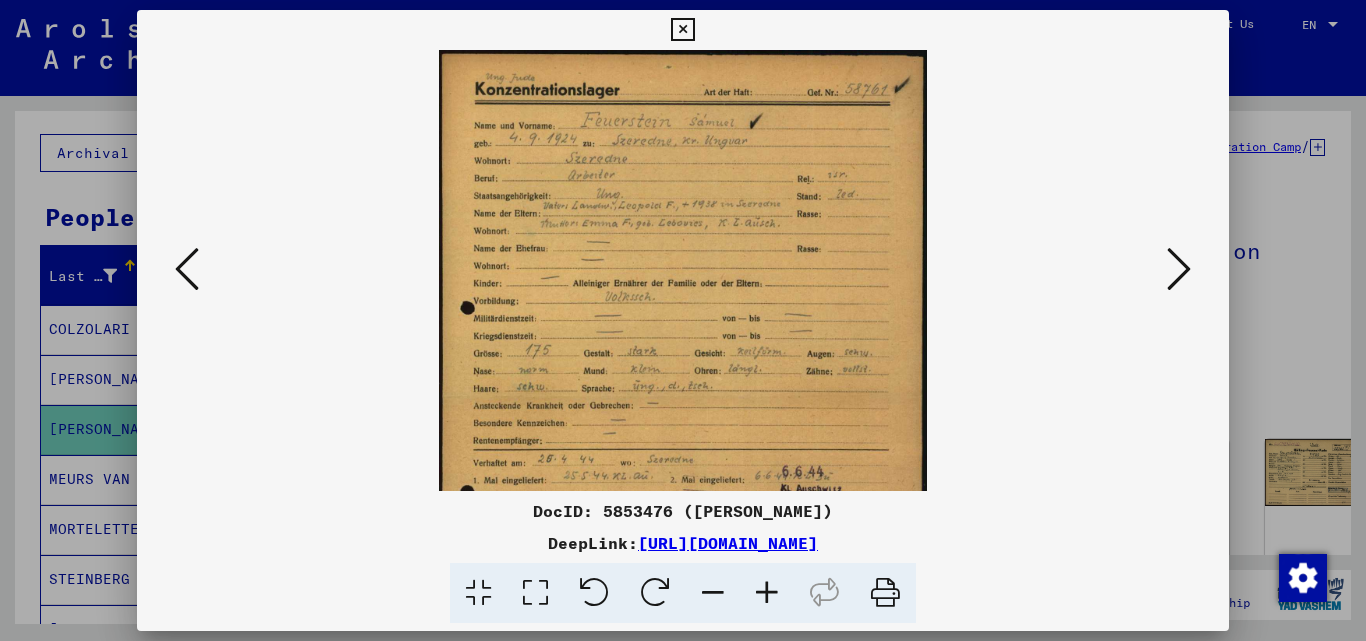 click at bounding box center (767, 593) 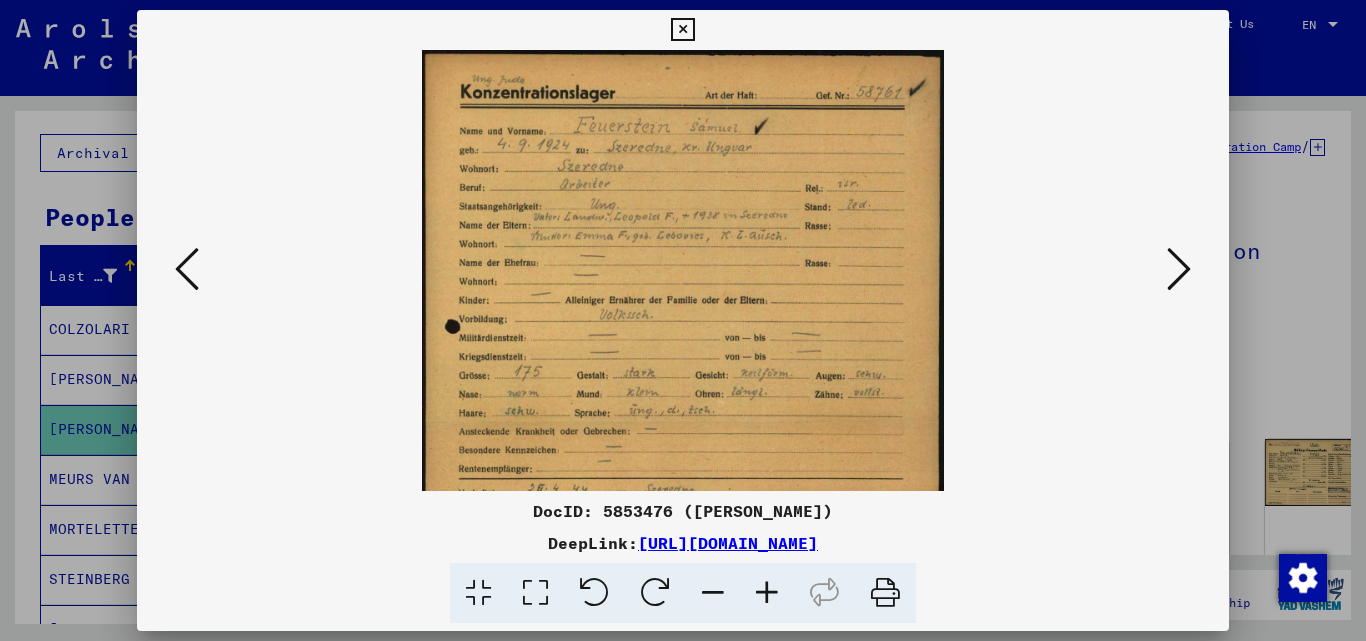 click at bounding box center [767, 593] 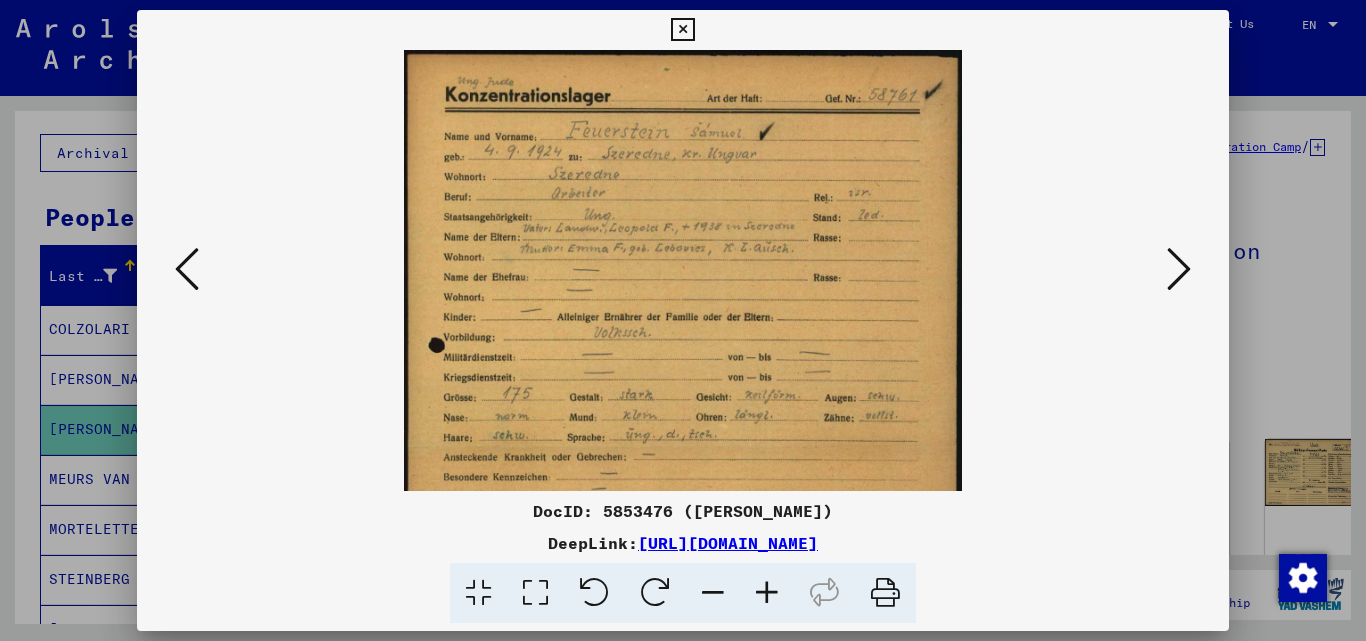 click at bounding box center [767, 593] 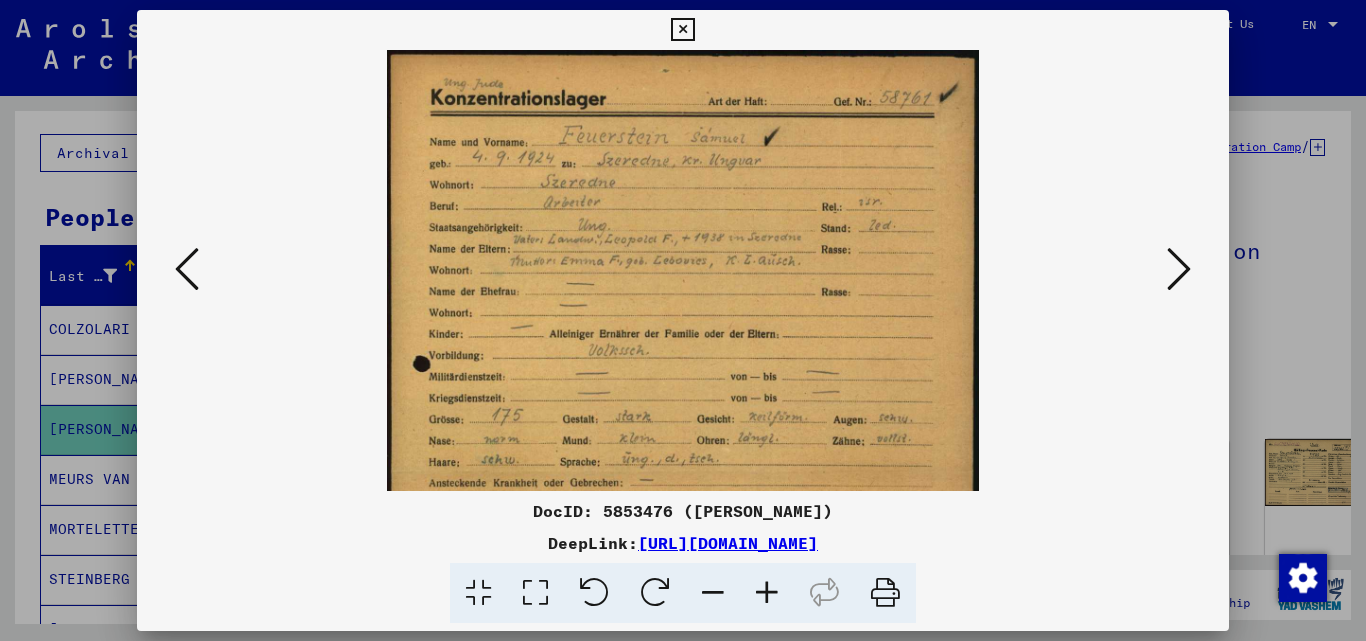 click at bounding box center (767, 593) 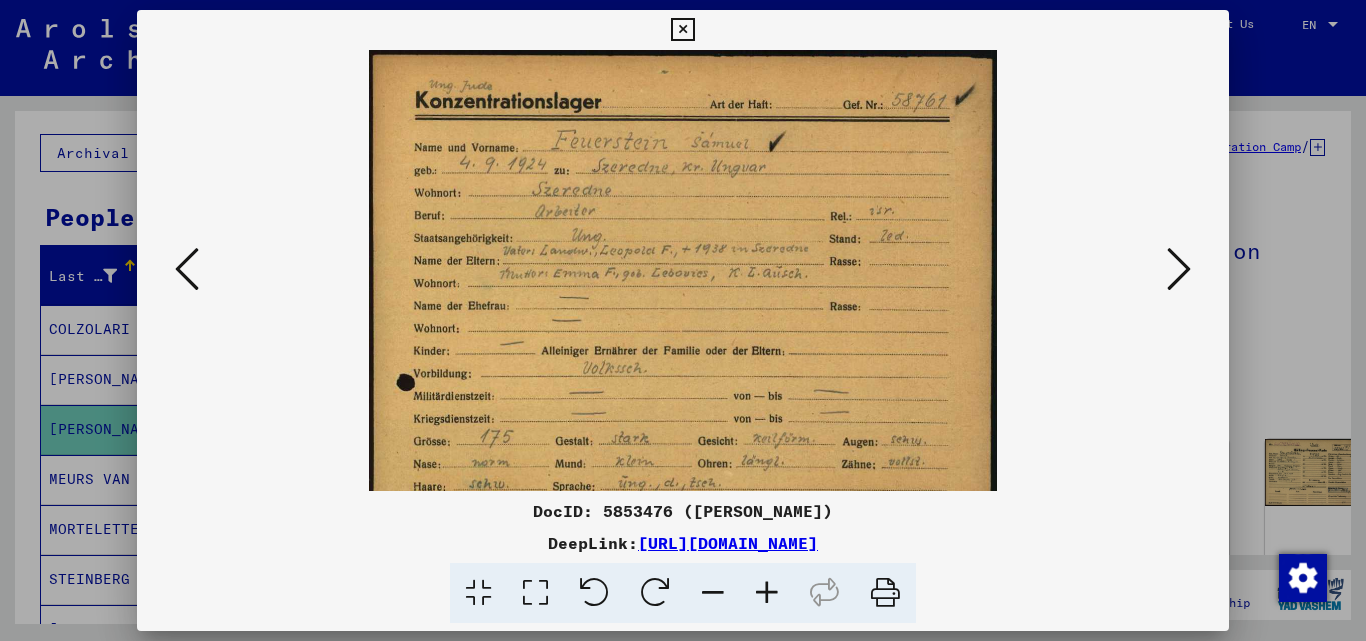 click at bounding box center (767, 593) 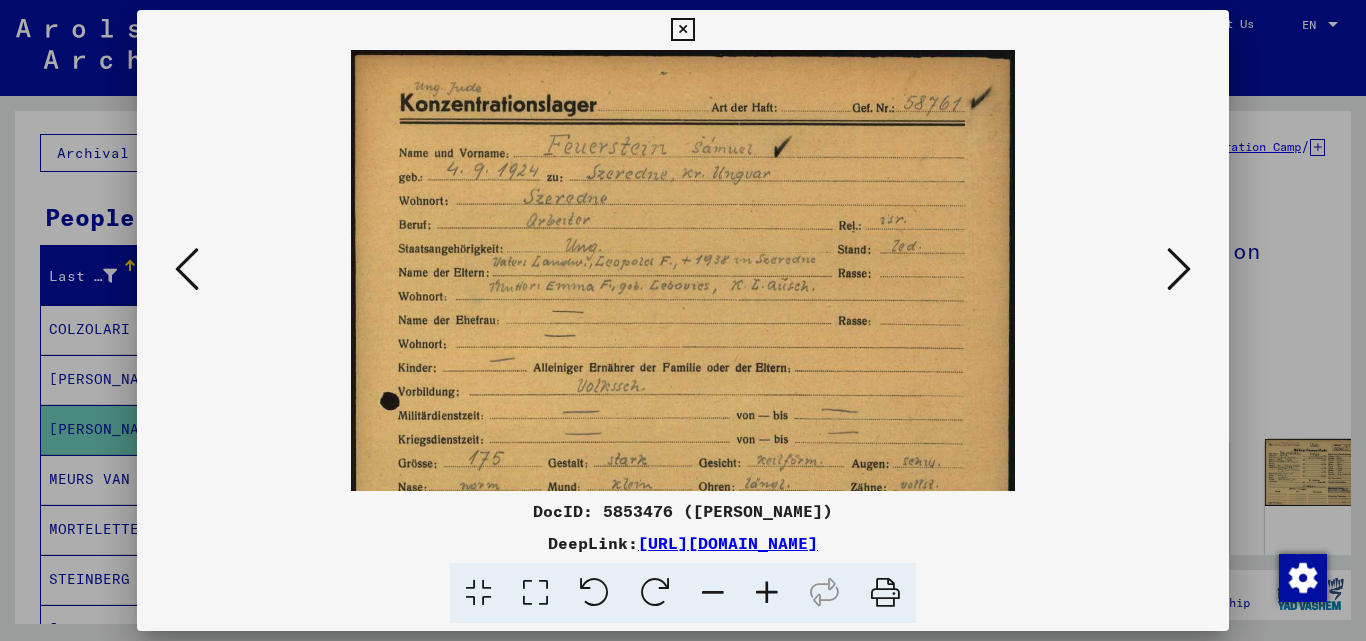 click at bounding box center [767, 593] 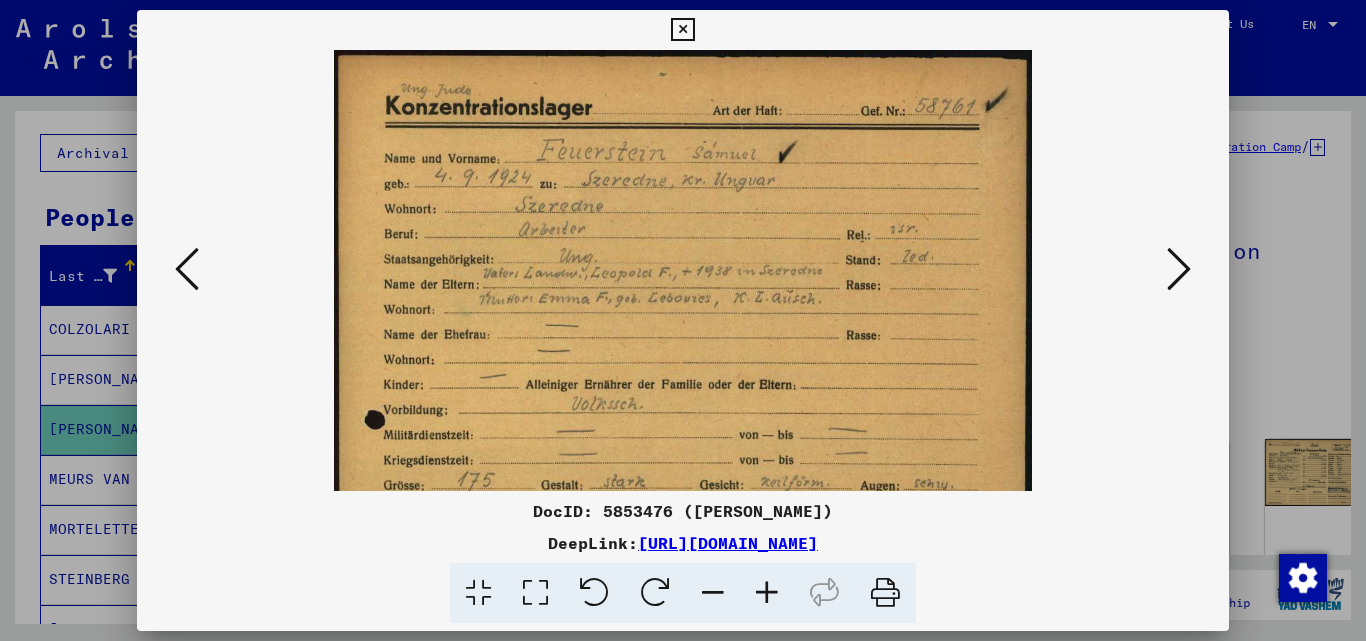 click at bounding box center (767, 593) 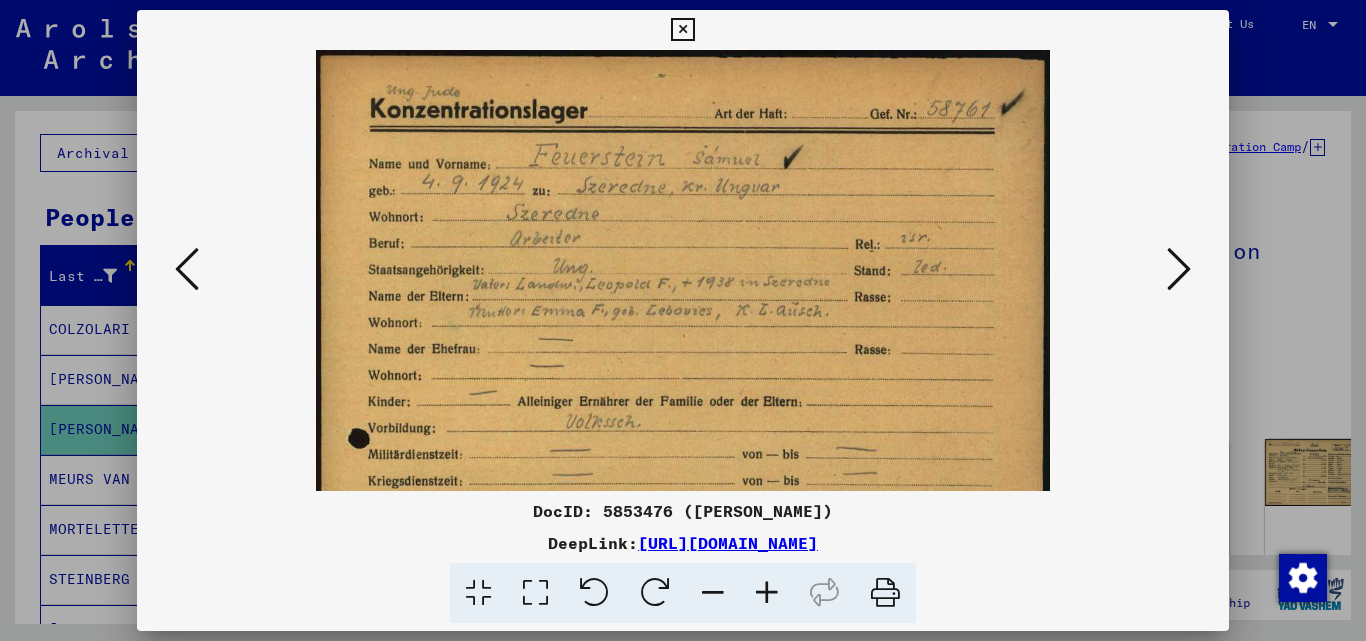 click at bounding box center (767, 593) 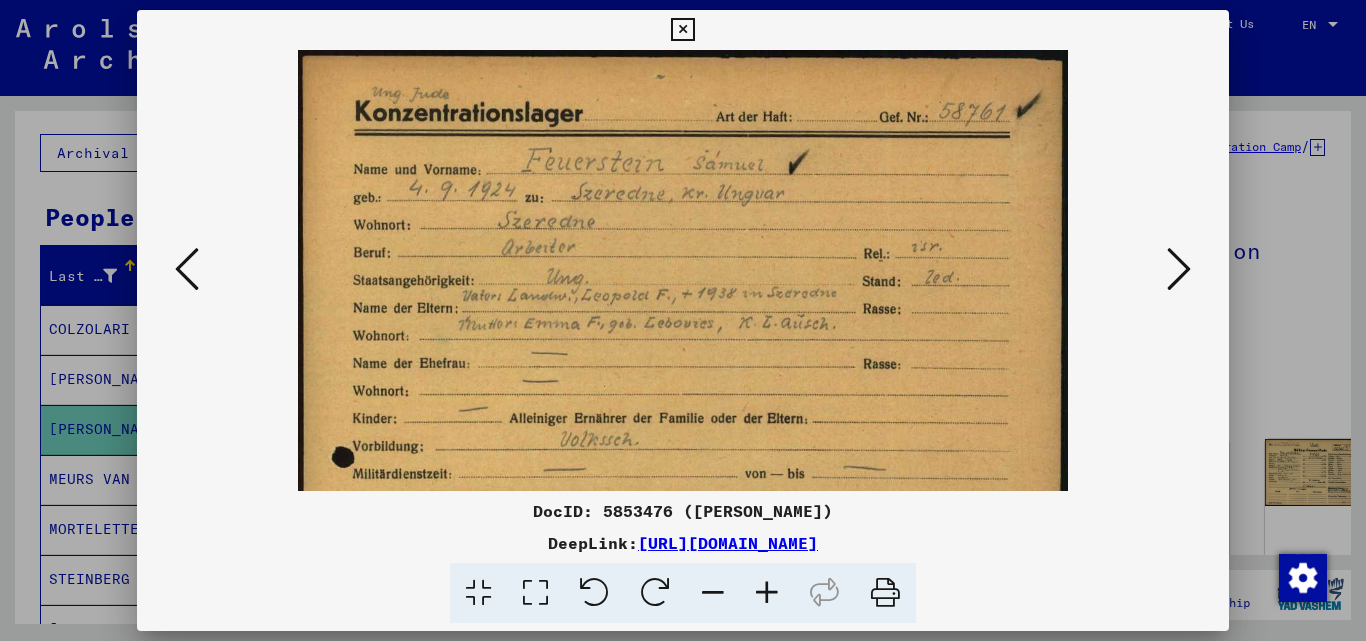 click at bounding box center [767, 593] 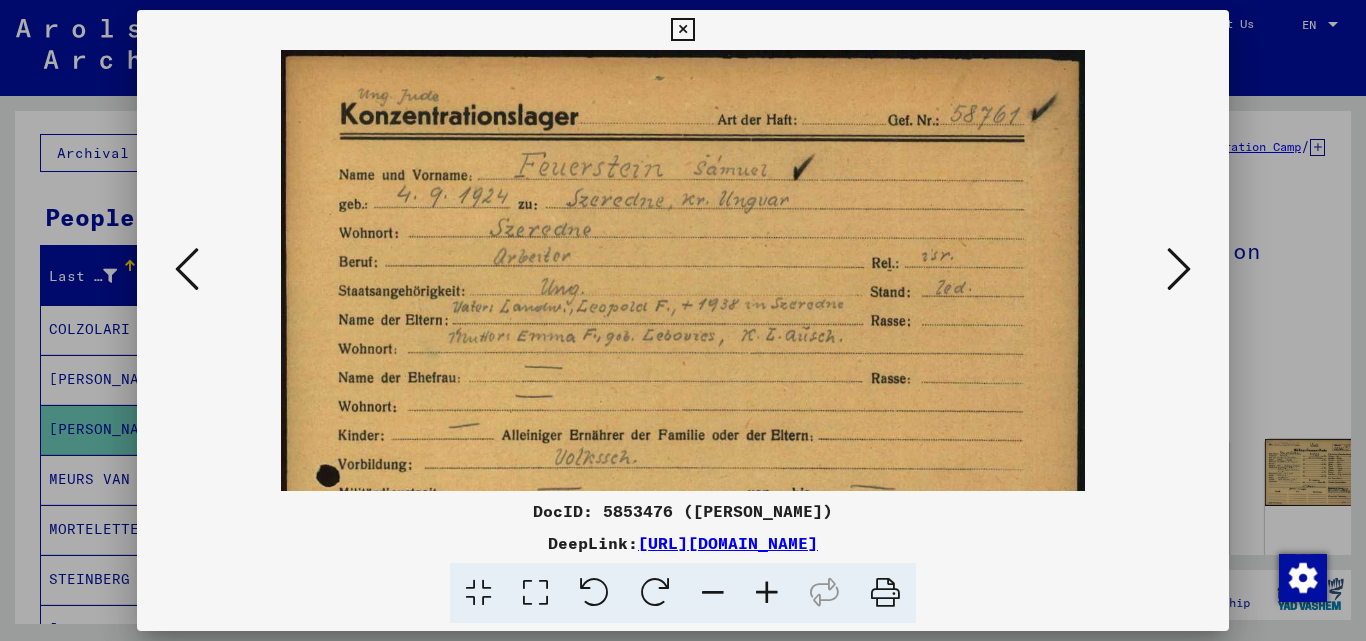 click at bounding box center [767, 593] 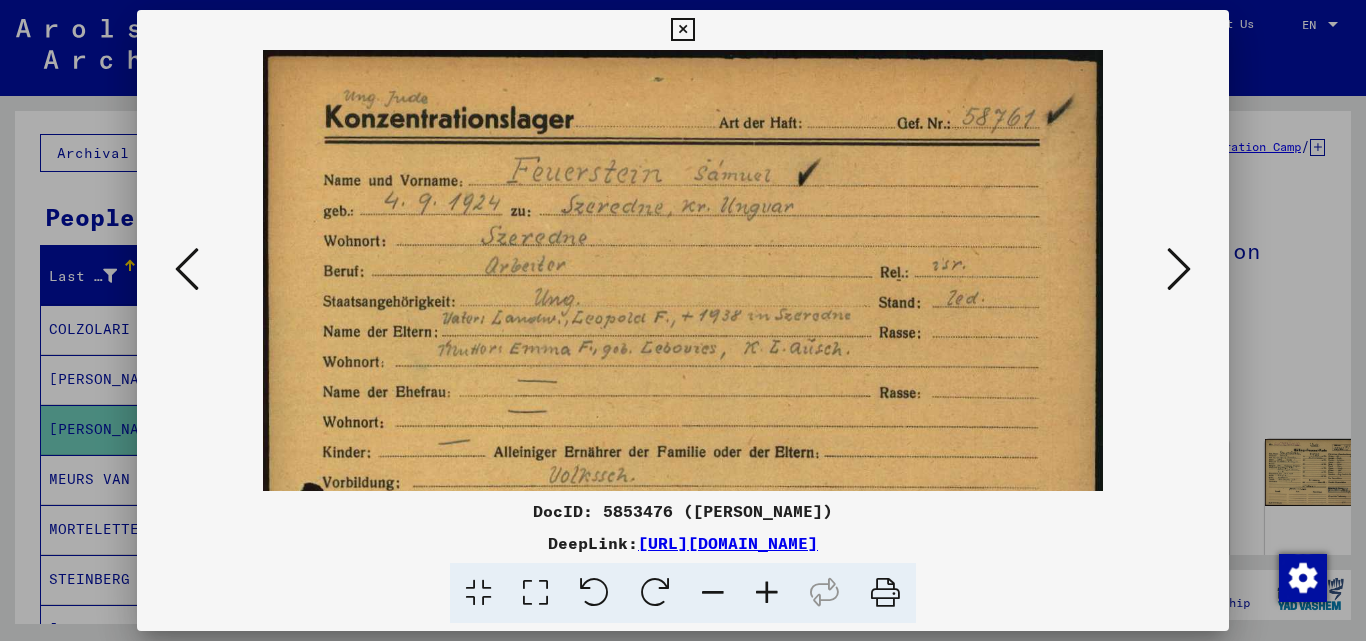 click at bounding box center (682, 30) 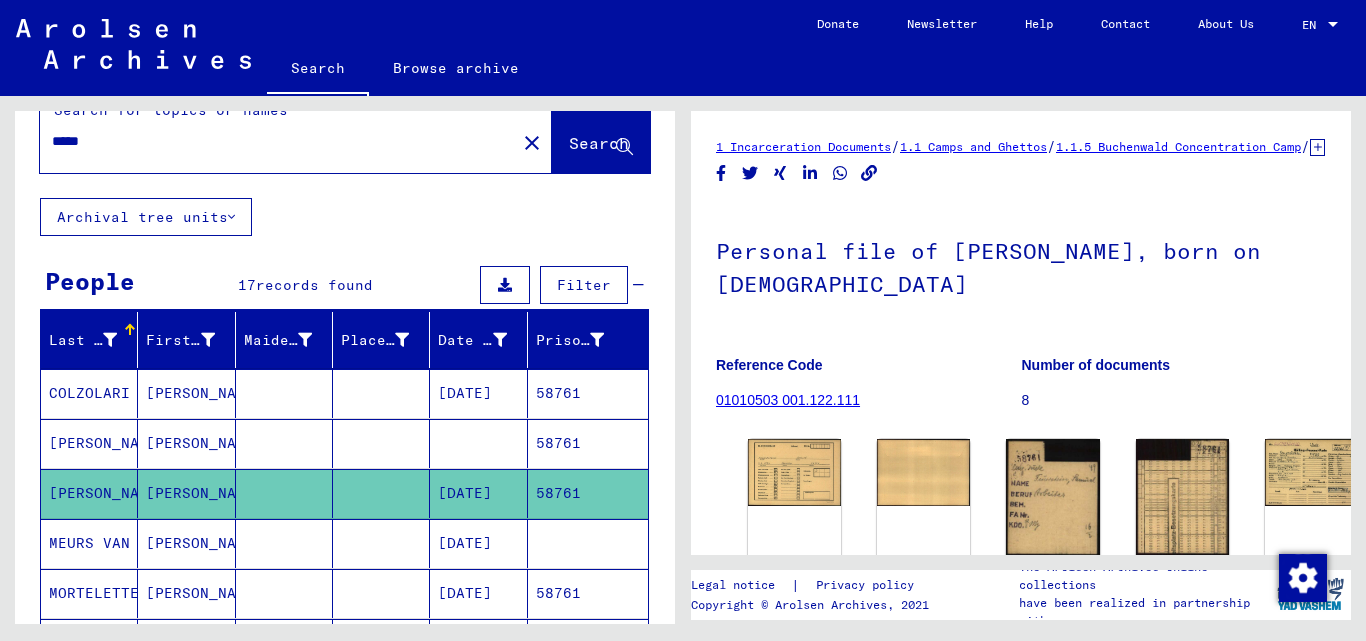 scroll, scrollTop: 0, scrollLeft: 0, axis: both 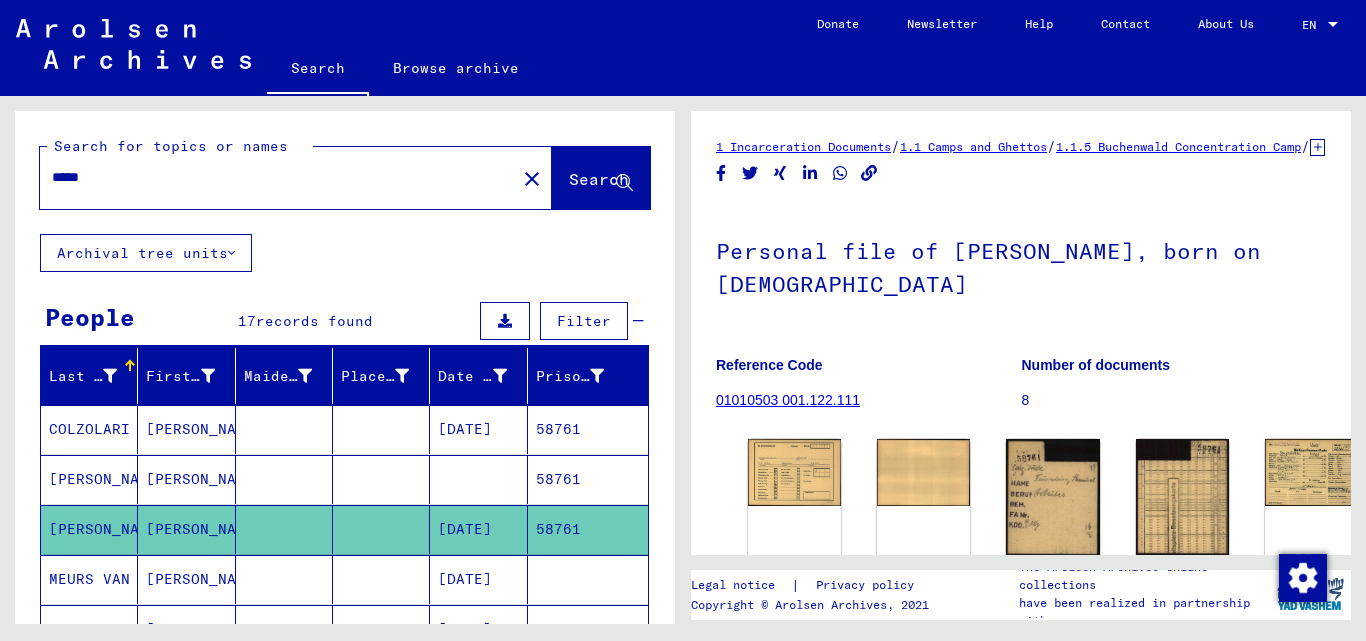 click on "*****" at bounding box center [278, 177] 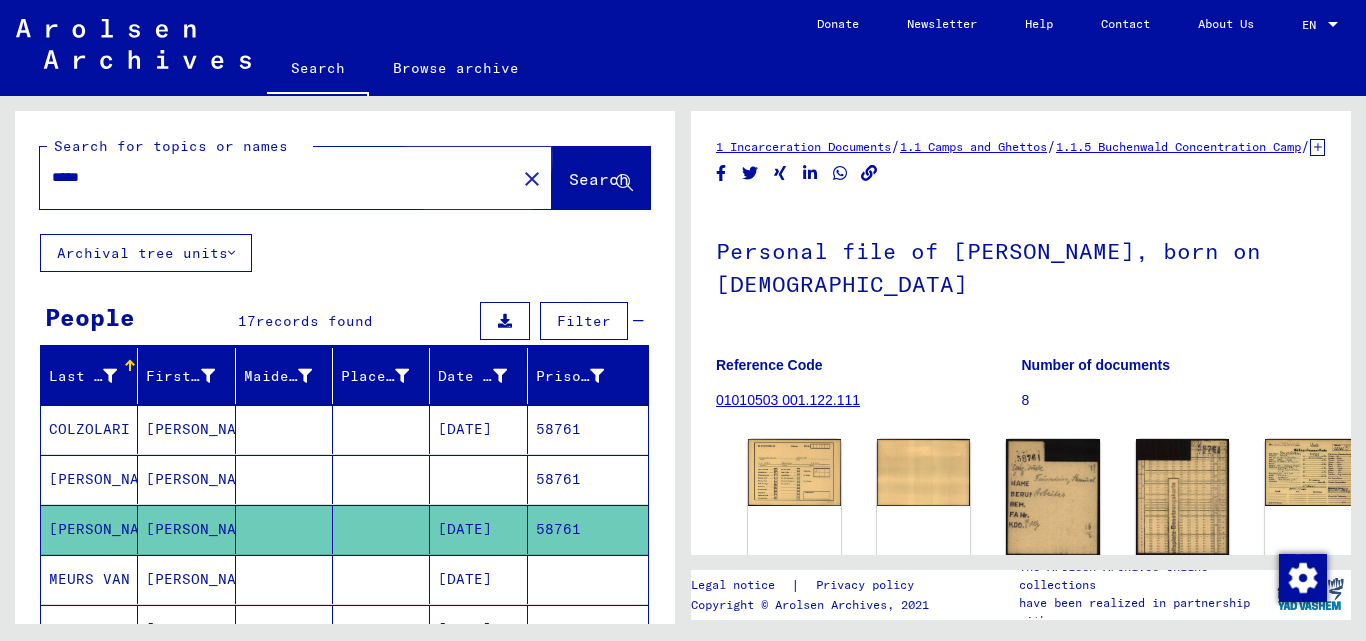 click on "Search" 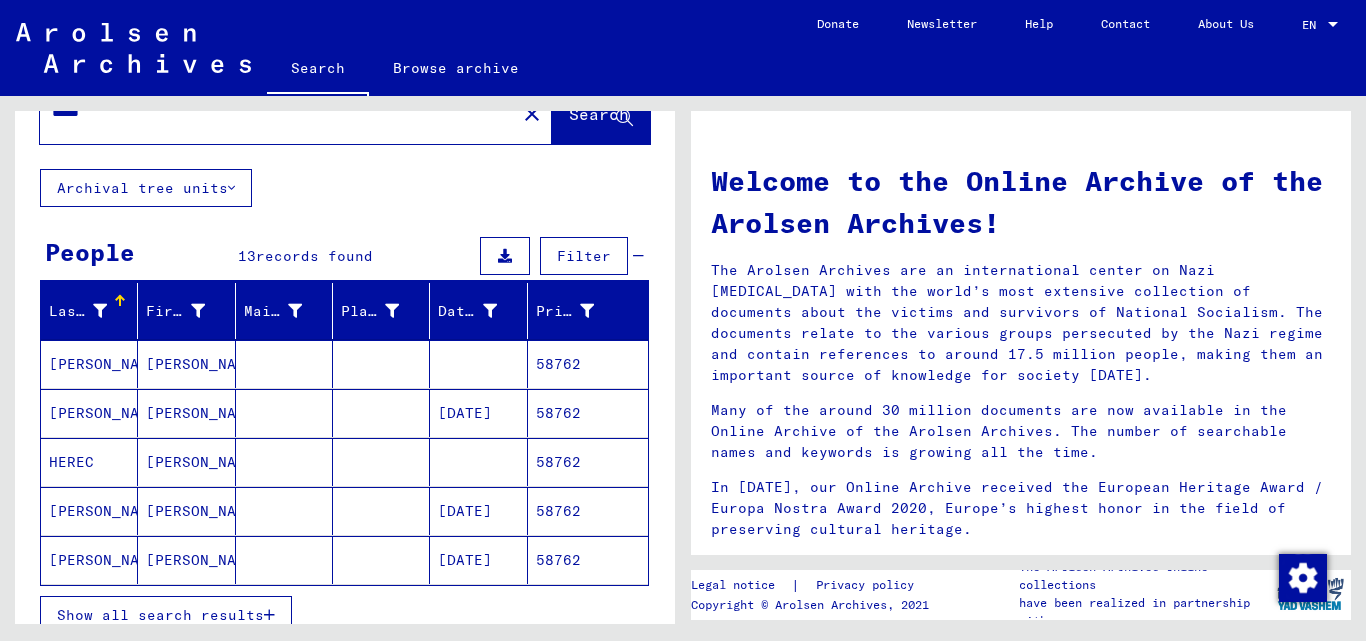 scroll, scrollTop: 100, scrollLeft: 0, axis: vertical 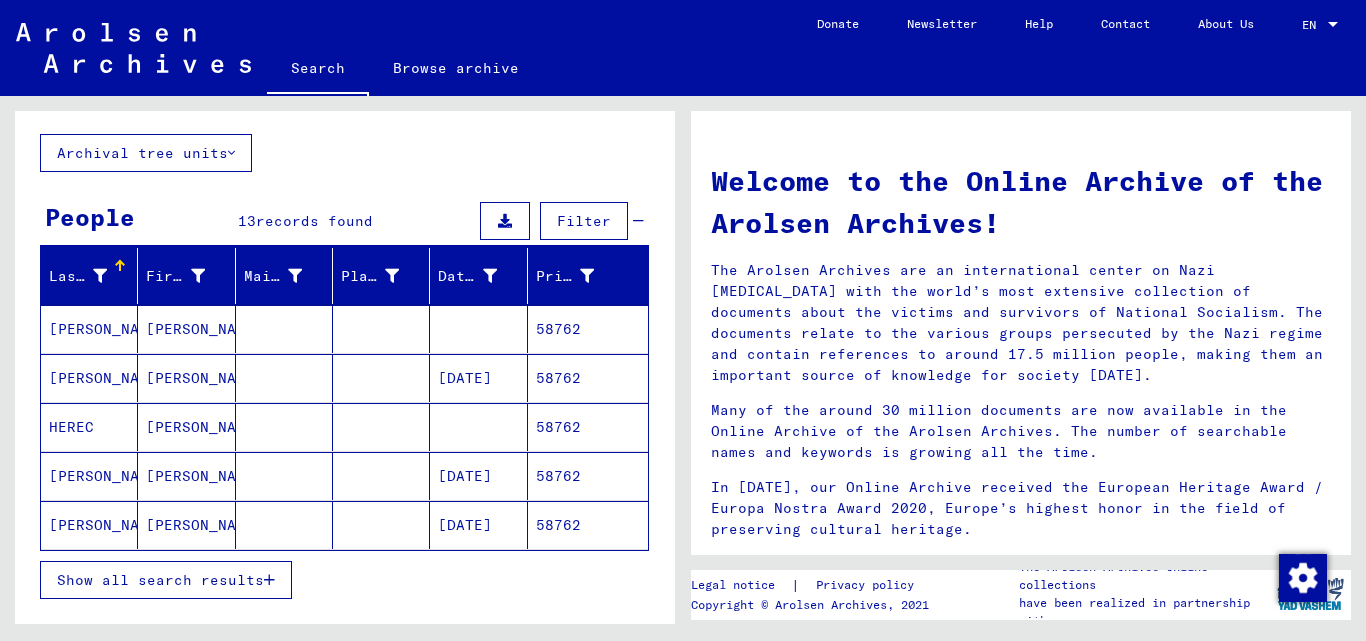 click on "58762" at bounding box center (588, 427) 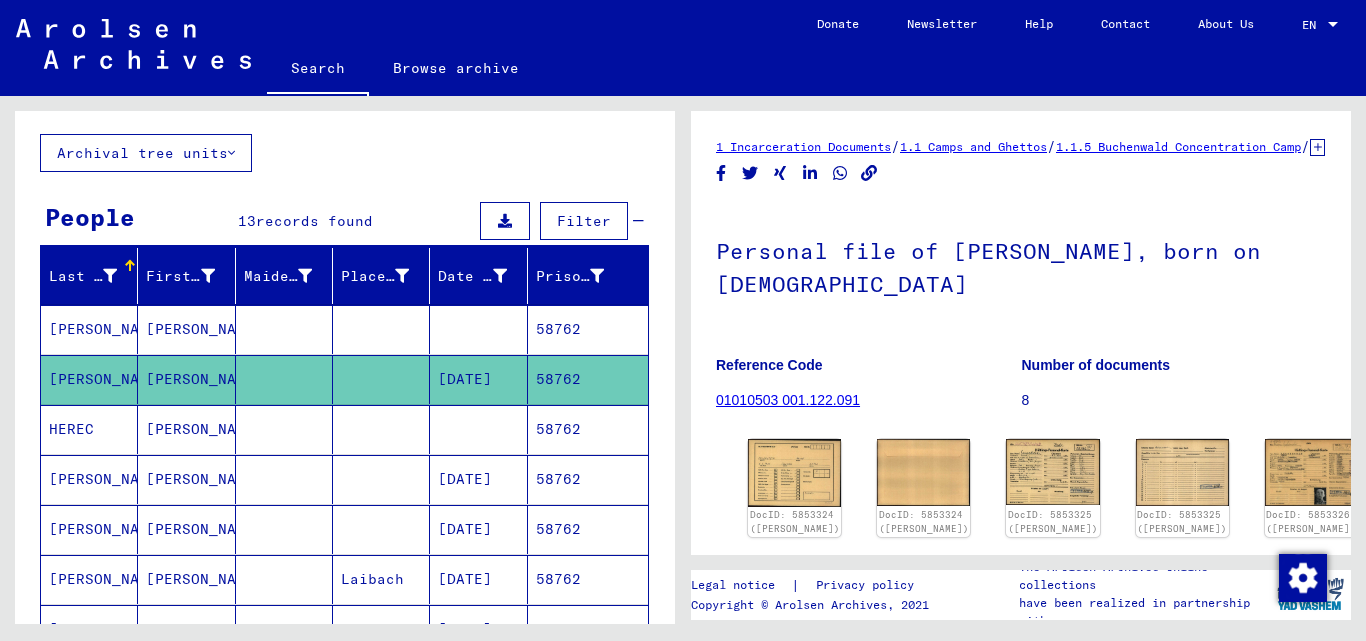 scroll, scrollTop: 0, scrollLeft: 0, axis: both 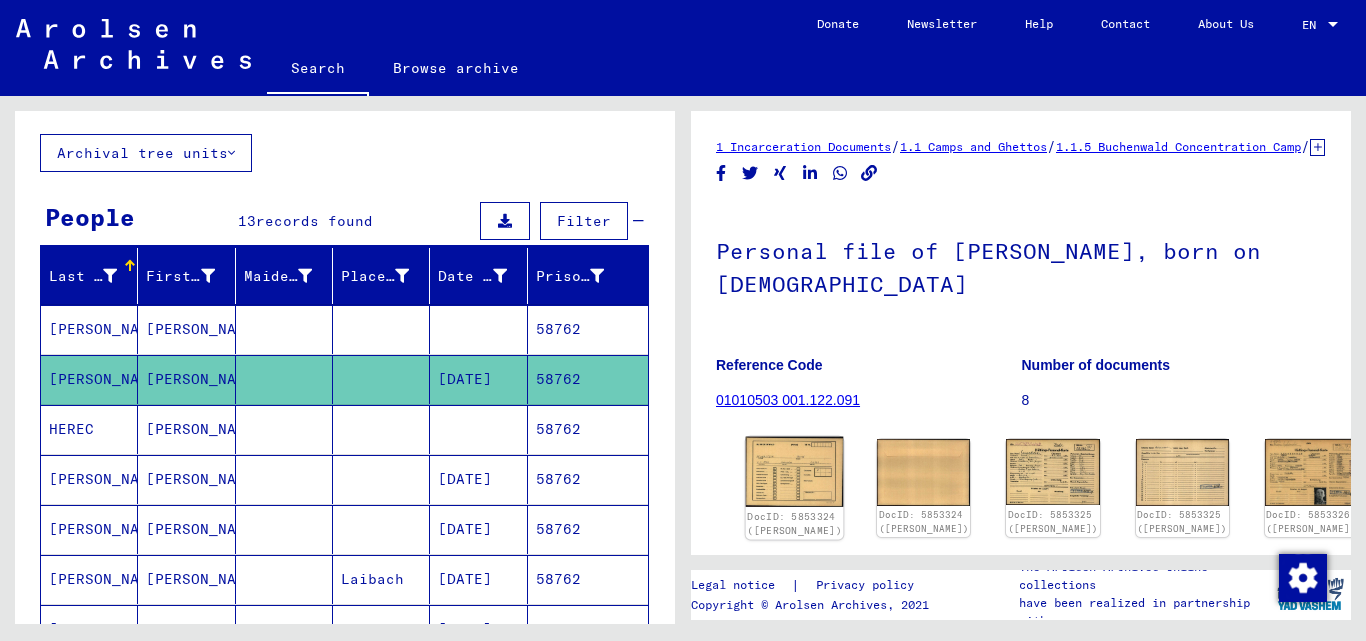 click 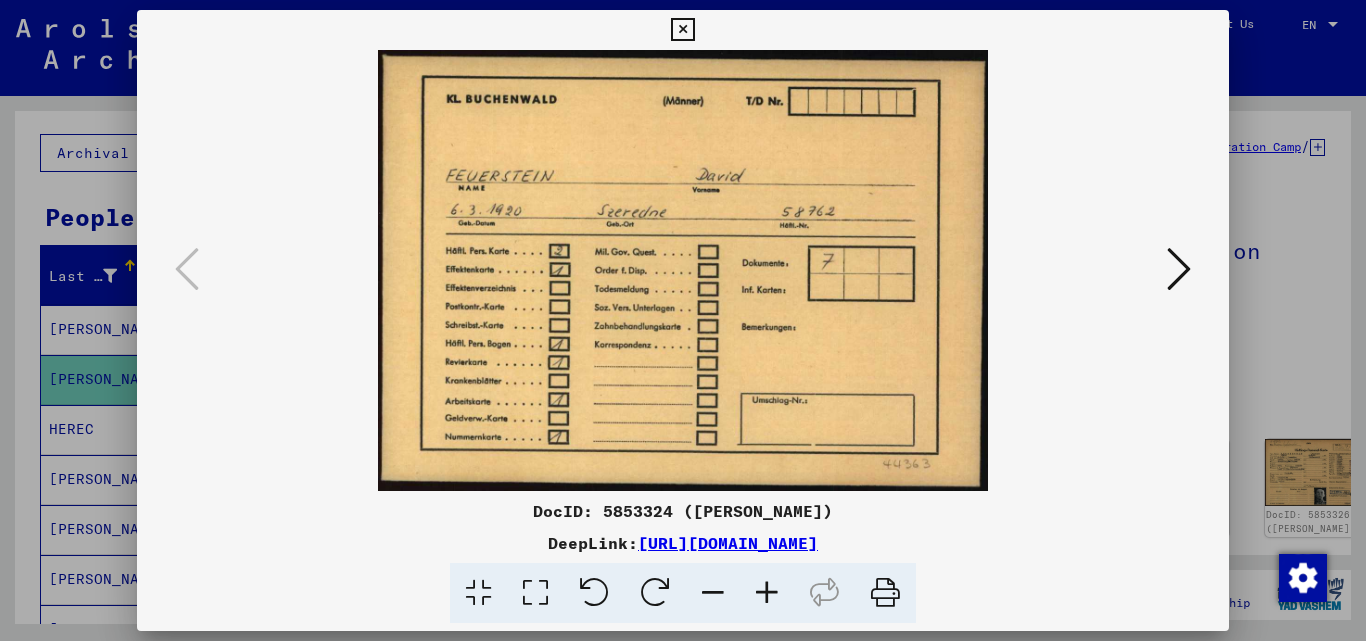 click at bounding box center [1179, 269] 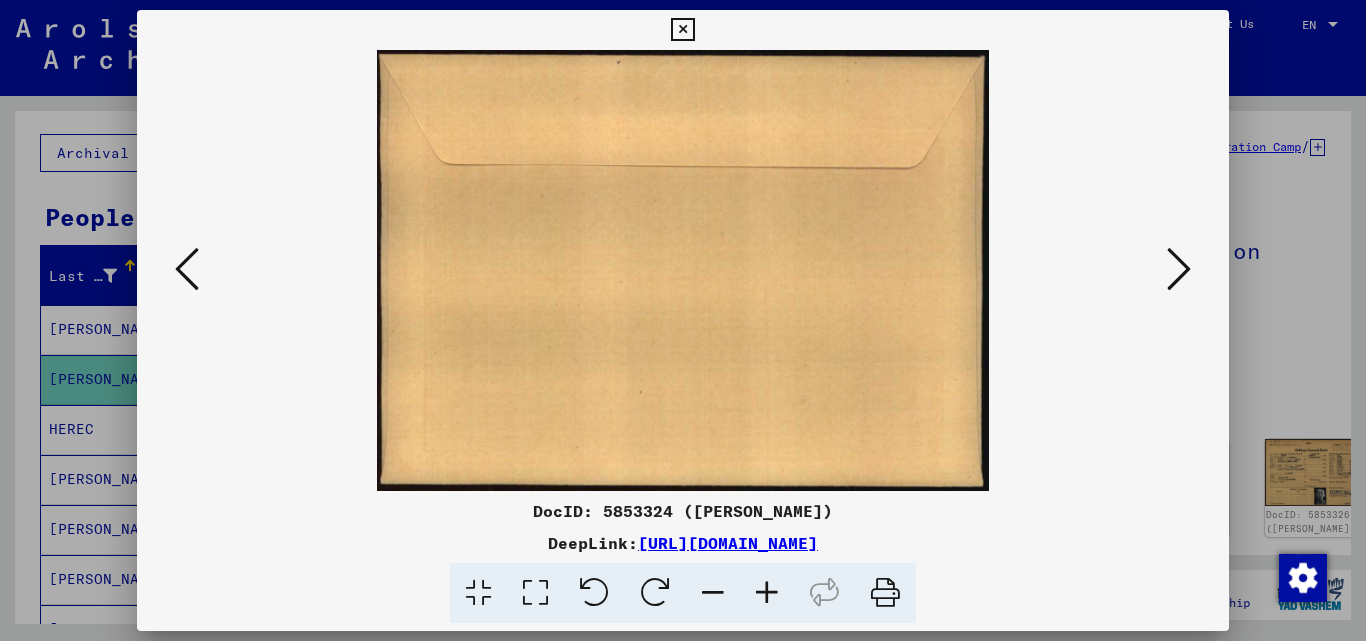 click at bounding box center (1179, 269) 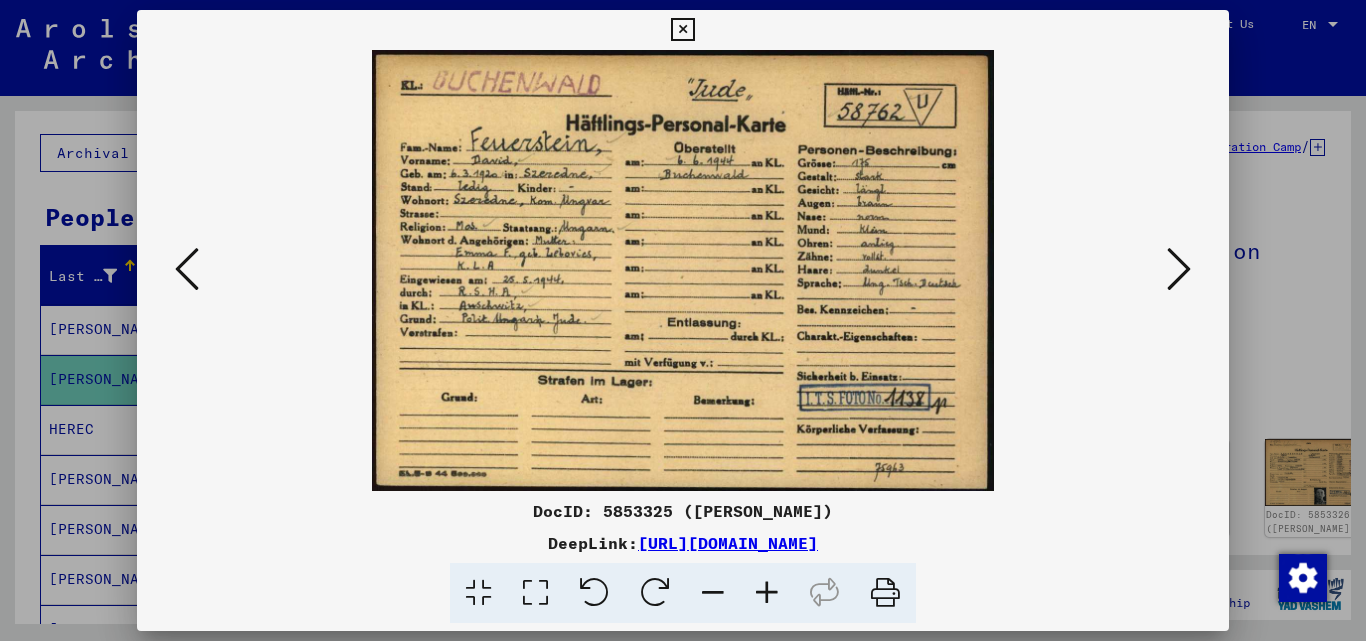 click at bounding box center [1179, 269] 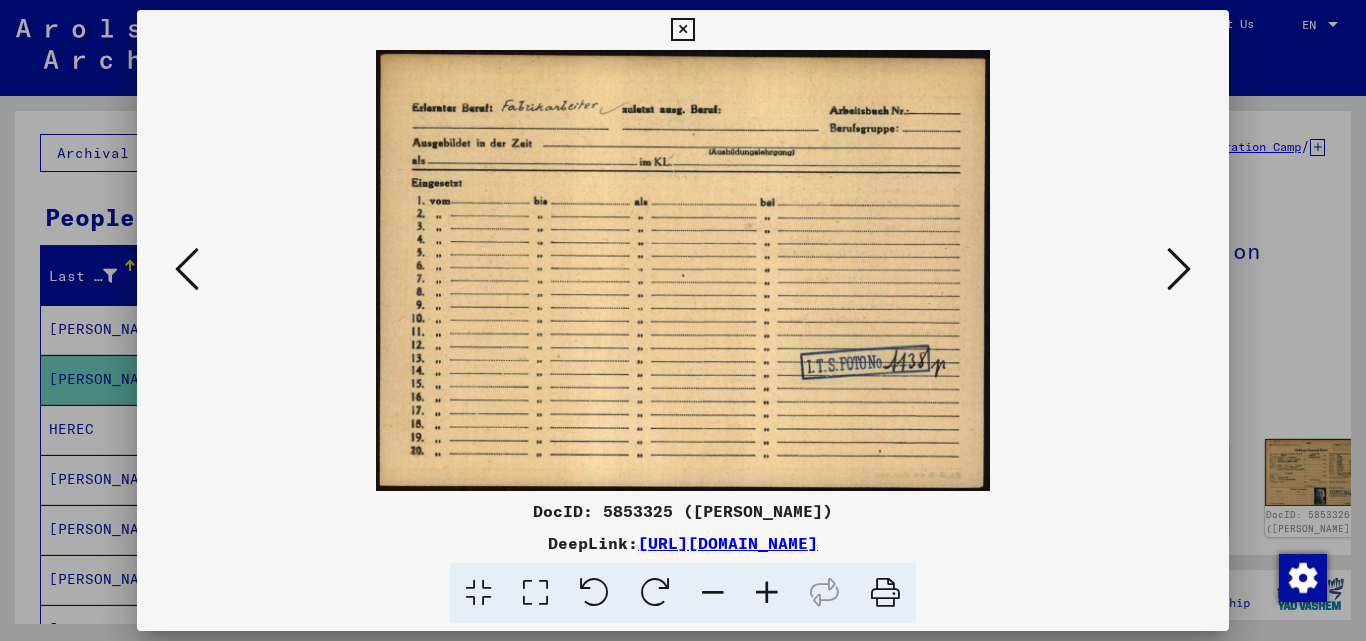 click at bounding box center (1179, 269) 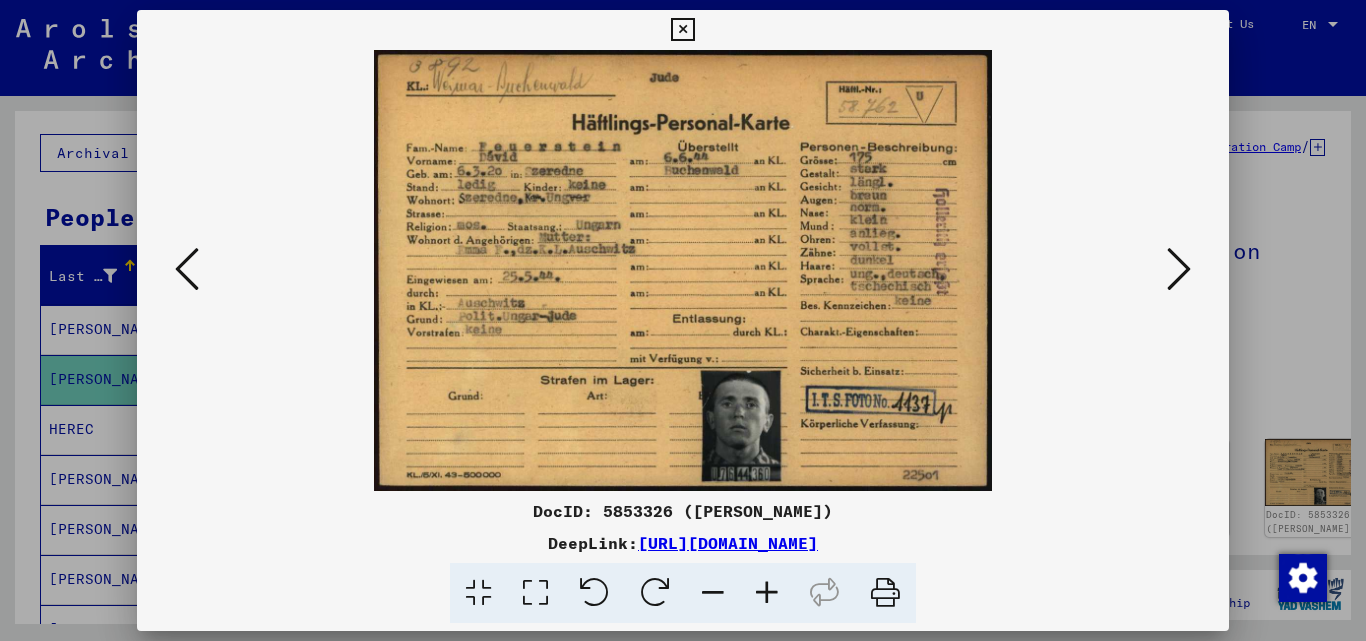 click at bounding box center (1179, 269) 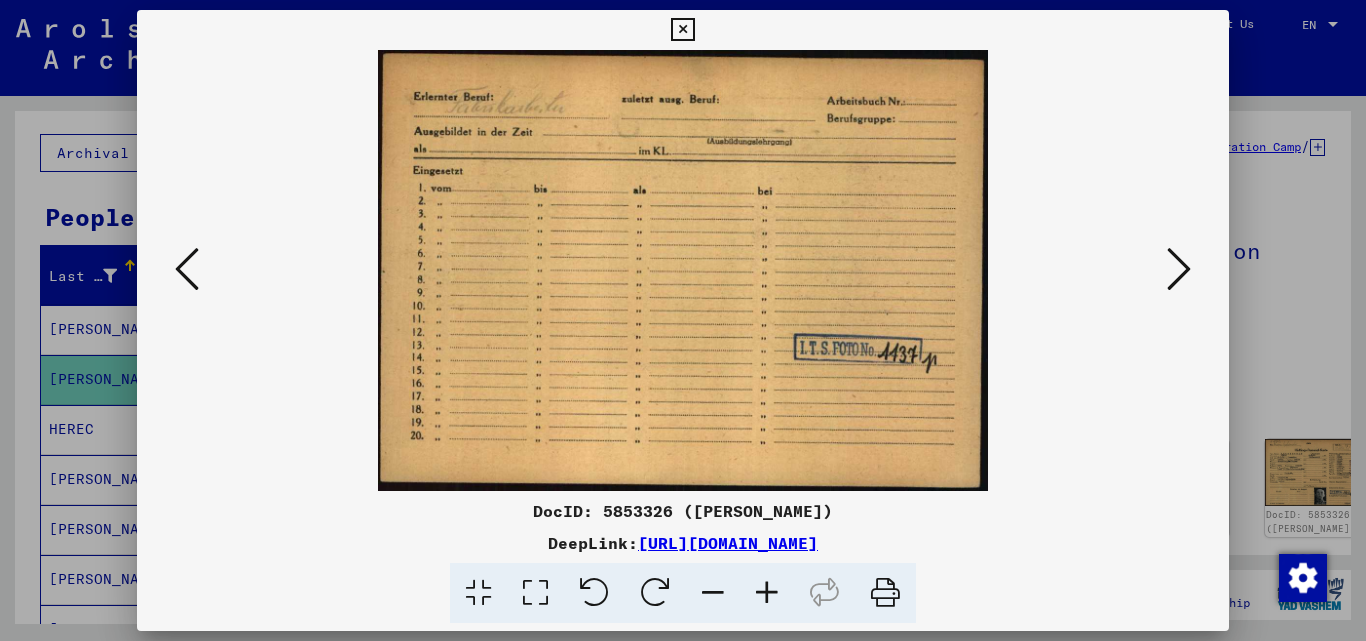click at bounding box center (1179, 269) 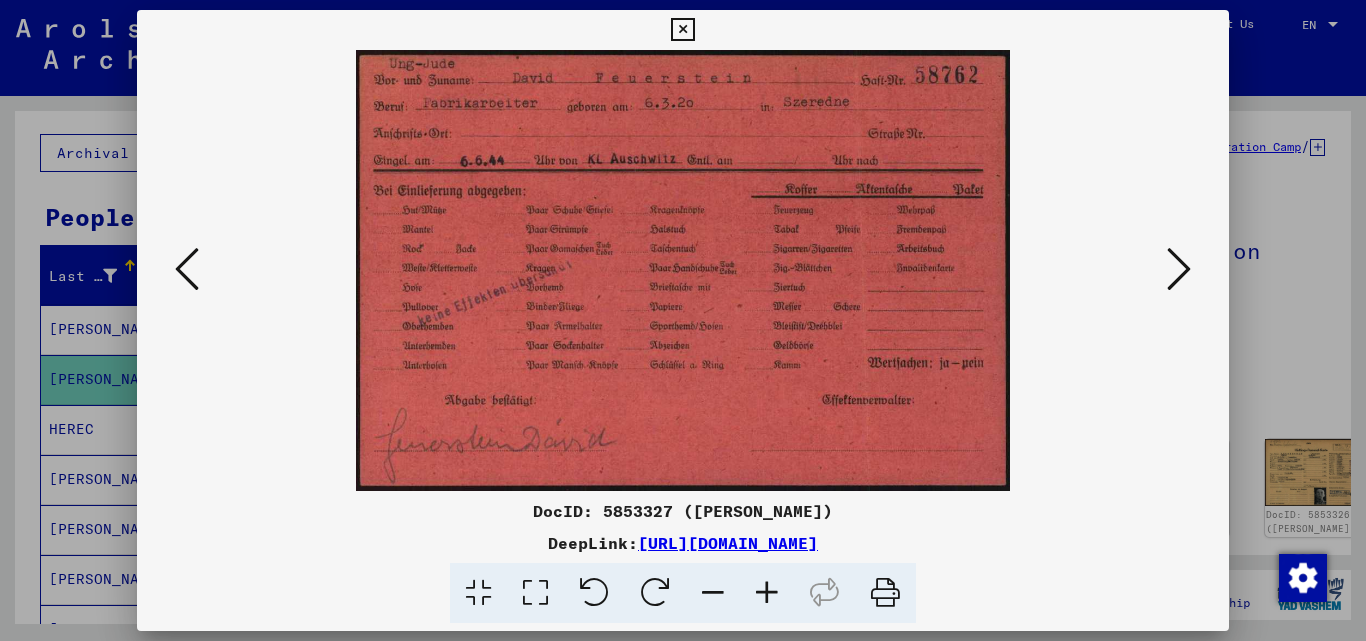 click at bounding box center [1179, 269] 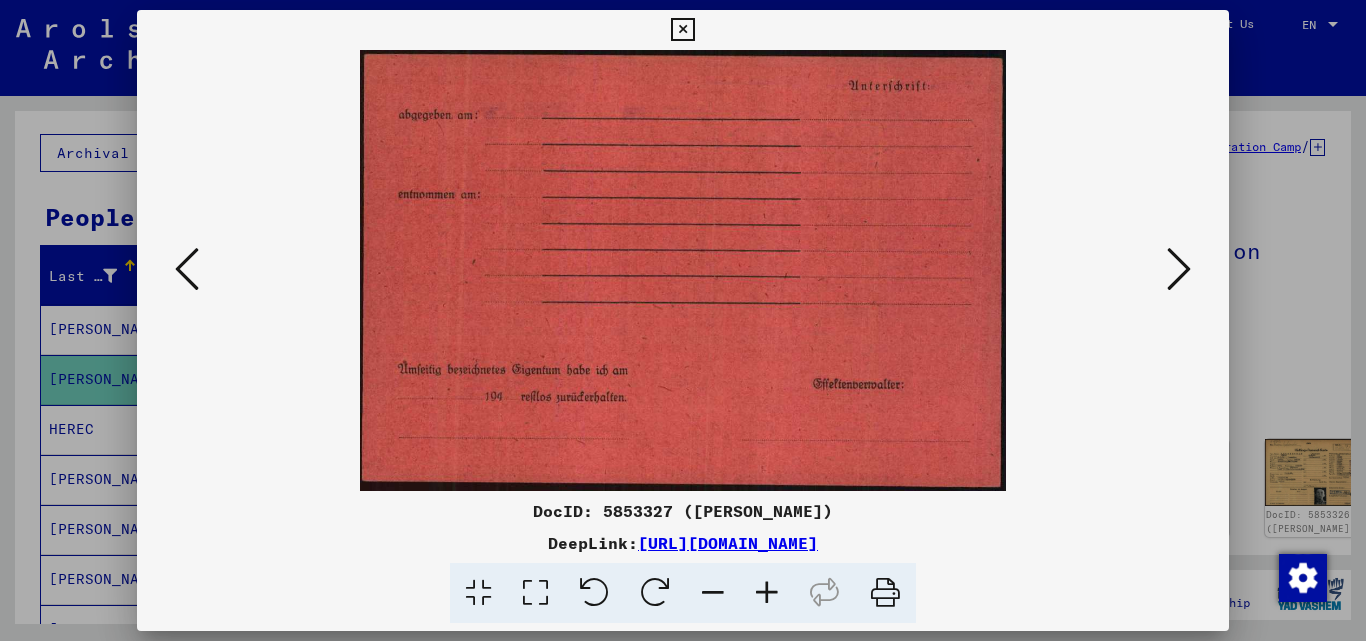 click at bounding box center (1179, 269) 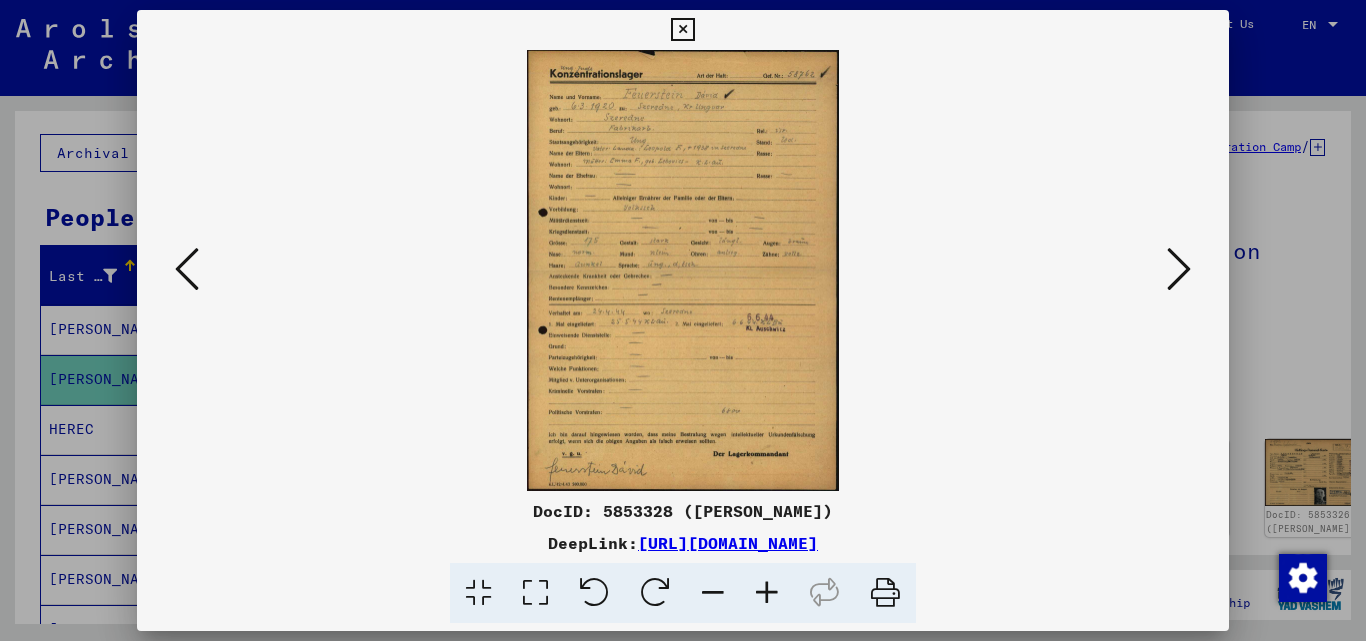 click at bounding box center [767, 593] 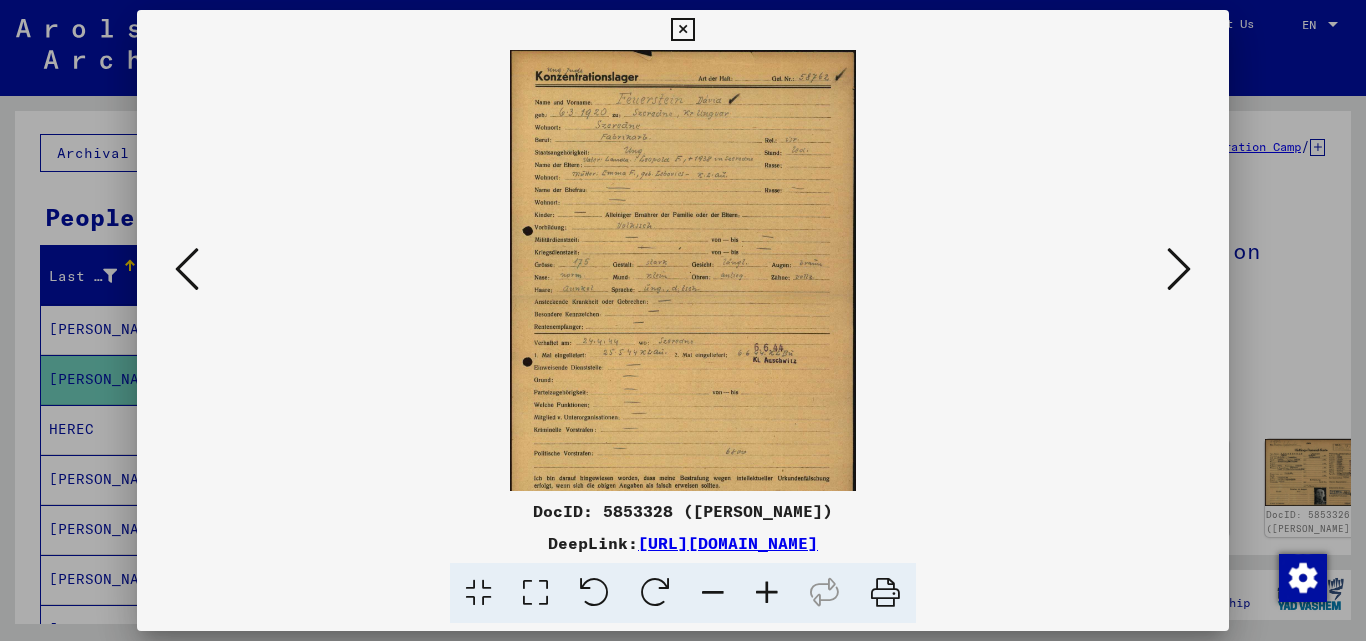 click at bounding box center (767, 593) 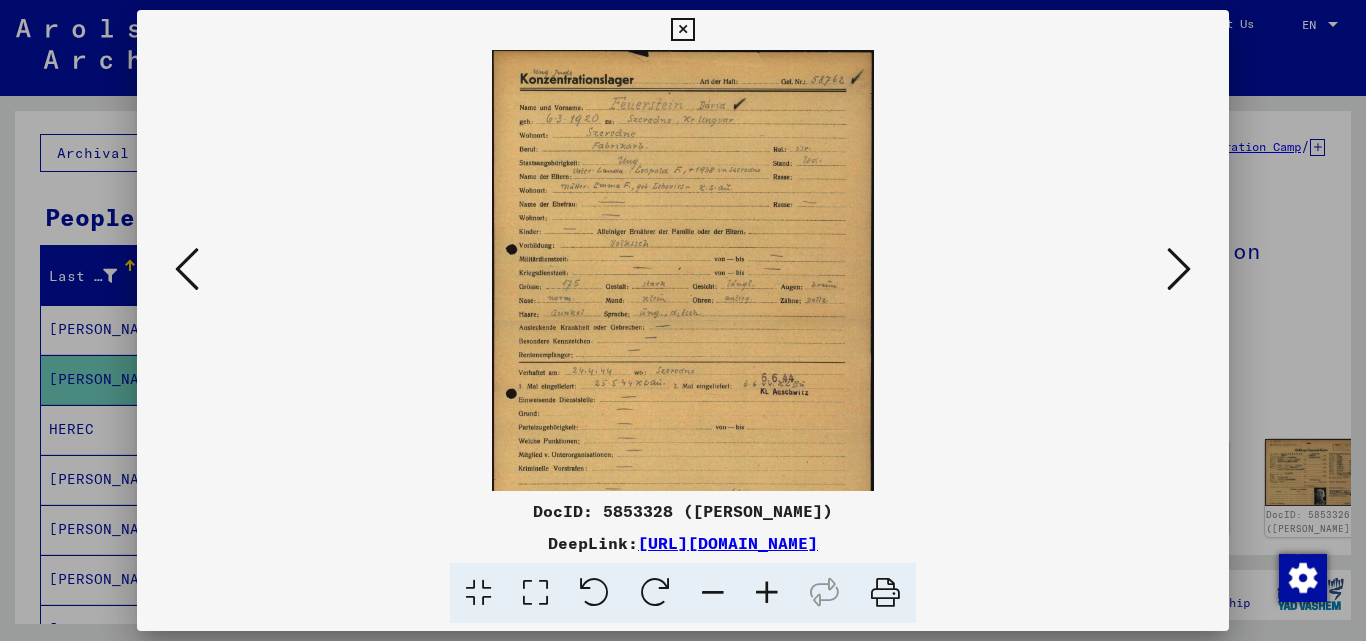 click at bounding box center [767, 593] 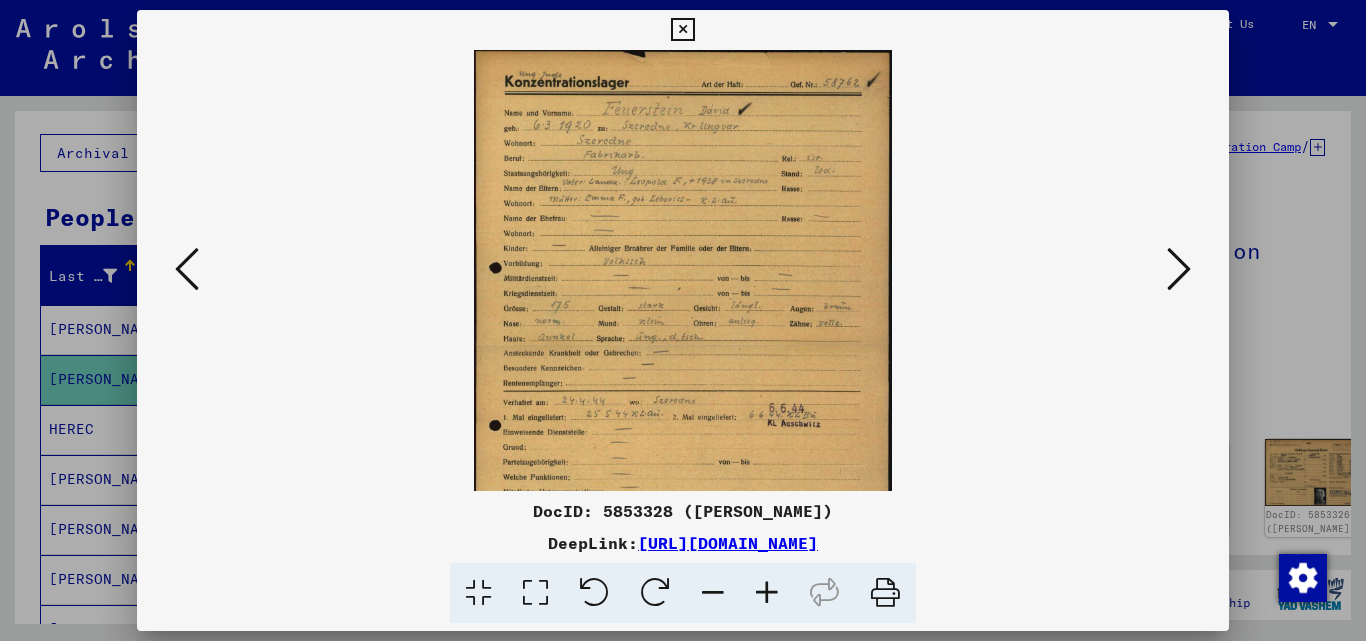click at bounding box center [767, 593] 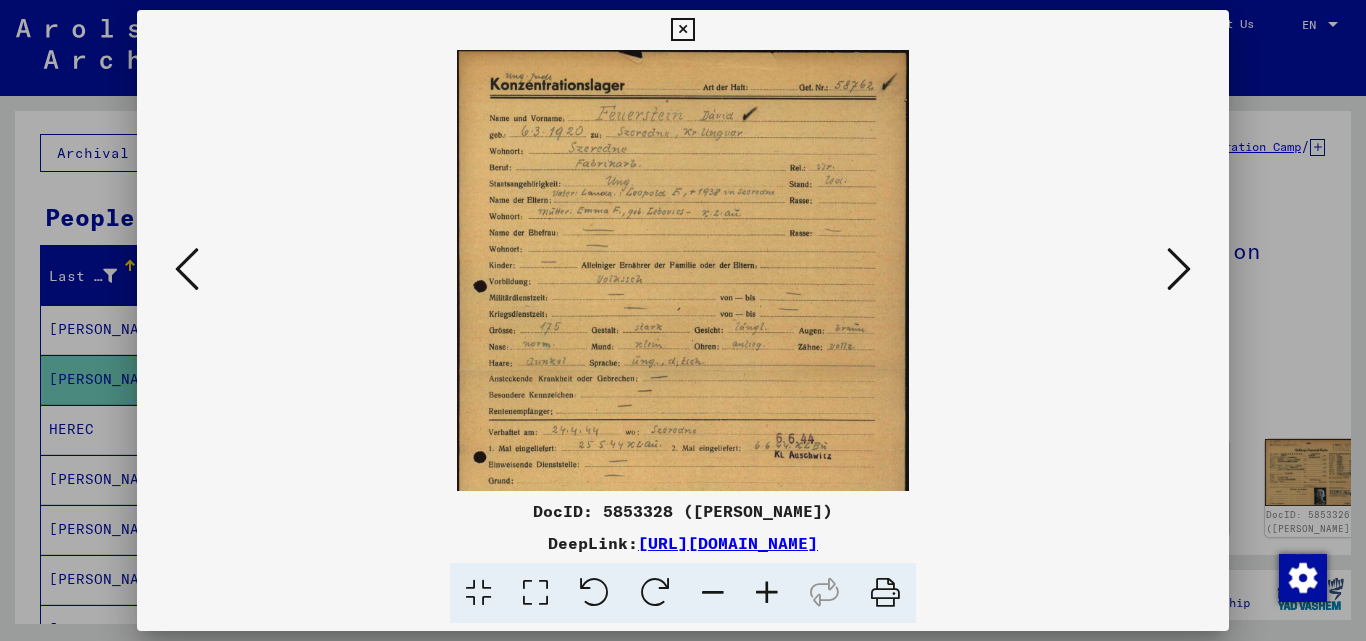 click at bounding box center [767, 593] 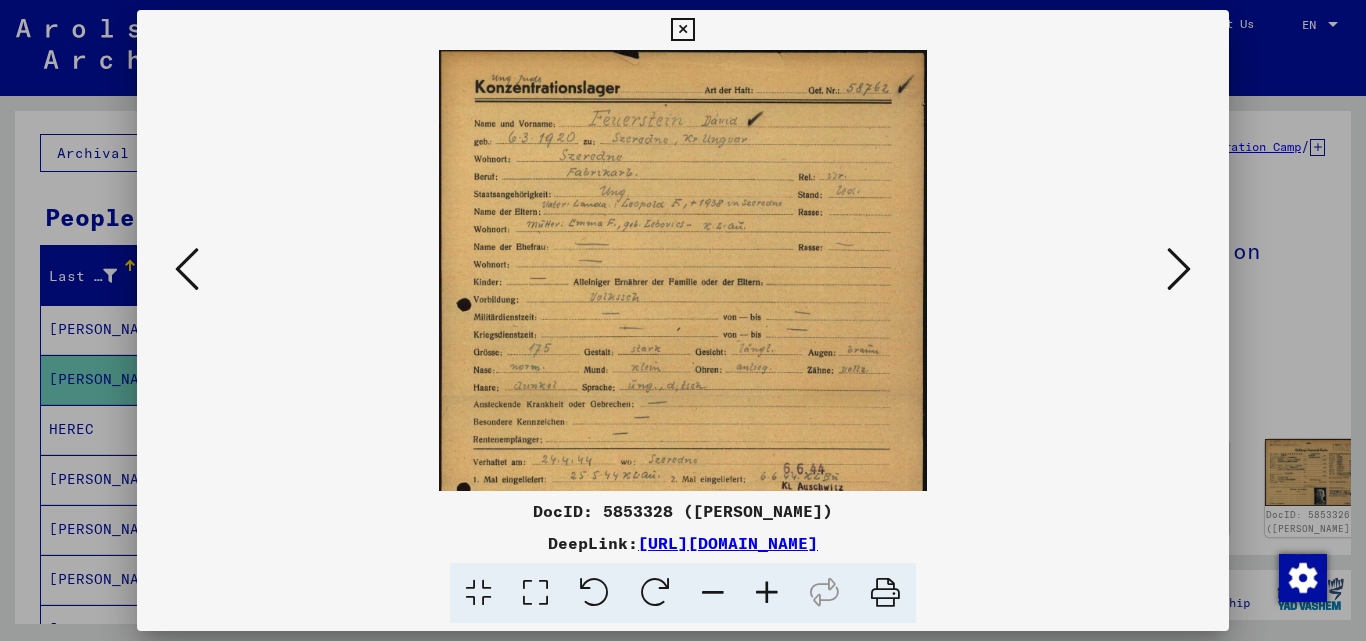 click at bounding box center (767, 593) 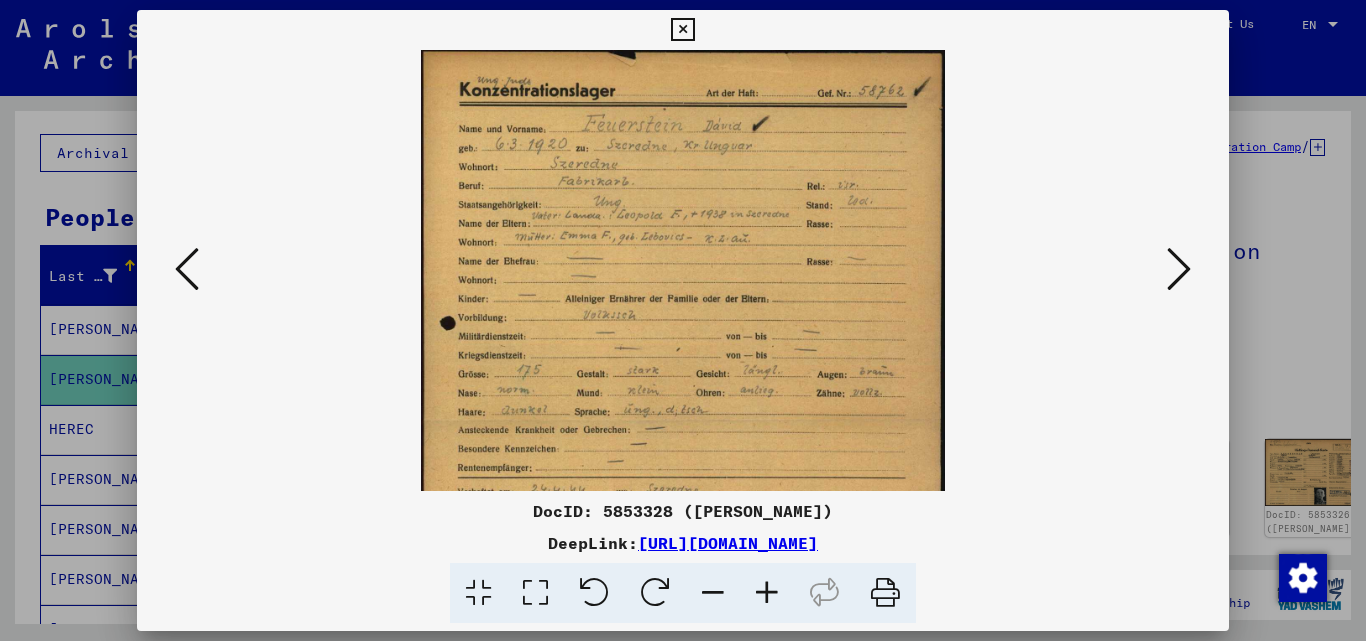 click at bounding box center [767, 593] 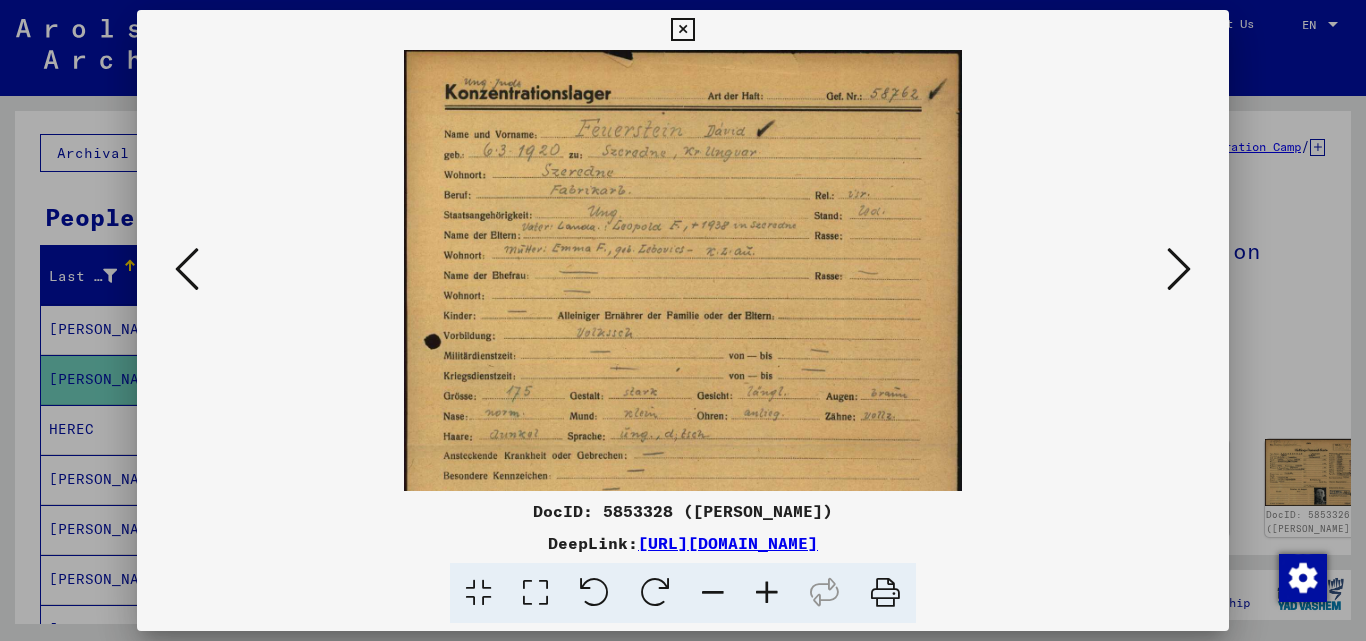 click at bounding box center (767, 593) 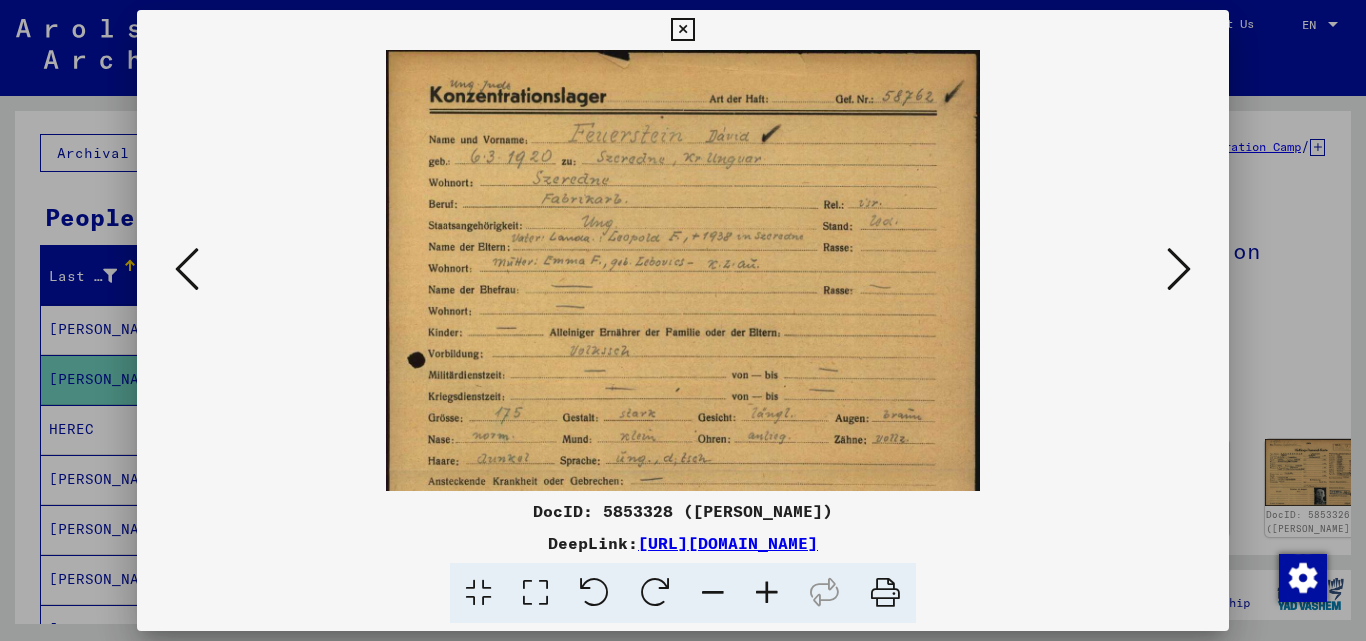 click at bounding box center (767, 593) 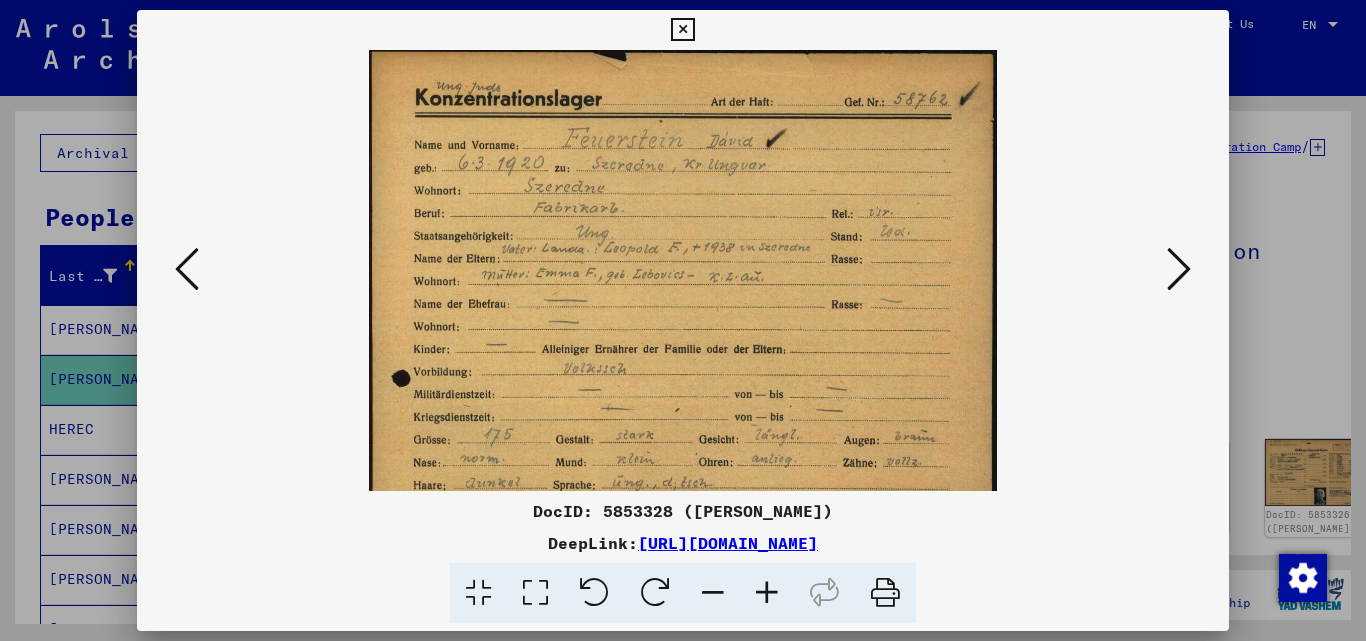 click at bounding box center [767, 593] 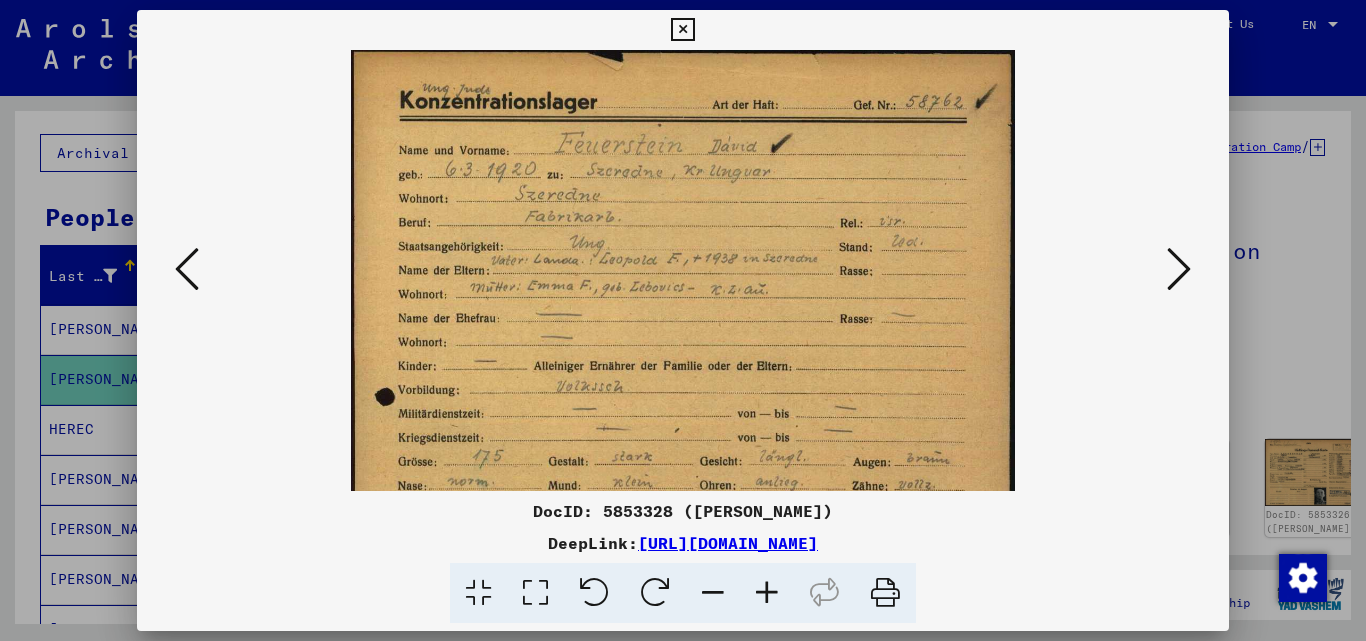 click at bounding box center [767, 593] 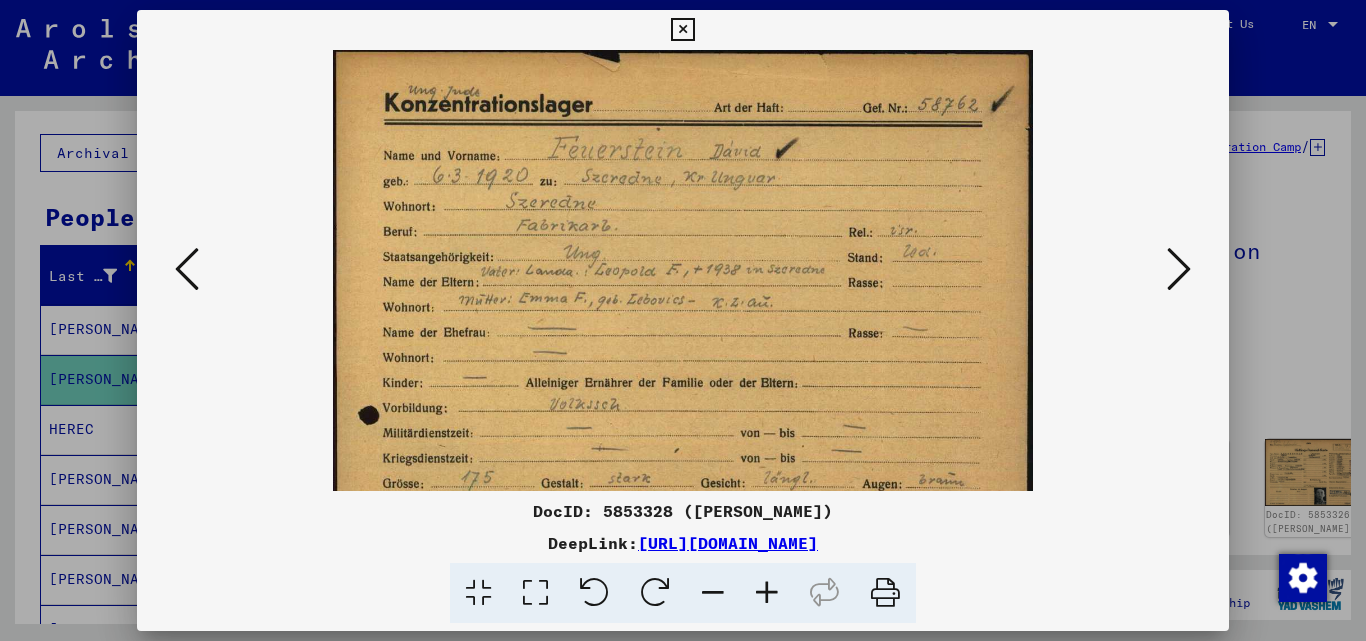 click at bounding box center (1179, 269) 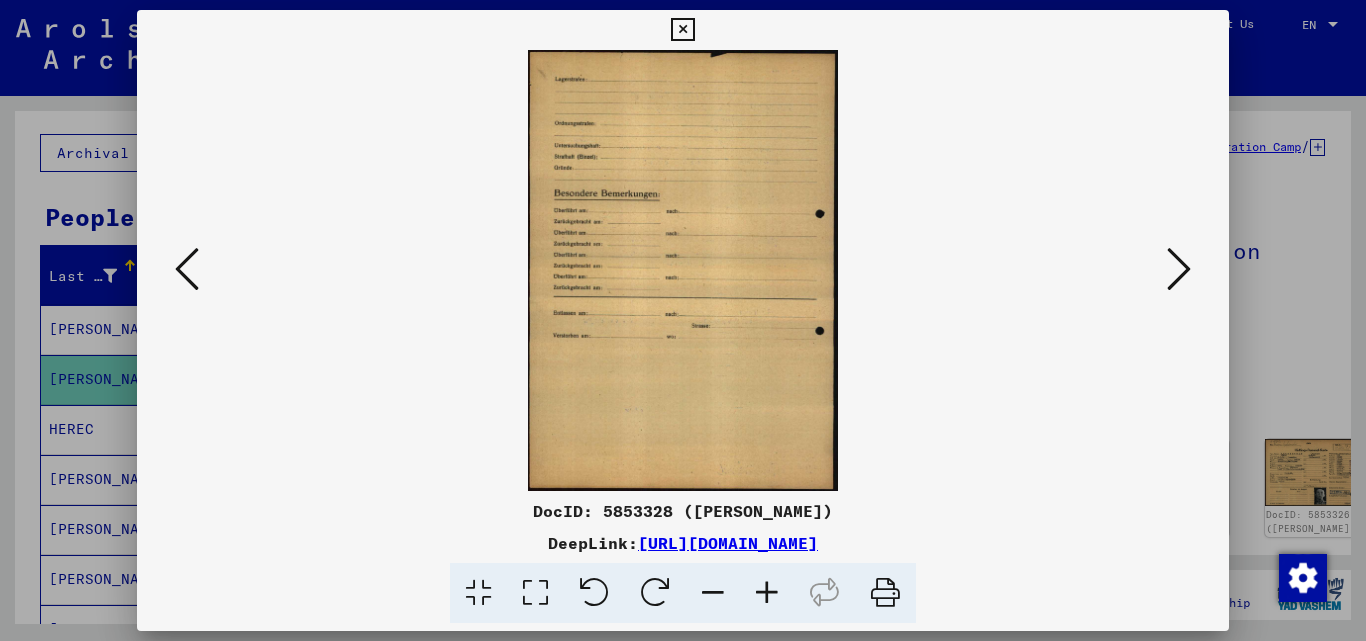 click at bounding box center [1179, 269] 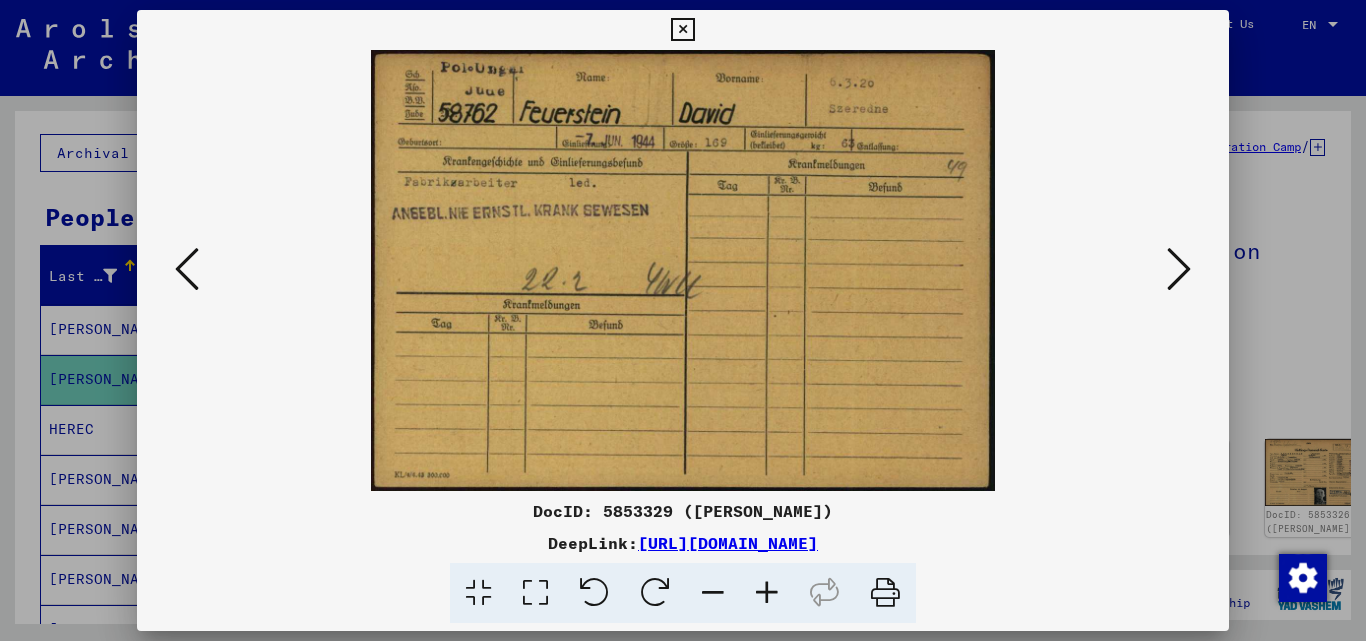 click at bounding box center (1179, 269) 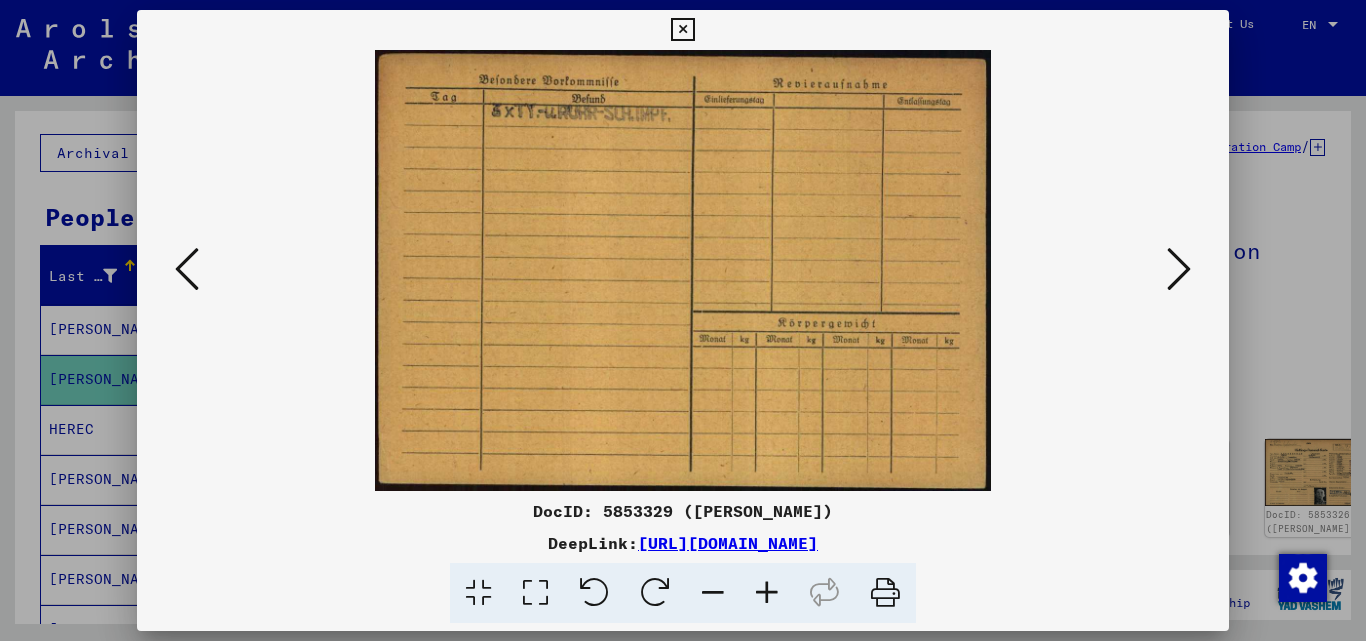 click at bounding box center [1179, 269] 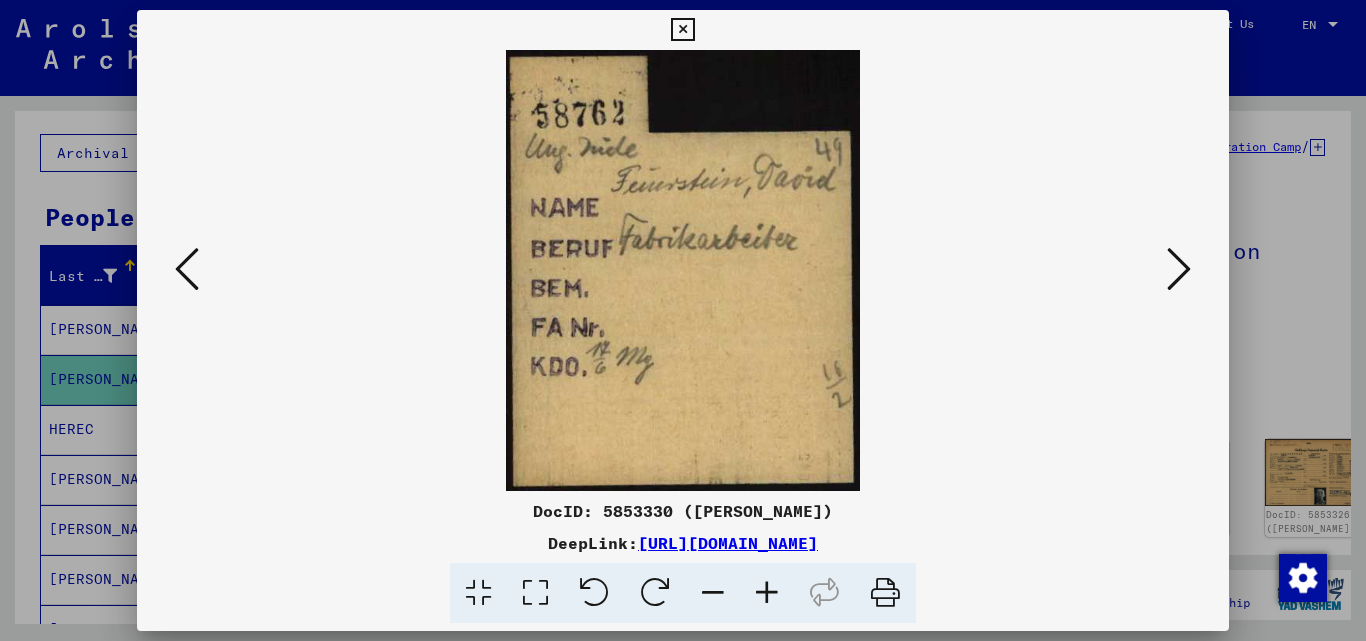 click at bounding box center [1179, 269] 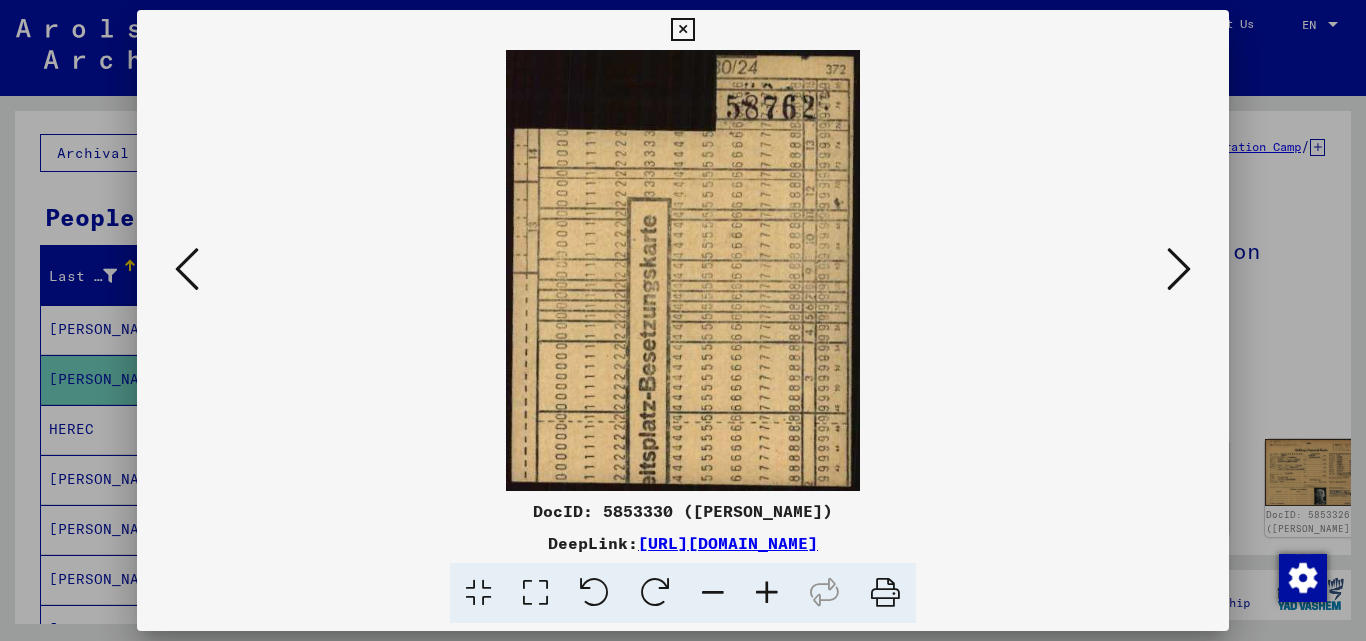 click at bounding box center (1179, 269) 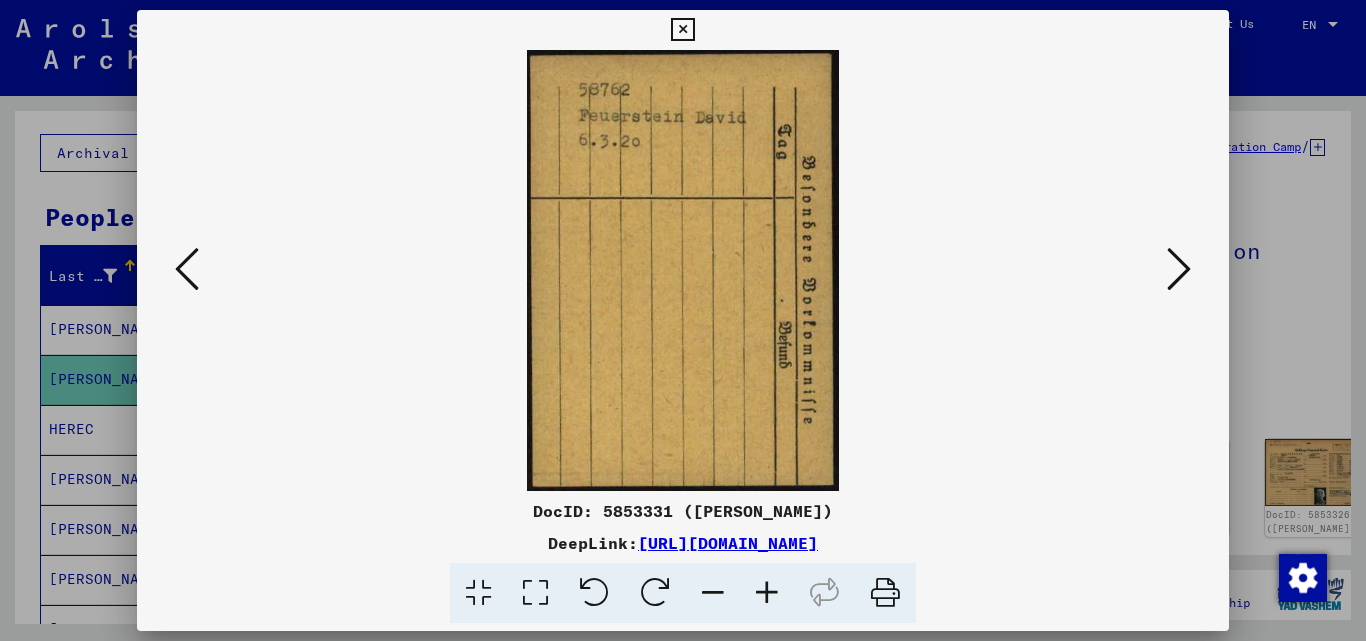 click at bounding box center (1179, 269) 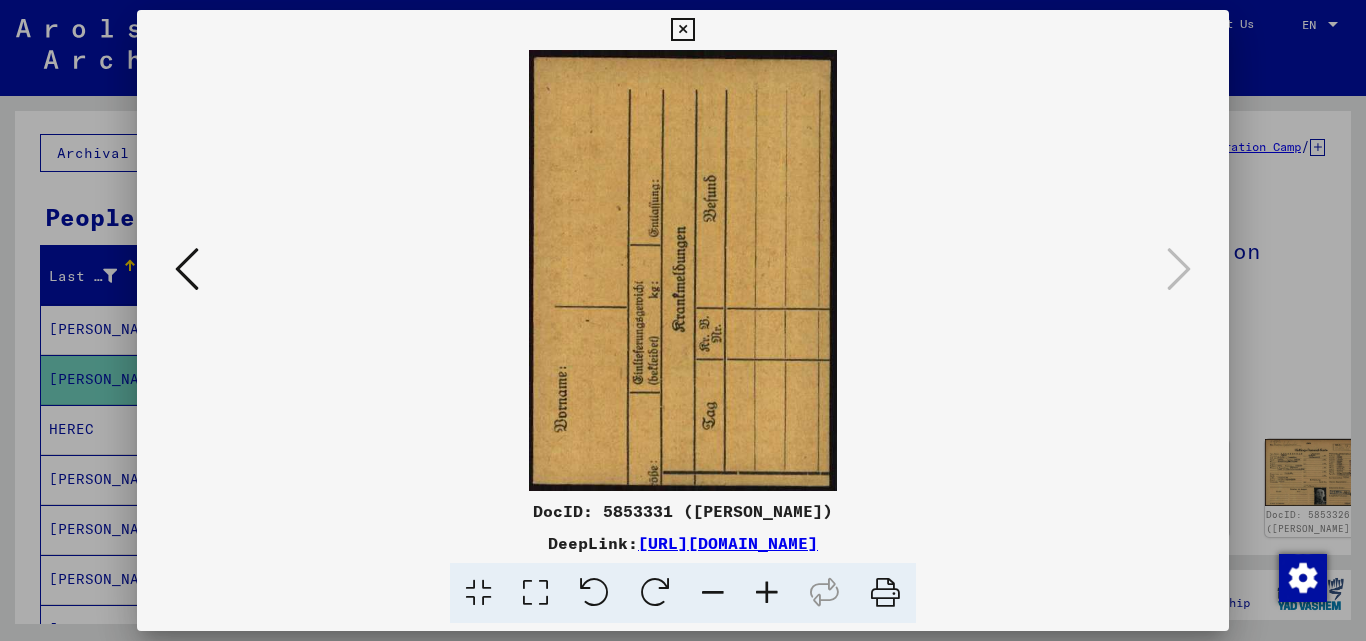 click at bounding box center [682, 30] 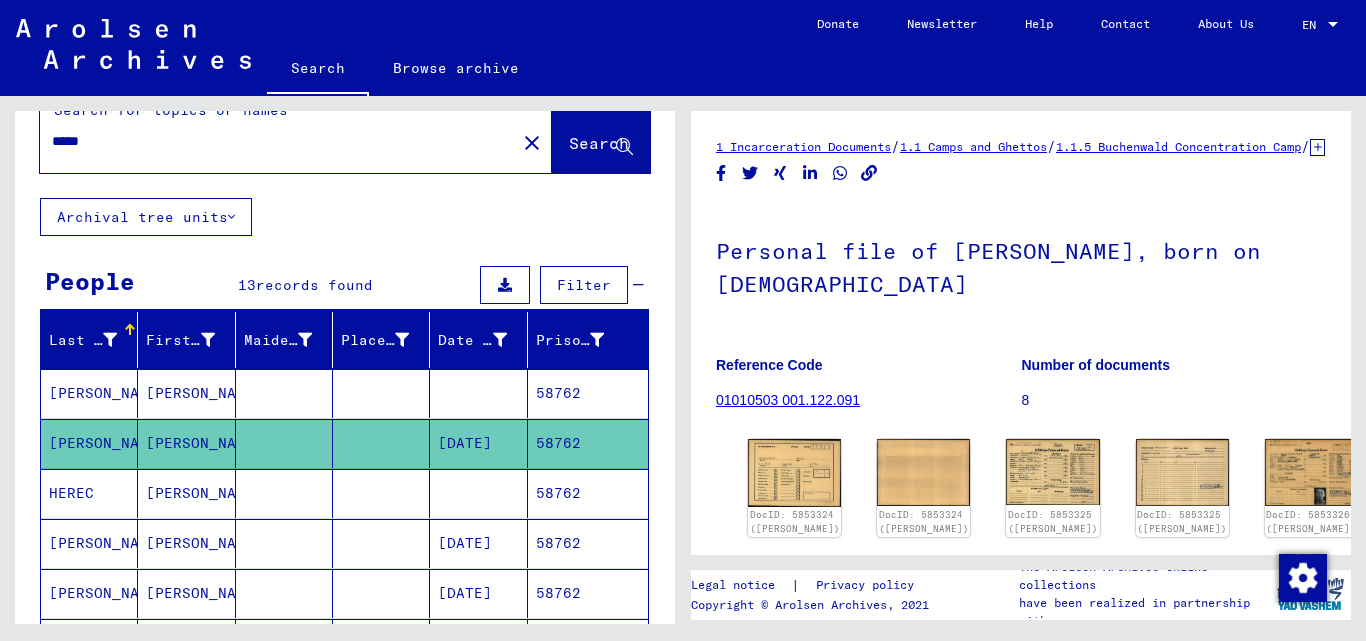 scroll, scrollTop: 0, scrollLeft: 0, axis: both 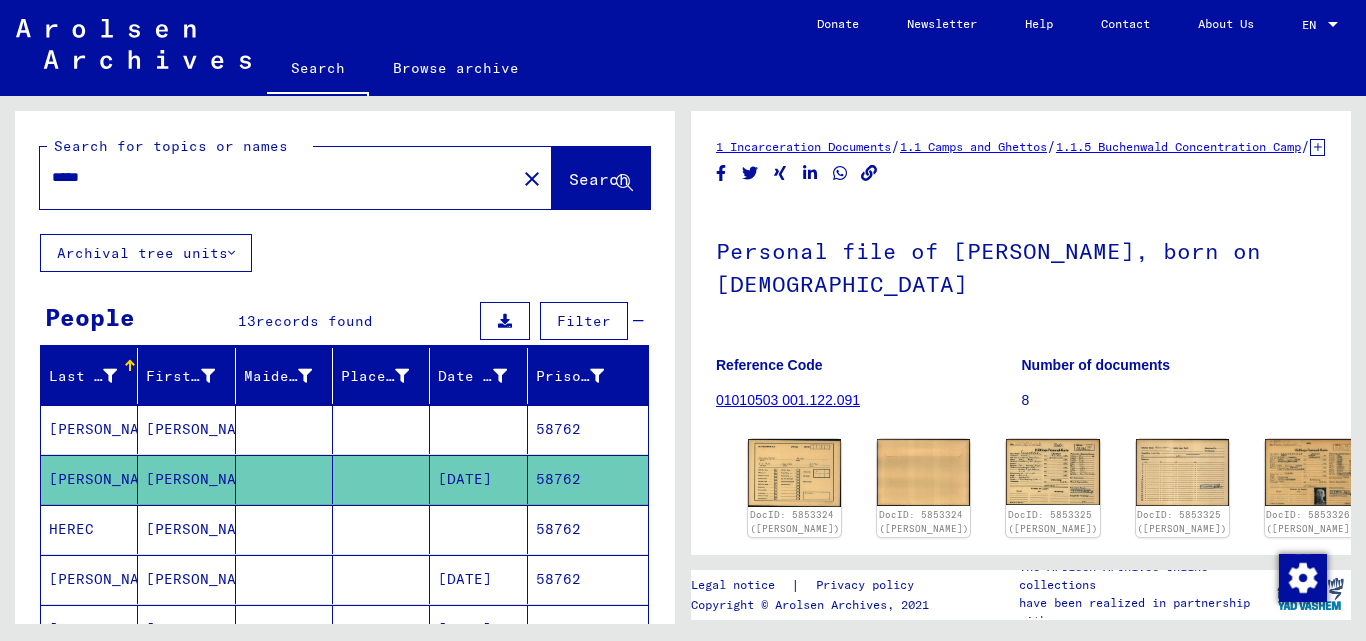 click on "*****" at bounding box center (278, 177) 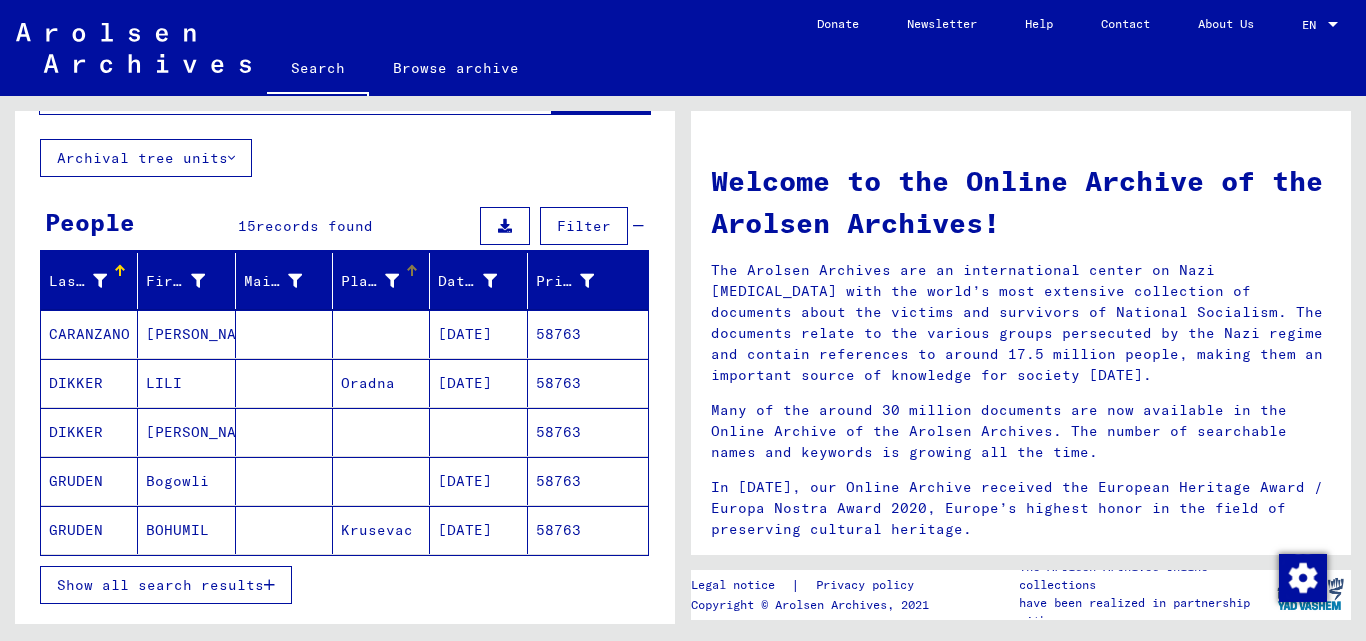 scroll, scrollTop: 200, scrollLeft: 0, axis: vertical 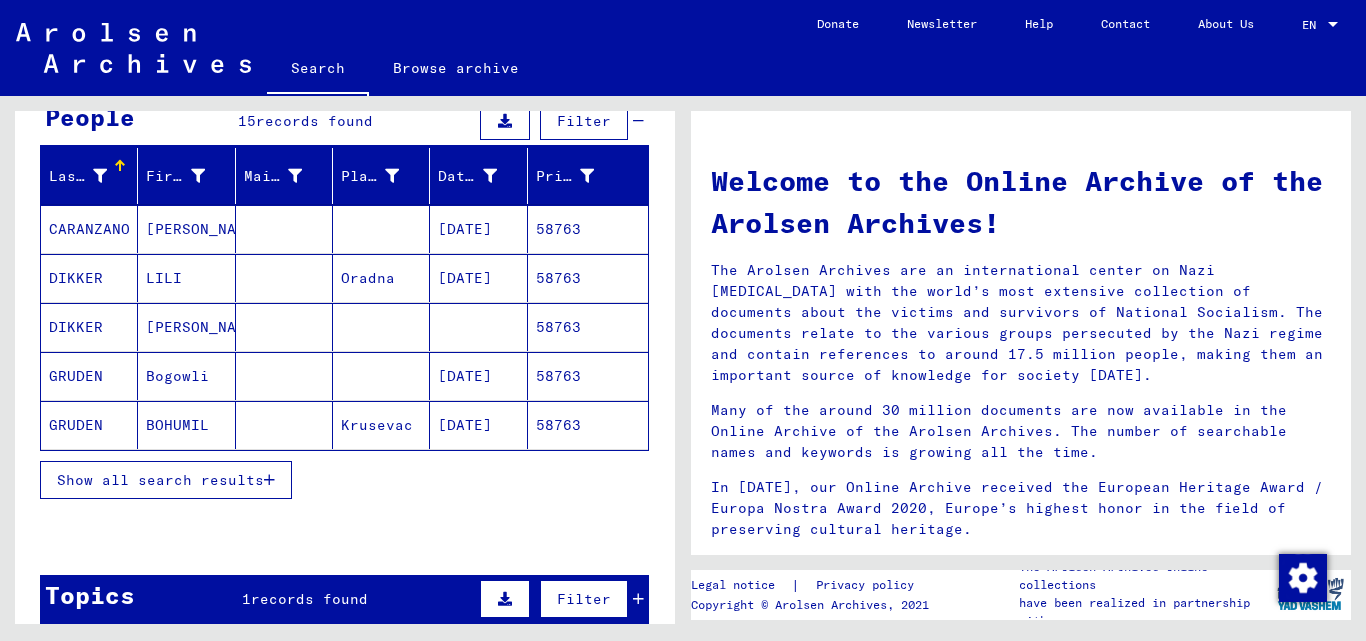 click at bounding box center [269, 480] 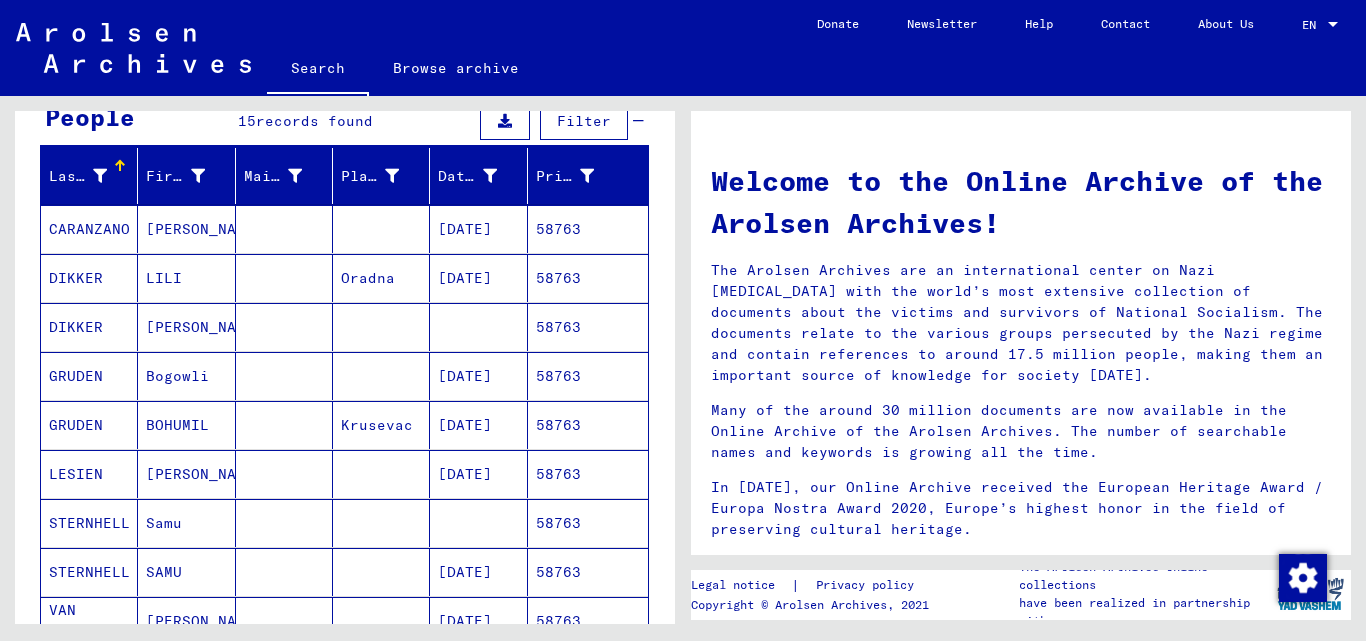 click on "58763" at bounding box center (588, 278) 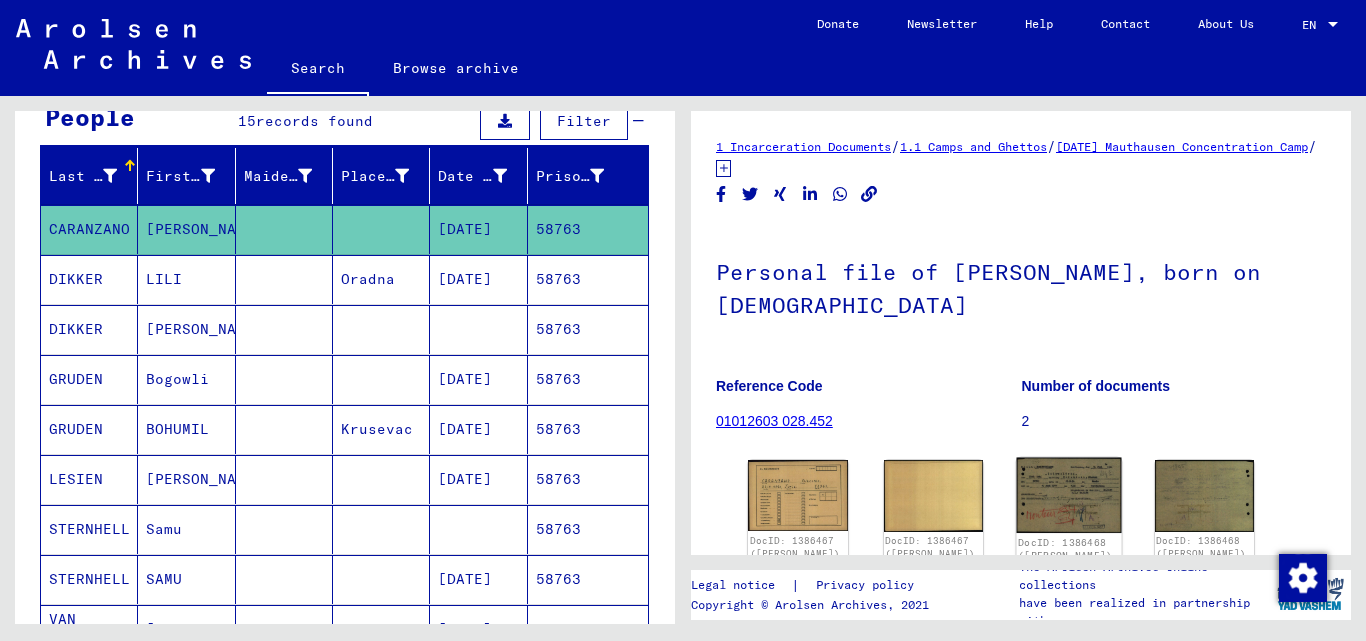 click 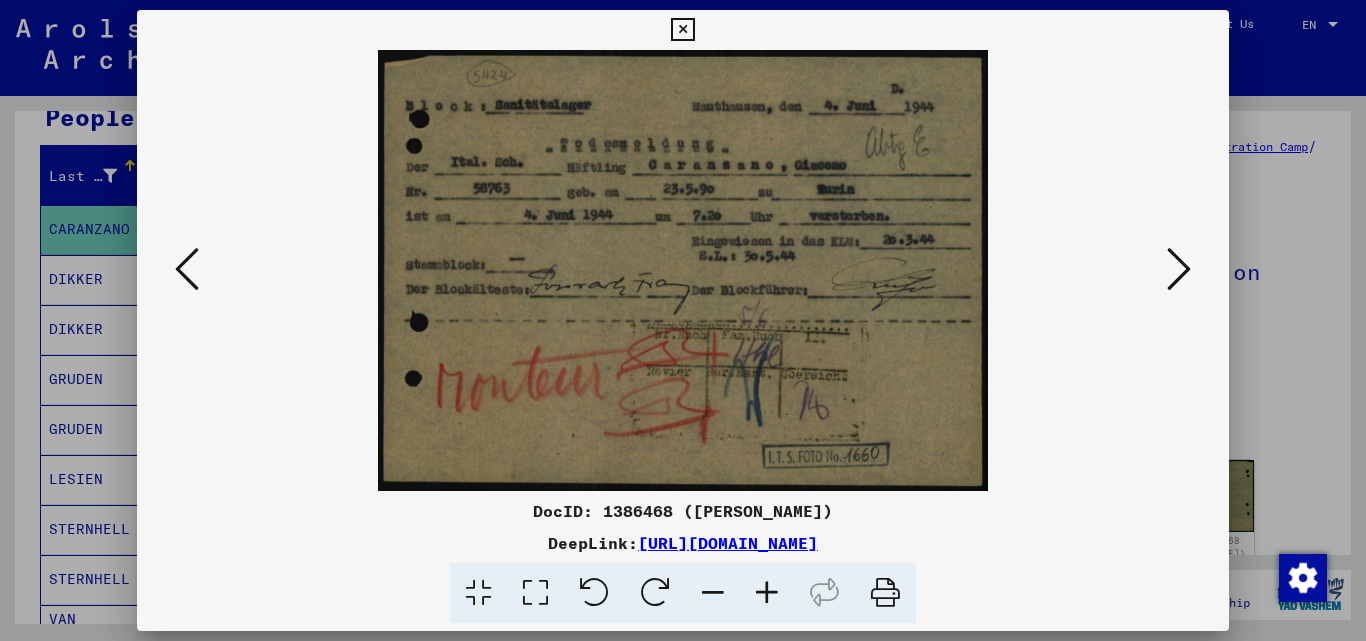 click at bounding box center (682, 30) 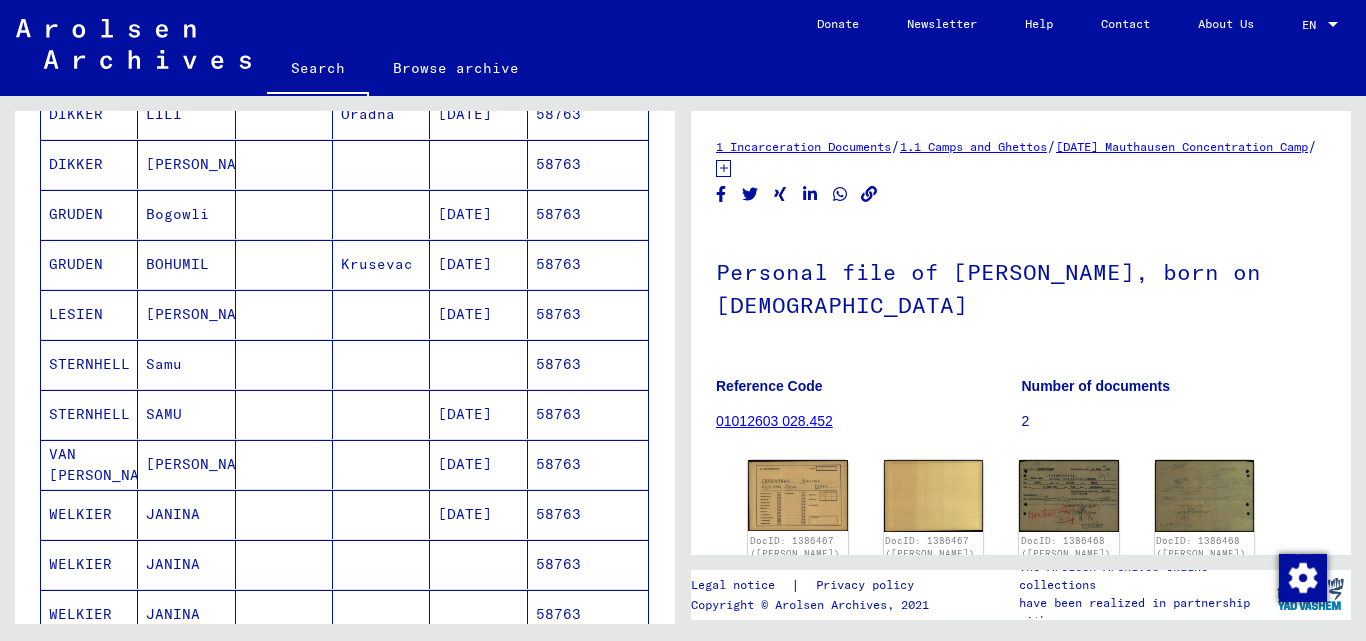 scroll, scrollTop: 400, scrollLeft: 0, axis: vertical 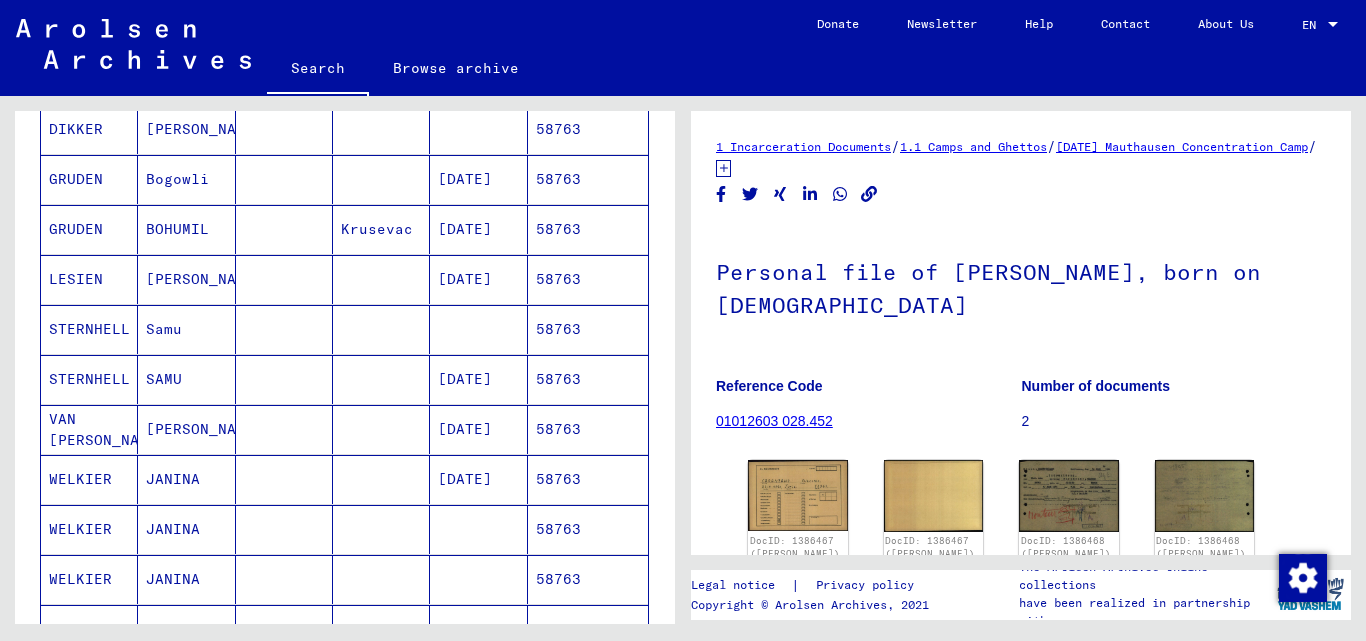 click on "58763" at bounding box center [588, 429] 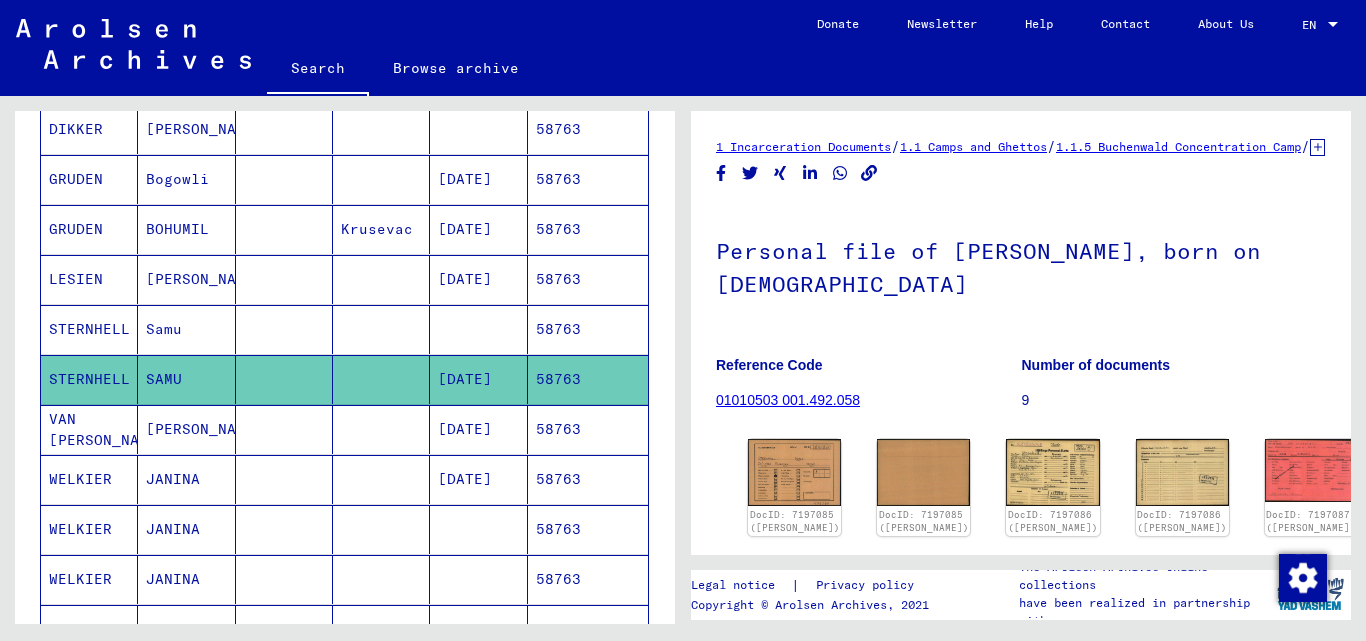 scroll, scrollTop: 0, scrollLeft: 0, axis: both 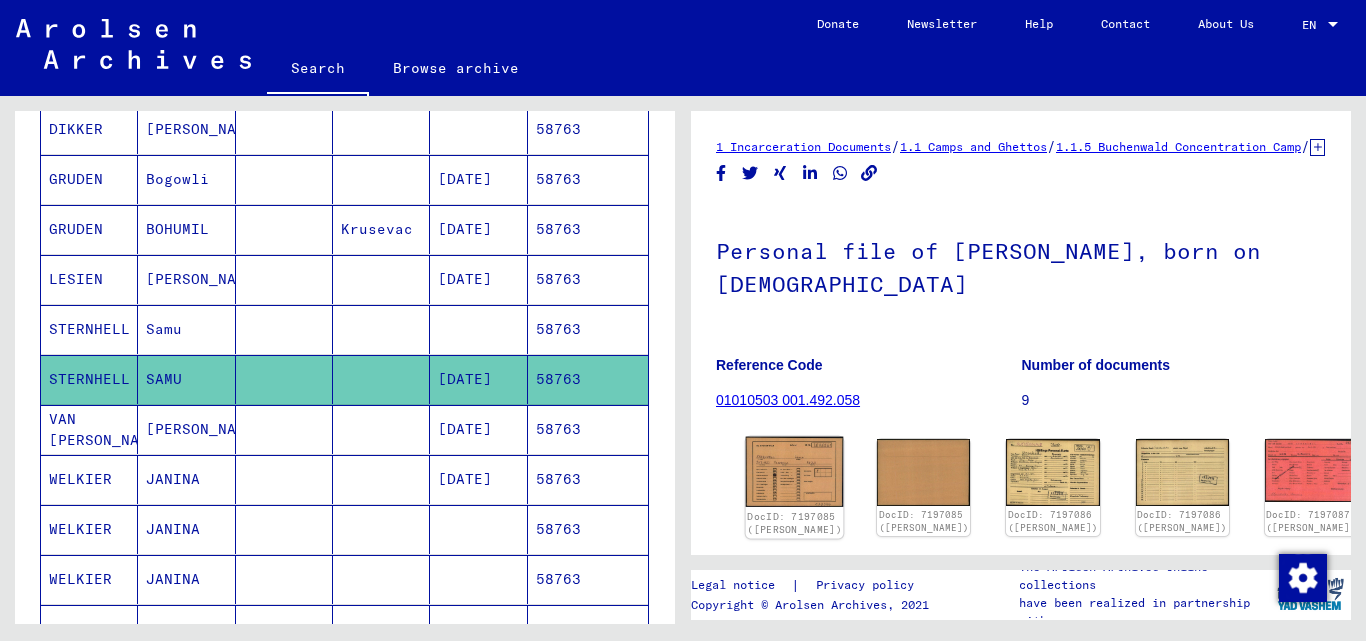 click 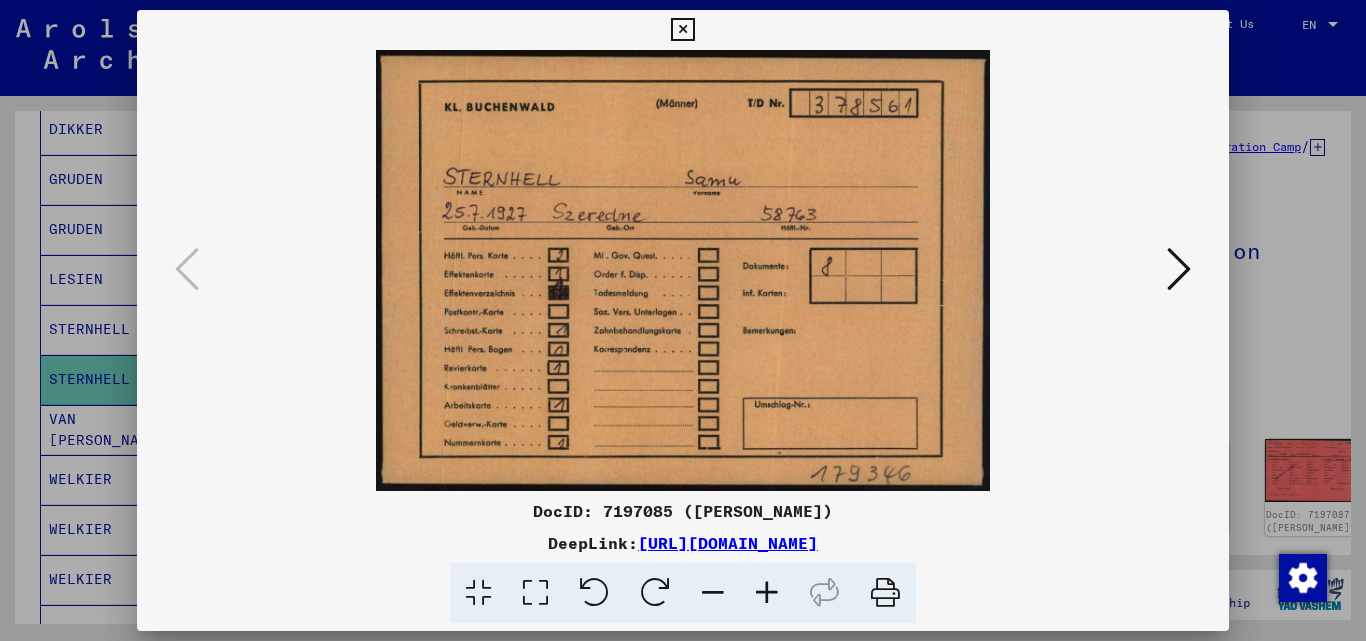 click at bounding box center [1179, 269] 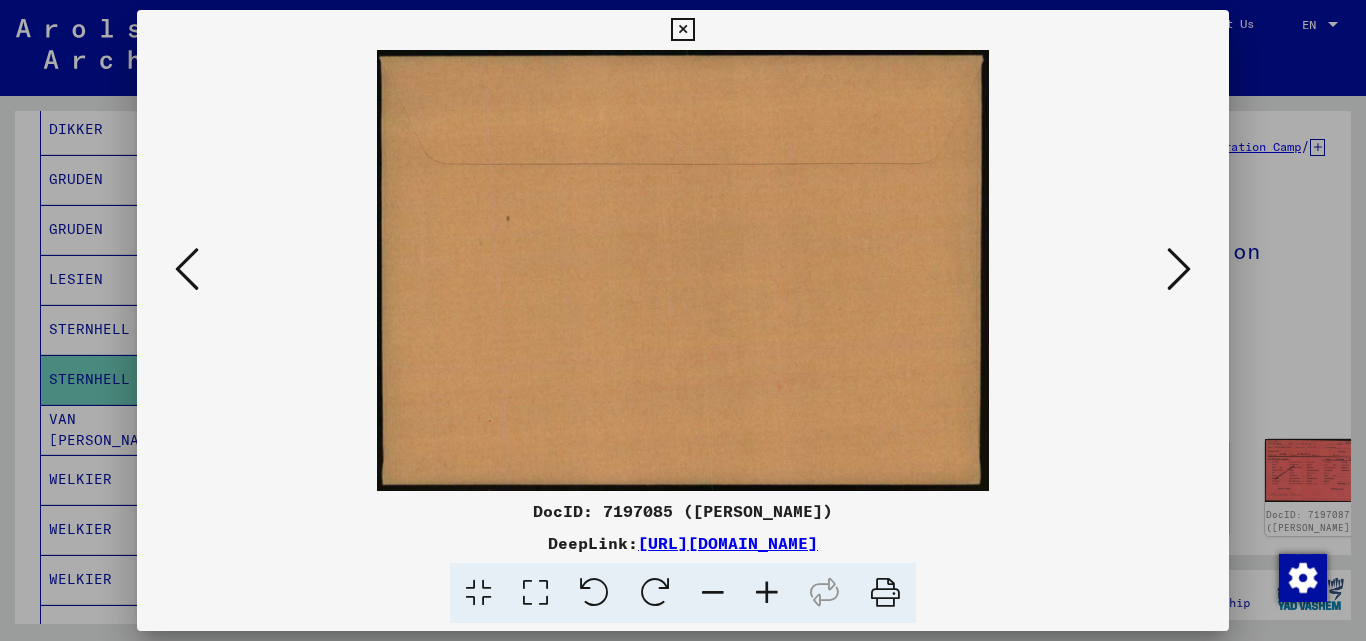 click at bounding box center [1179, 269] 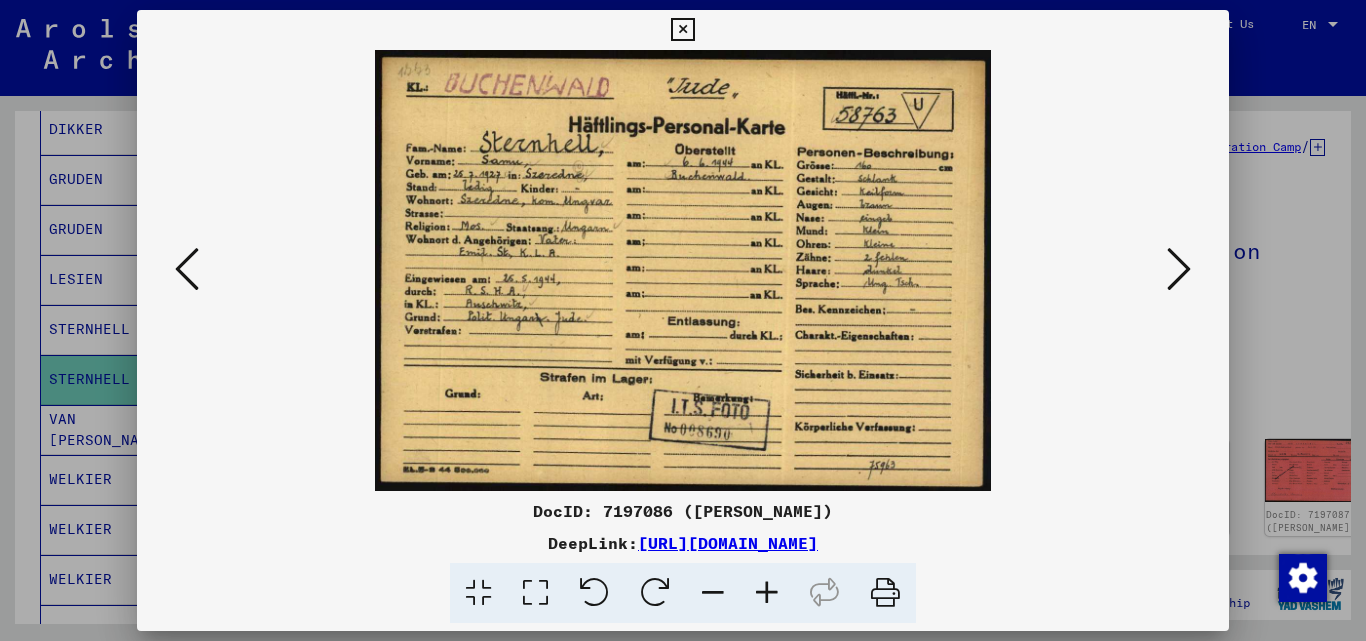 click at bounding box center (1179, 269) 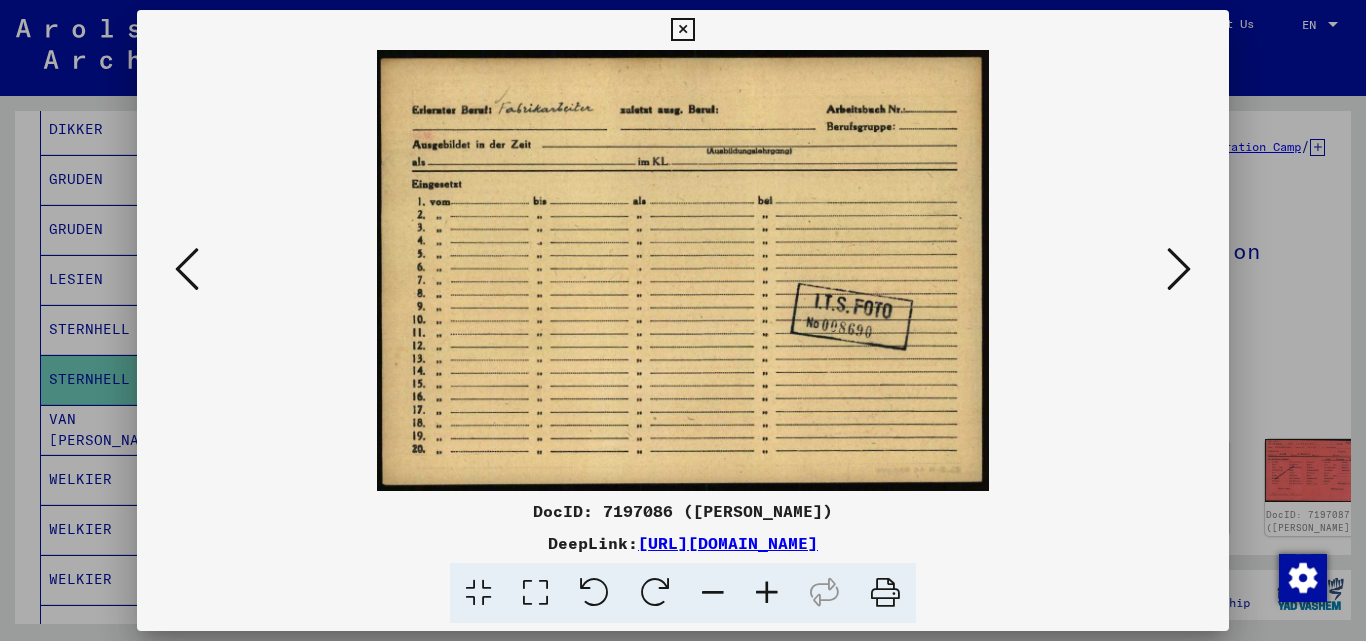 click at bounding box center [1179, 269] 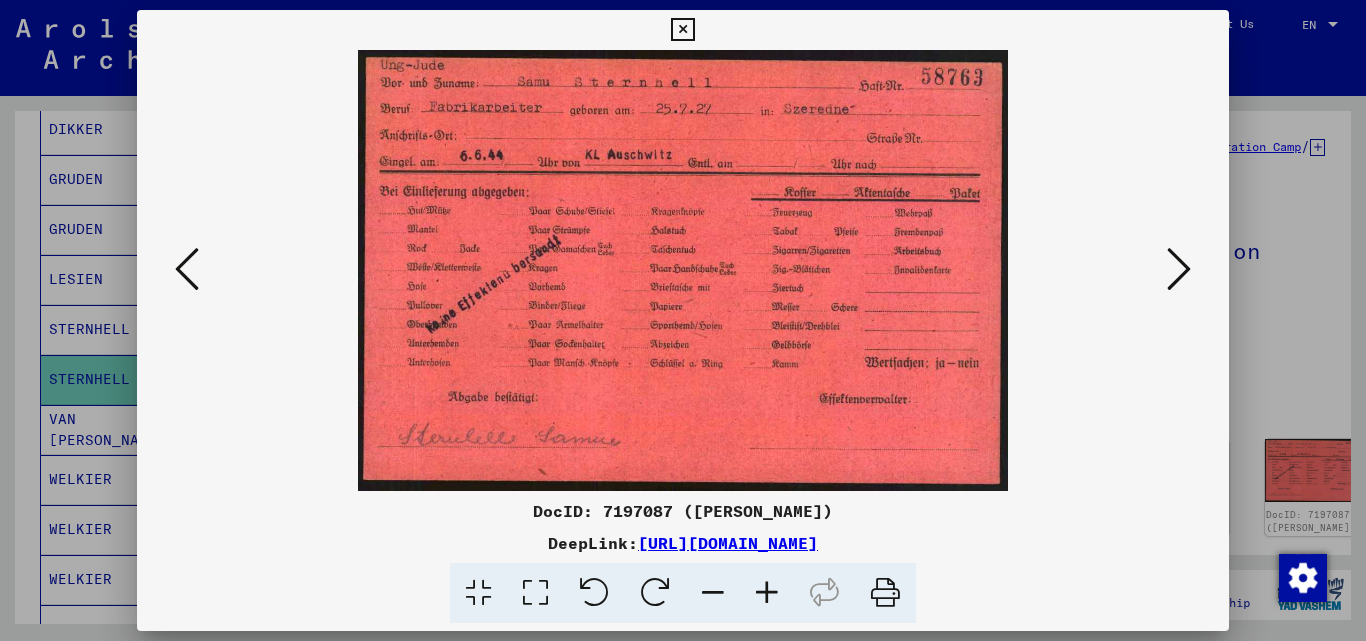 click at bounding box center [1179, 269] 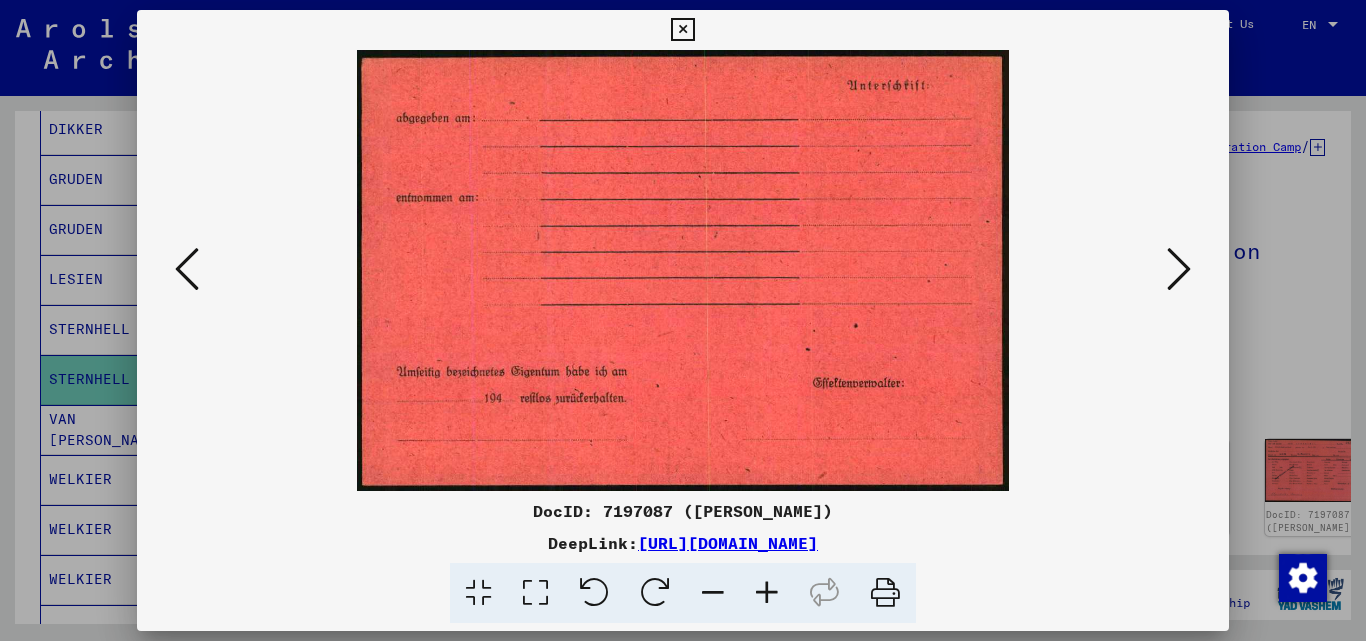 click at bounding box center (1179, 269) 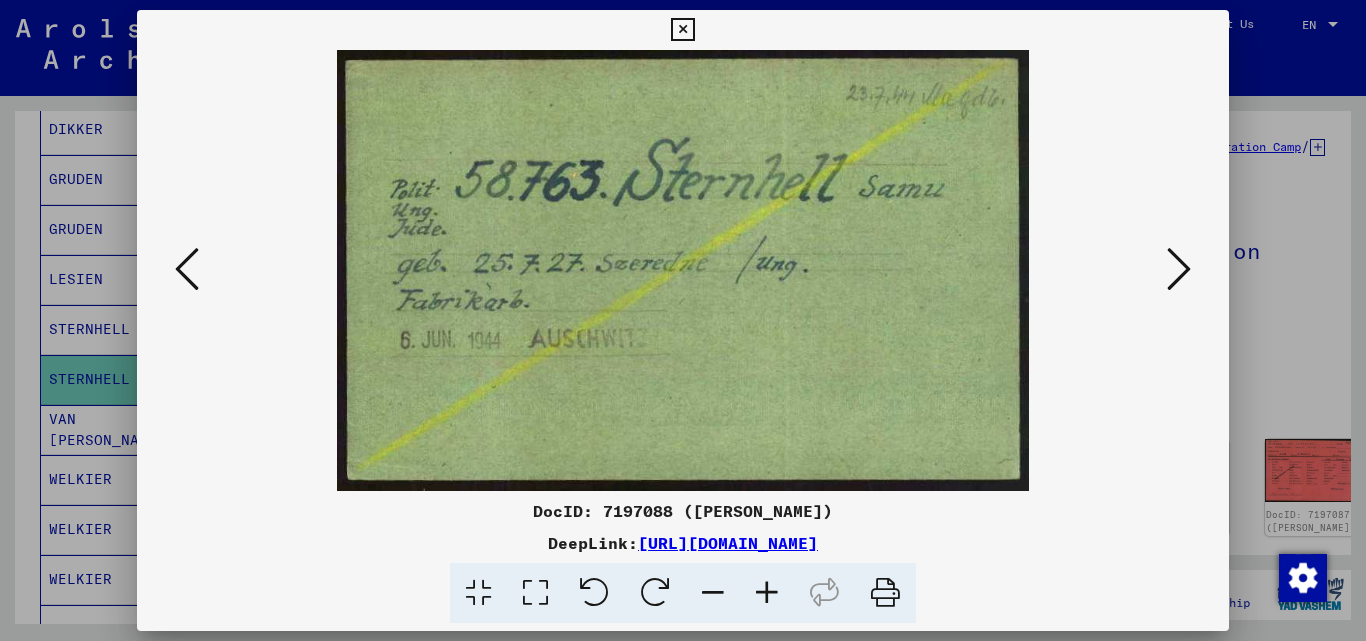 click at bounding box center (1179, 269) 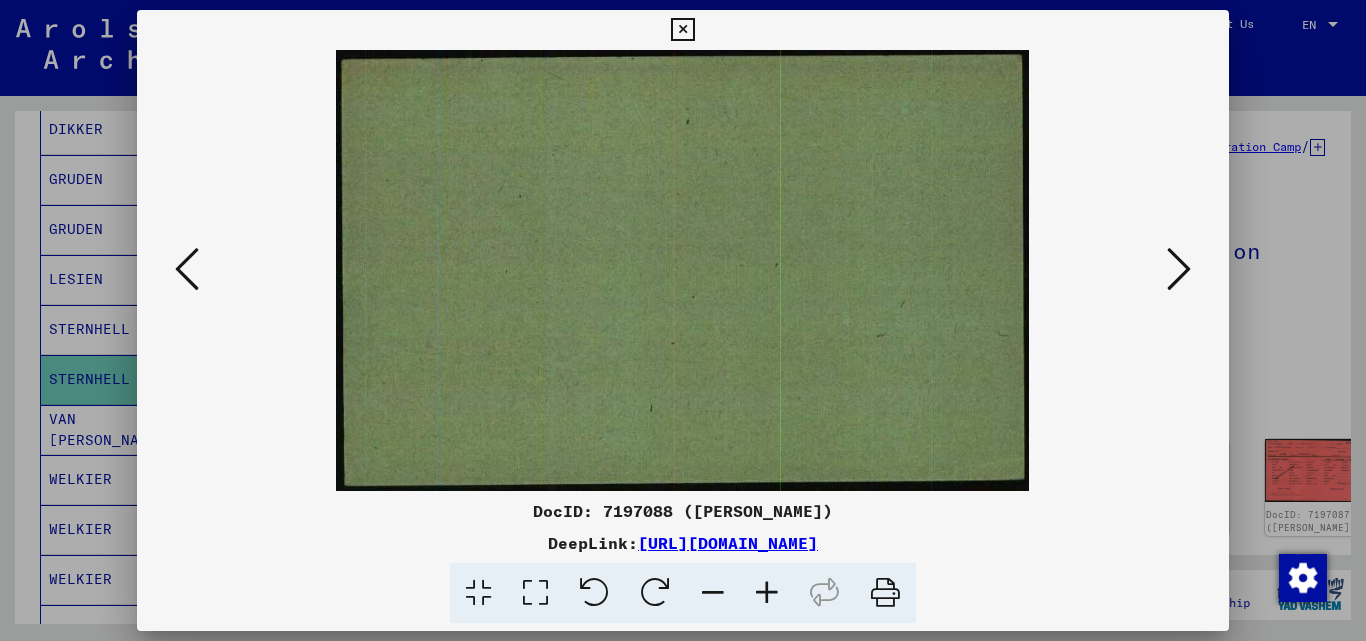 click at bounding box center (1179, 269) 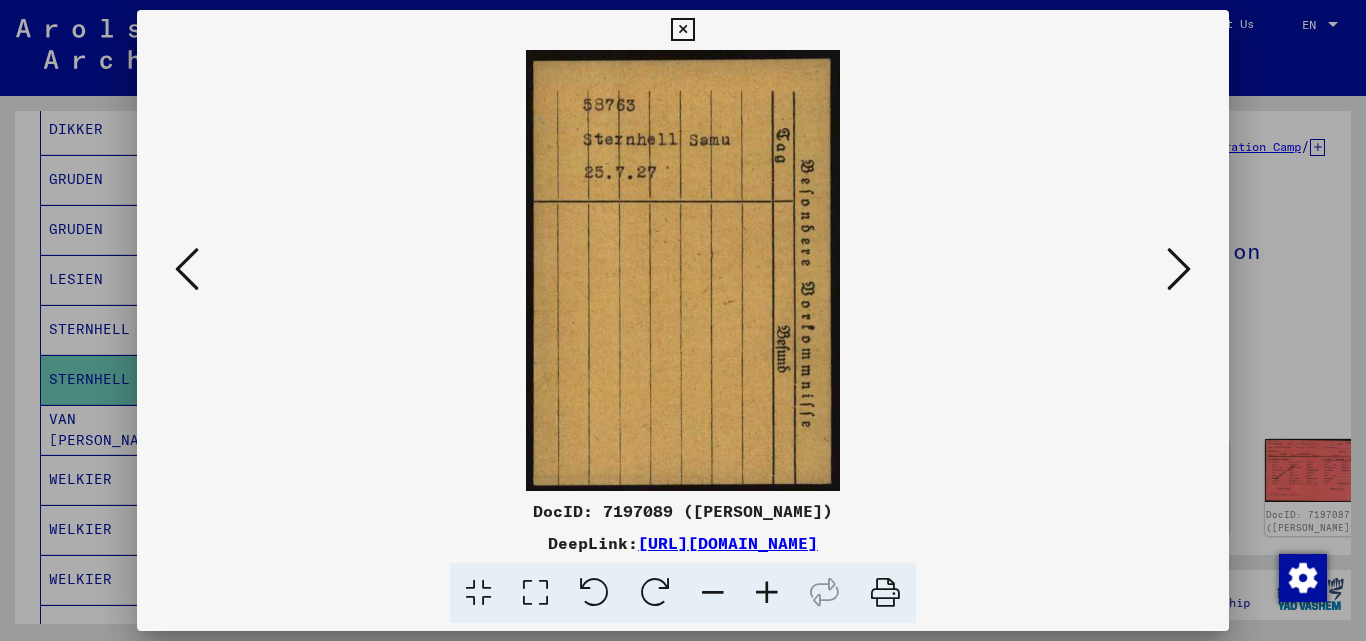 click at bounding box center (1179, 269) 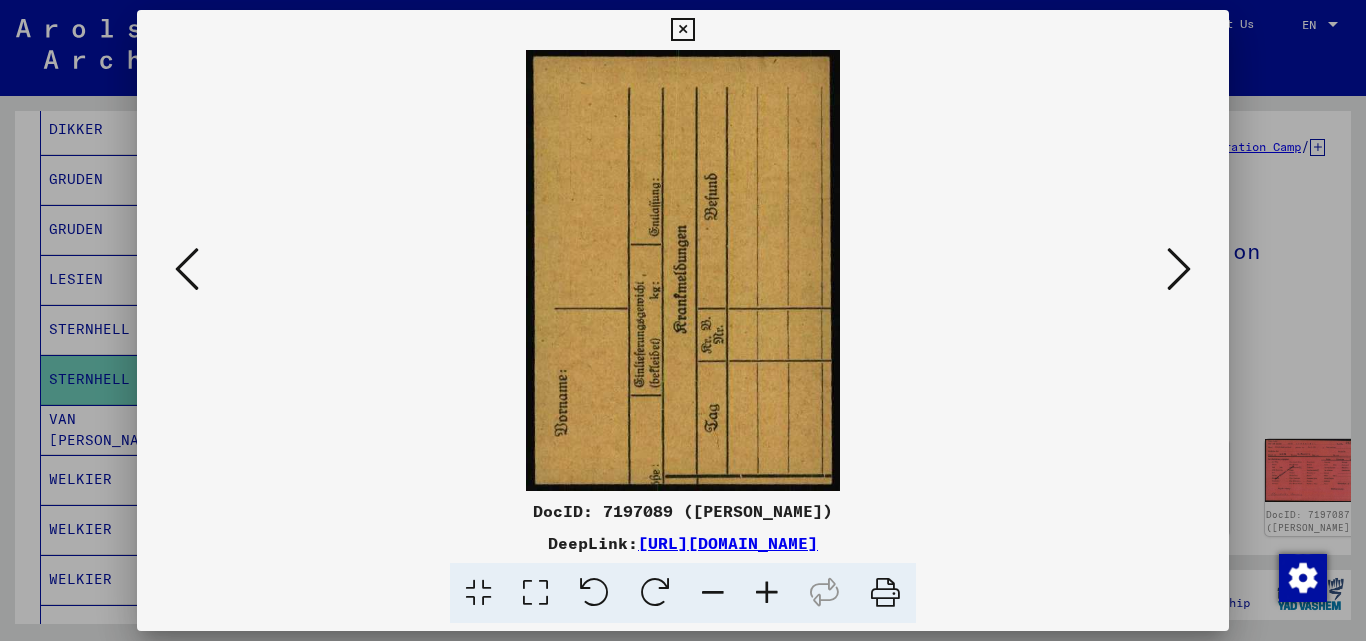 click at bounding box center (1179, 269) 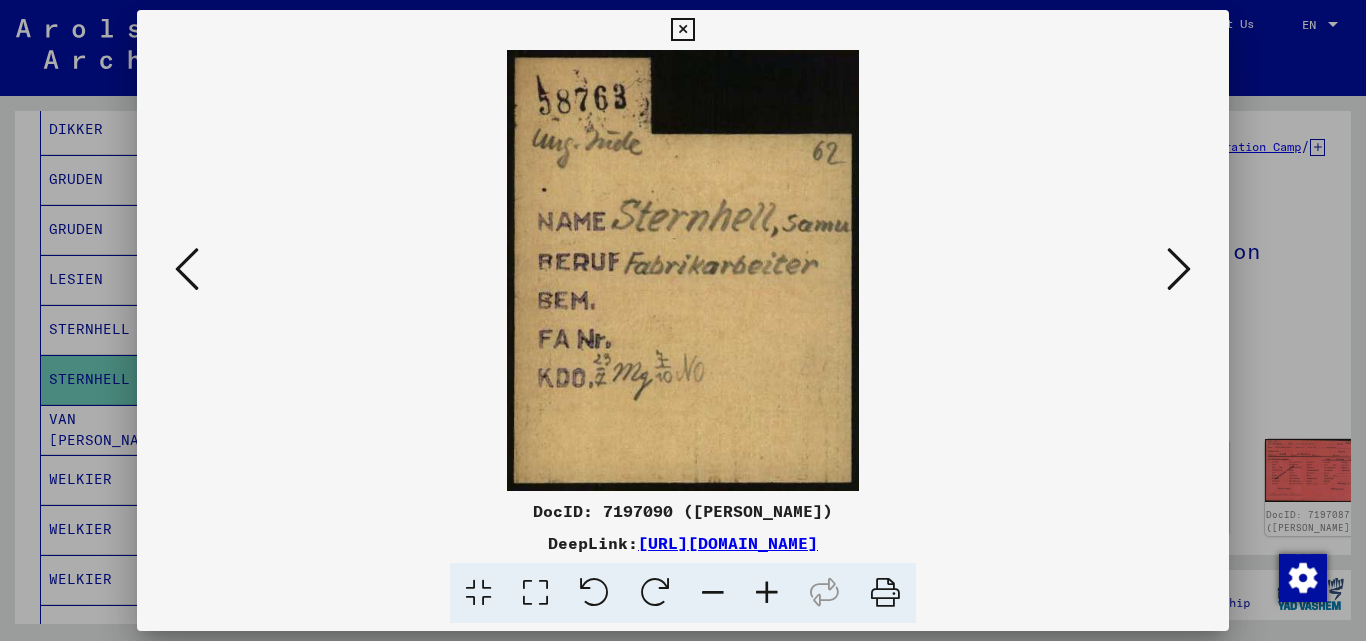 click at bounding box center [1179, 269] 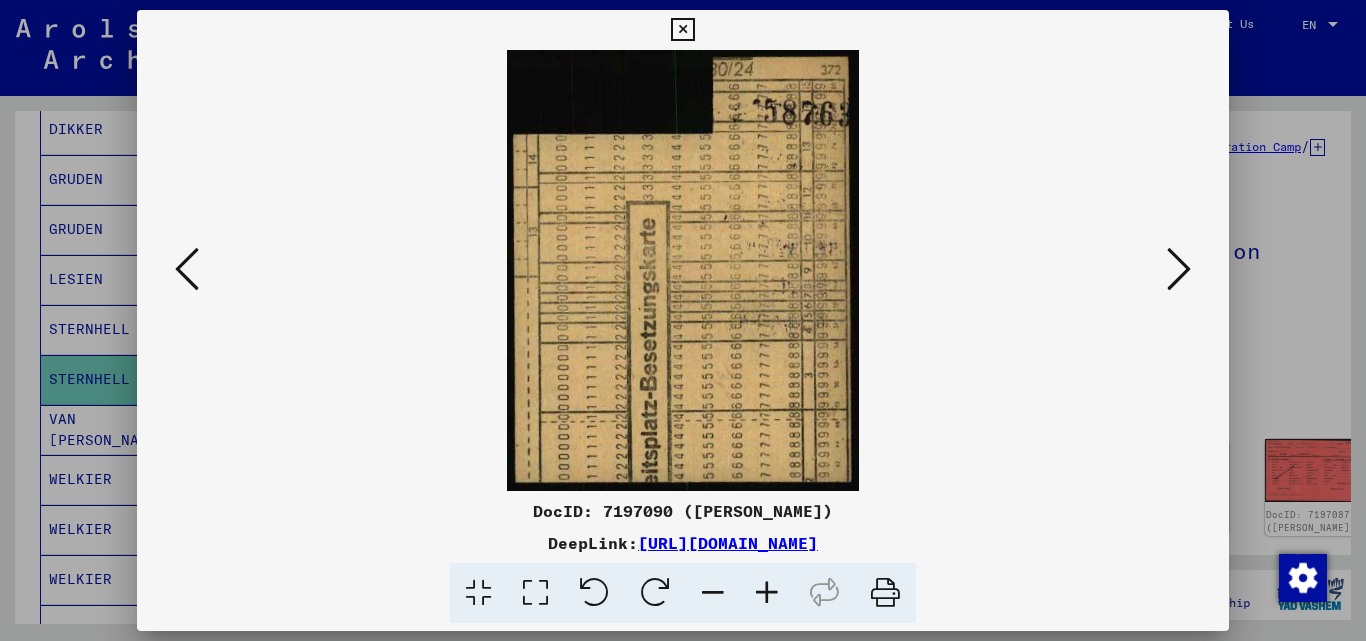 click at bounding box center (1179, 269) 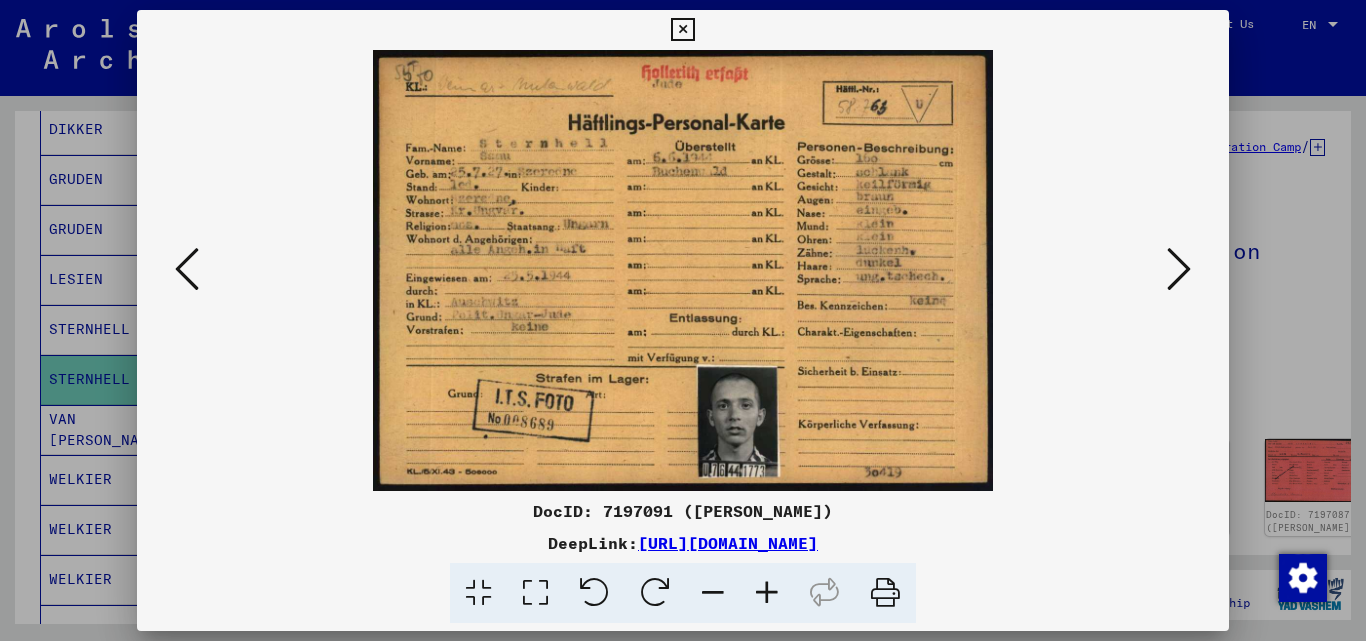 click at bounding box center (1179, 269) 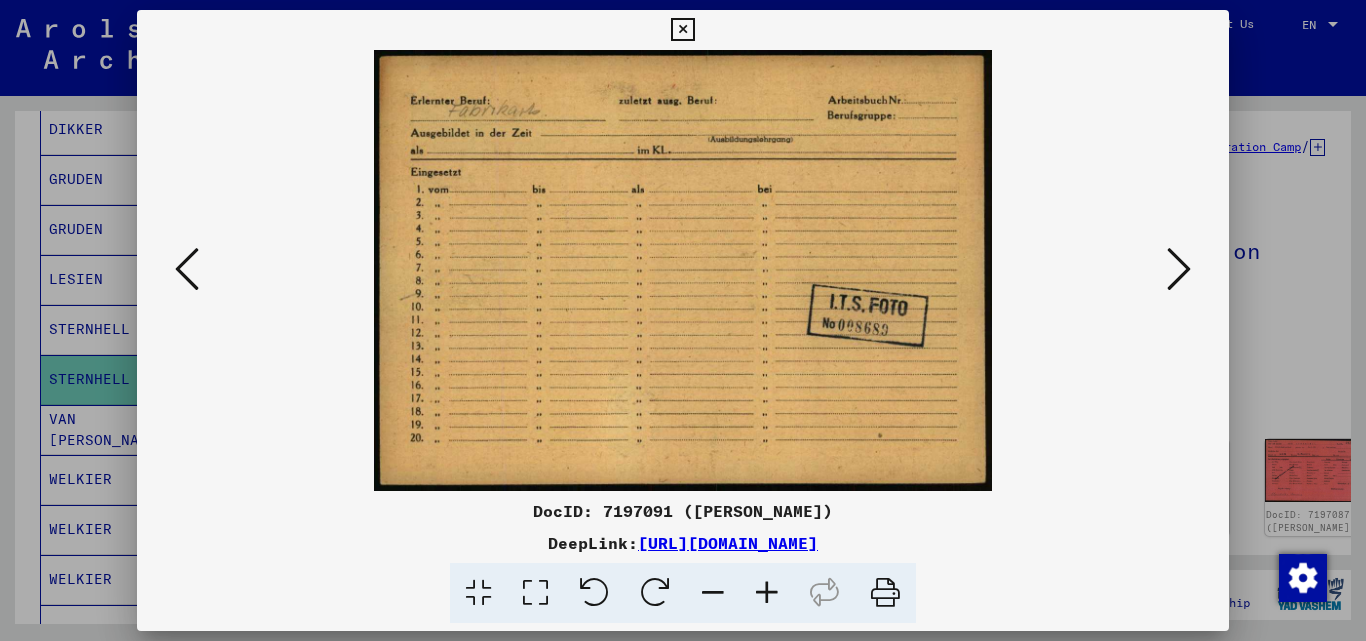 click at bounding box center (1179, 269) 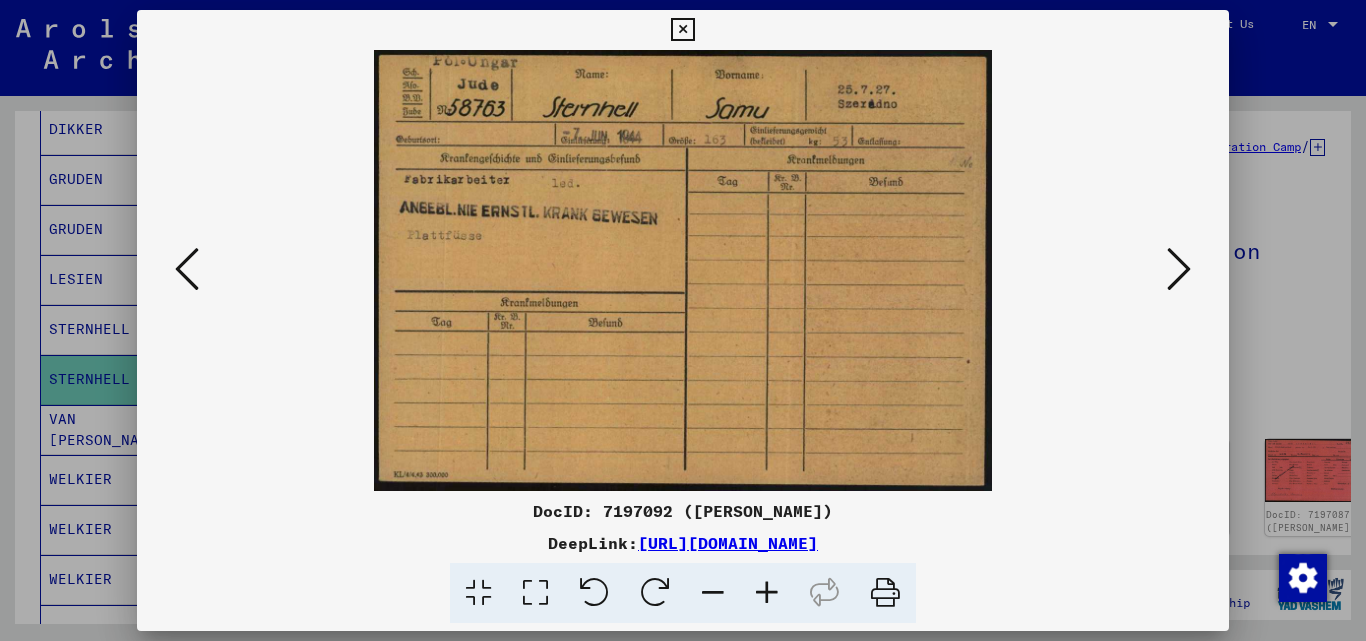 click at bounding box center [1179, 269] 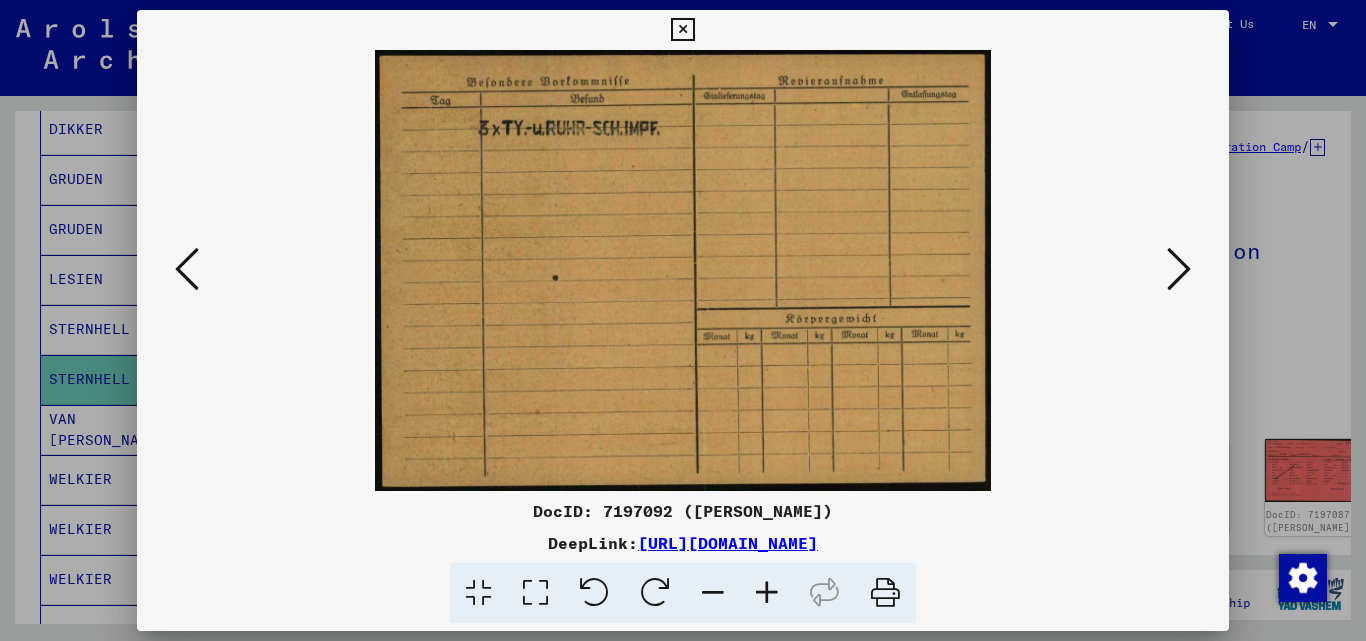 click at bounding box center [1179, 269] 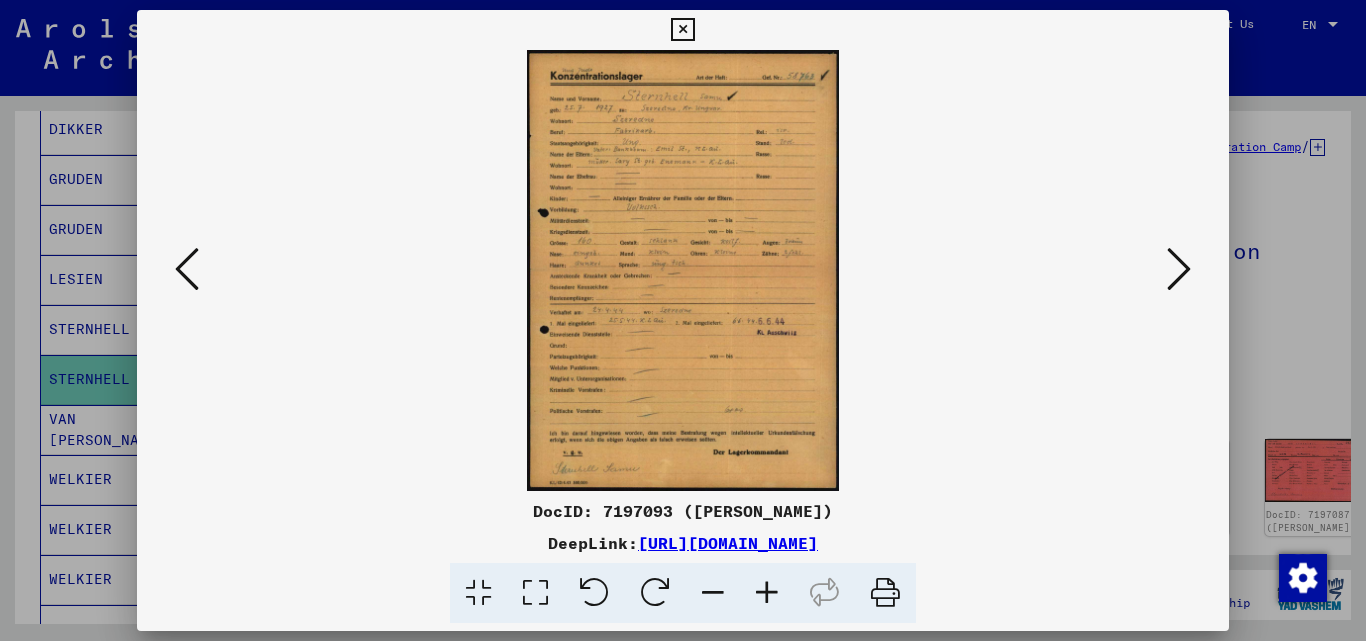 click at bounding box center [1179, 269] 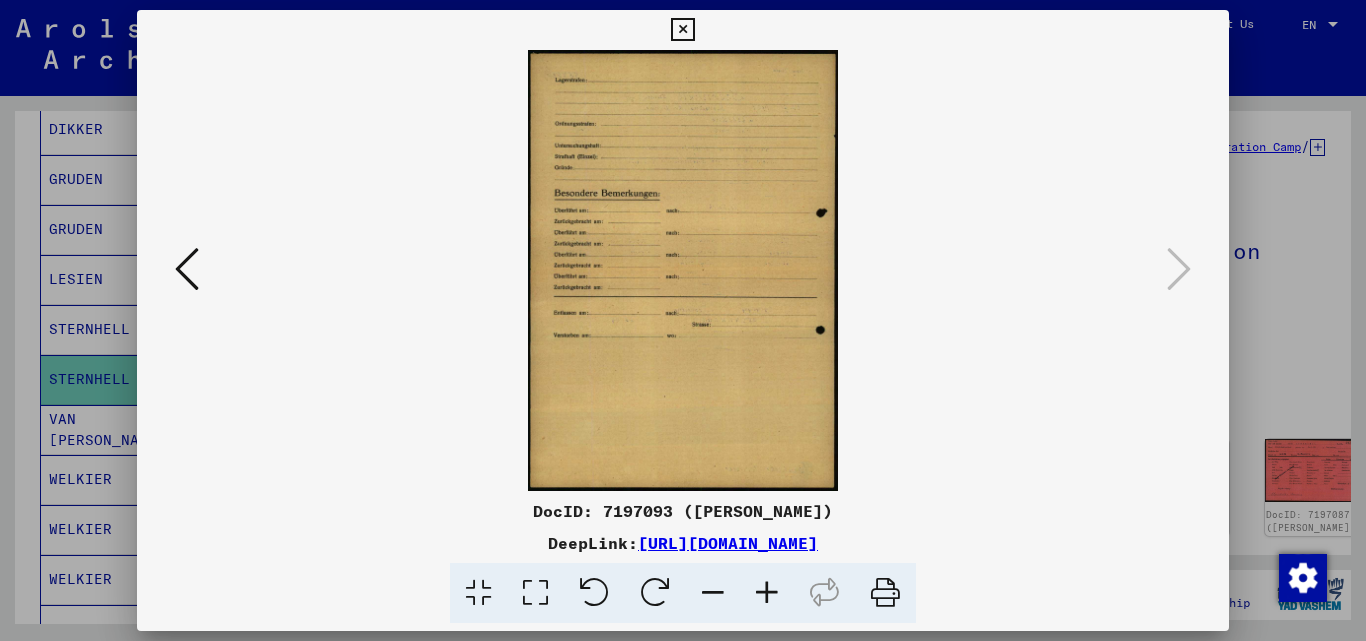 click at bounding box center (187, 269) 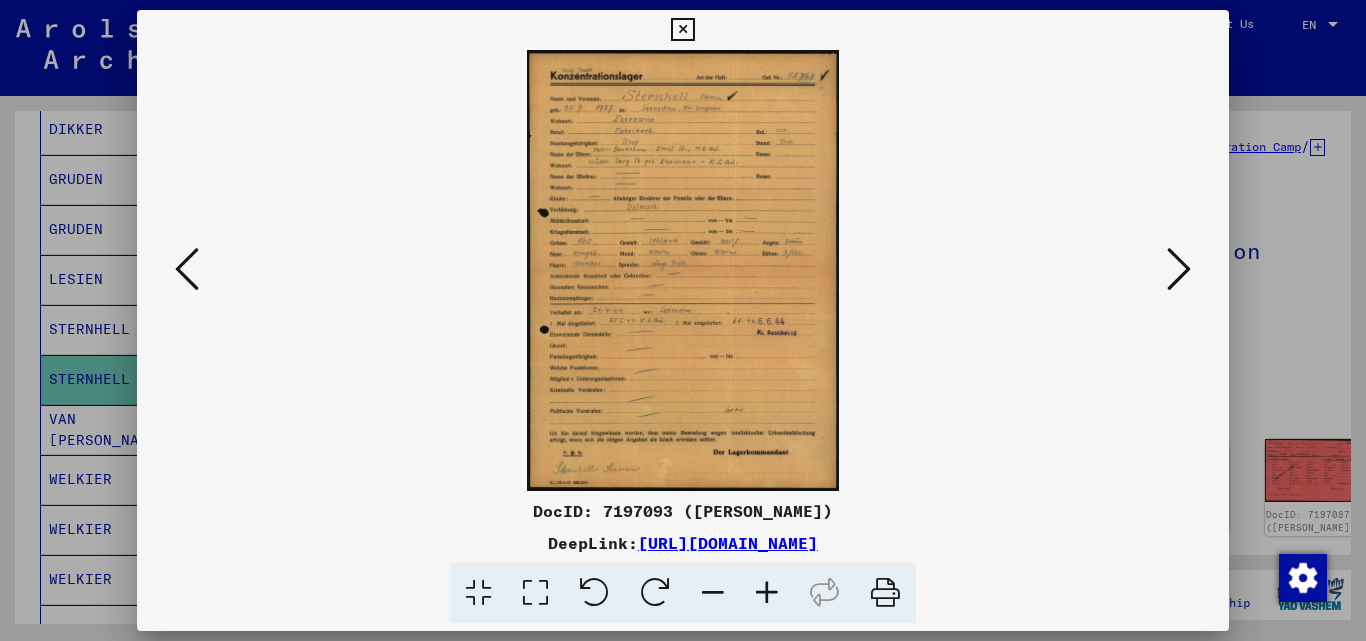 click at bounding box center (767, 593) 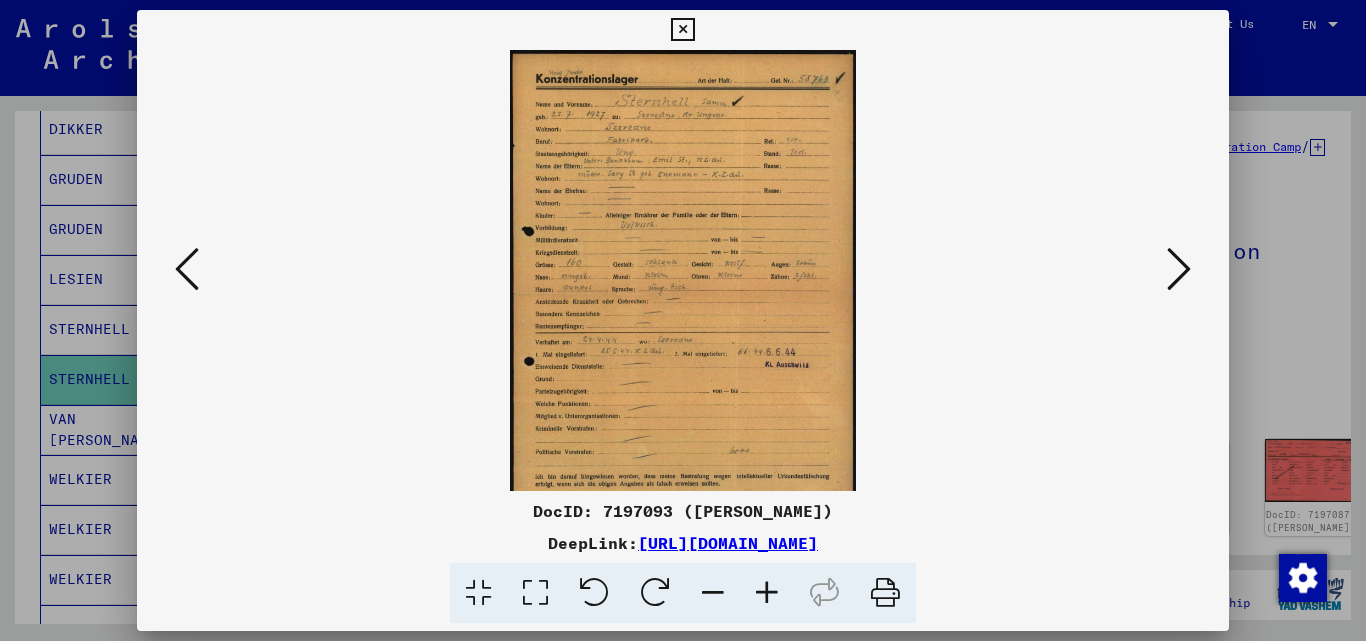 click at bounding box center [767, 593] 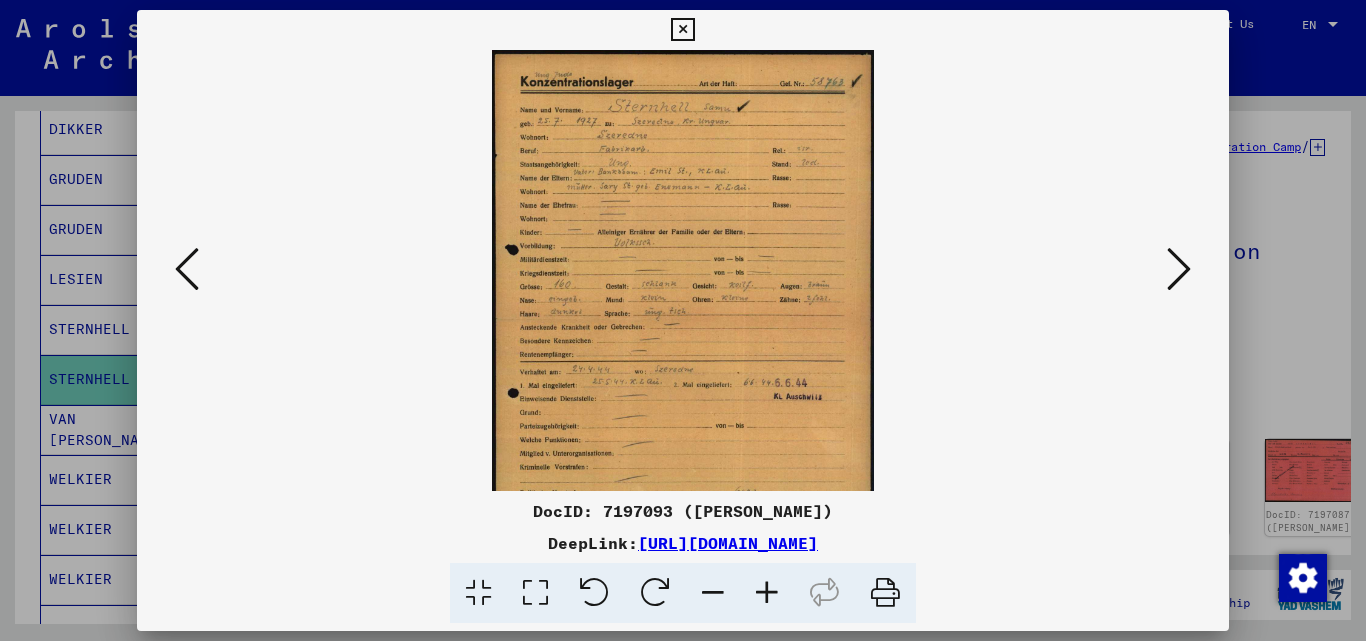 click at bounding box center (767, 593) 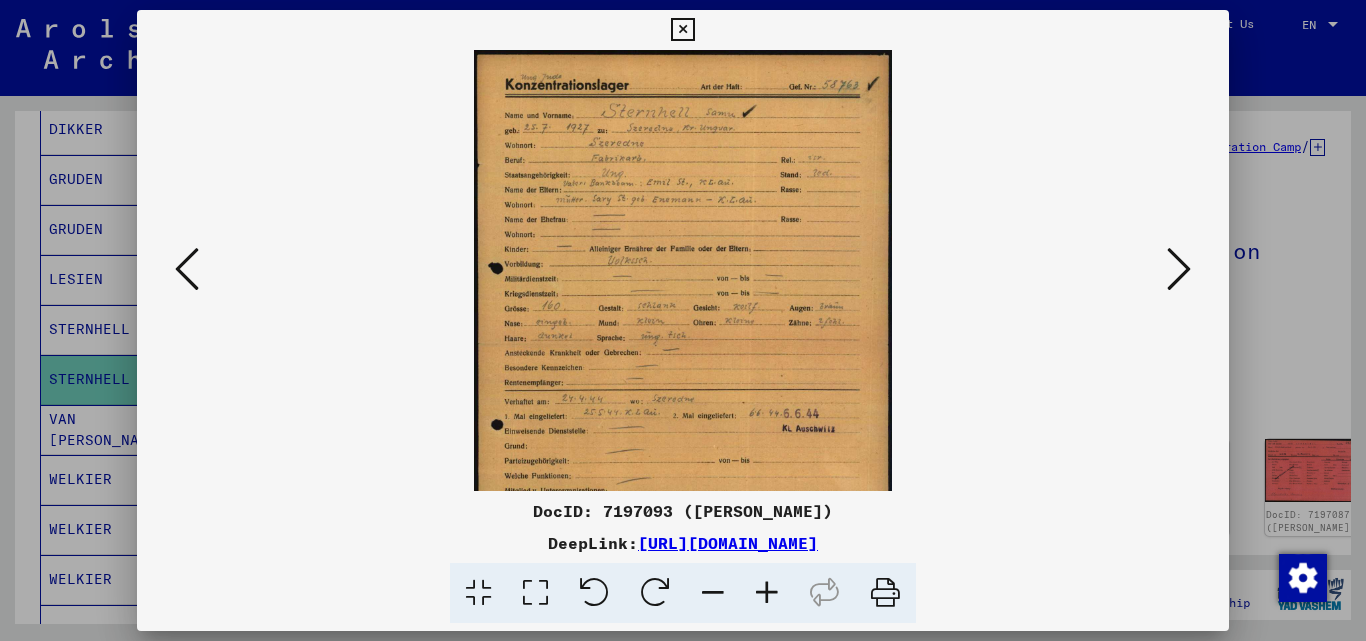 click at bounding box center [767, 593] 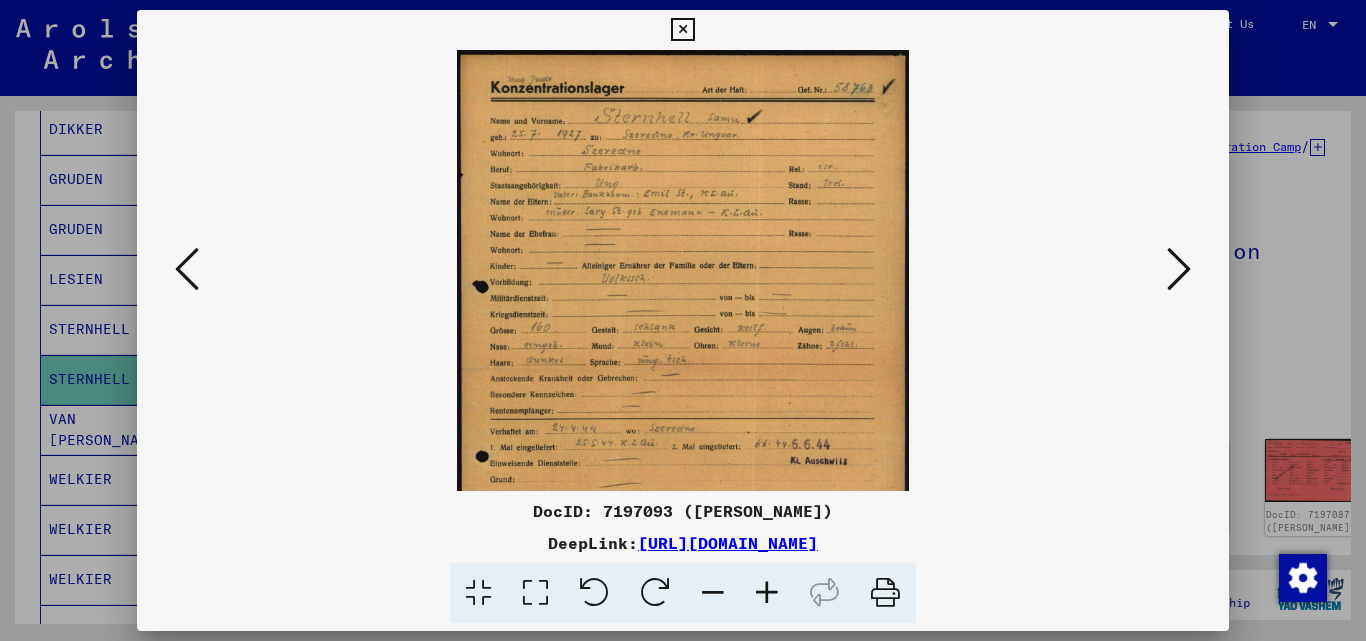 click at bounding box center (767, 593) 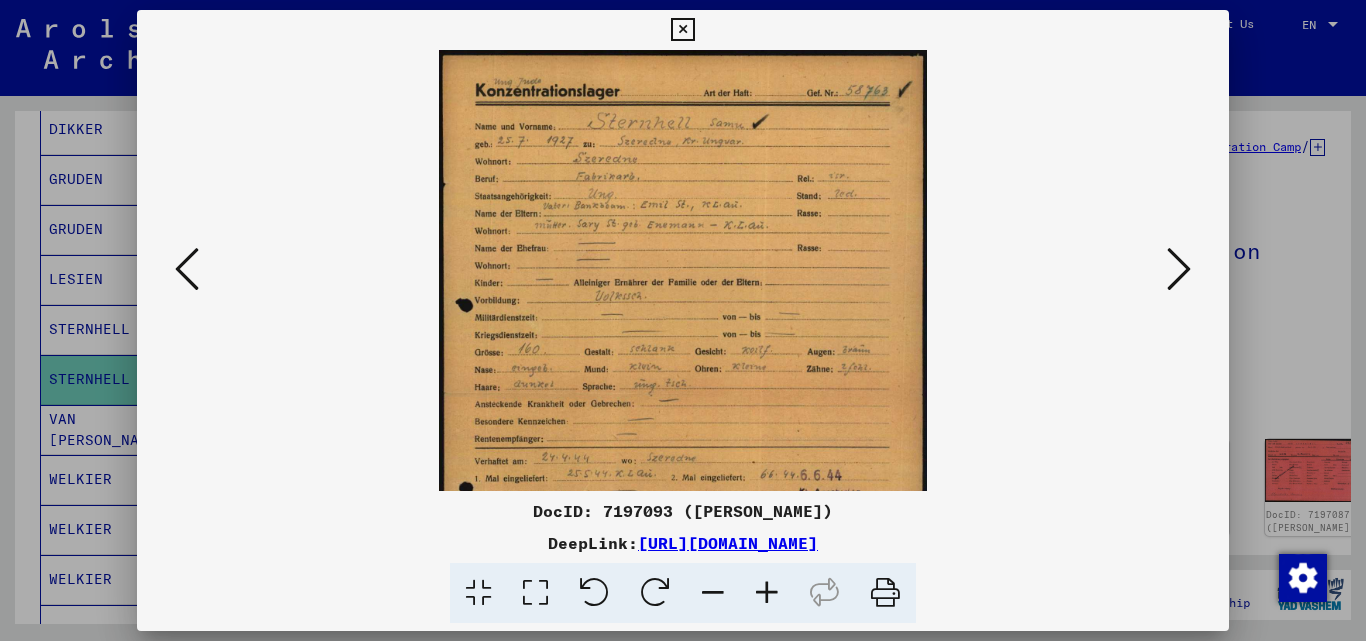 click at bounding box center [767, 593] 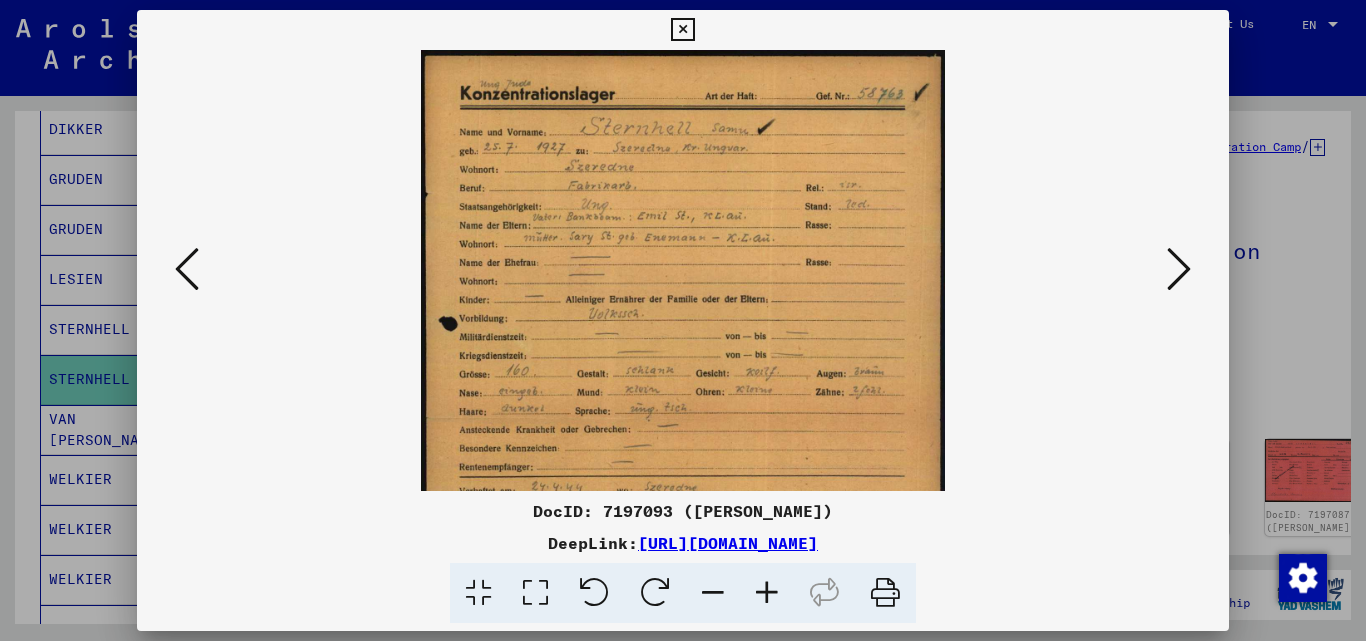 click at bounding box center [767, 593] 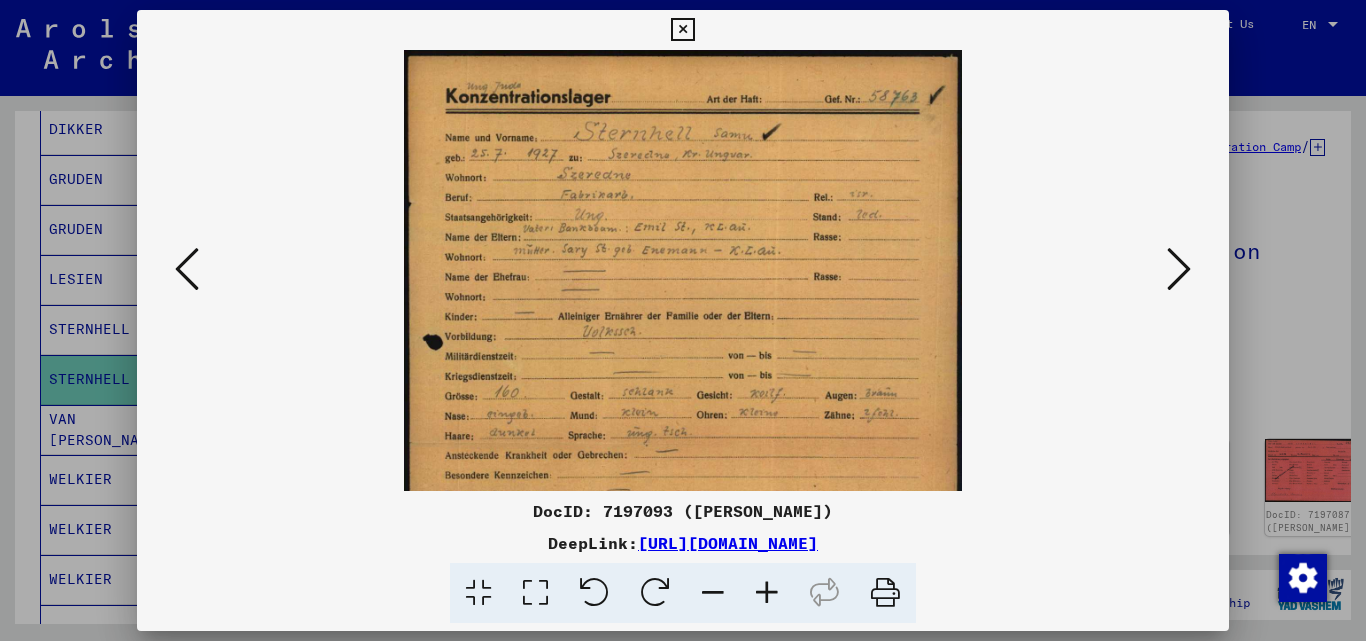 click at bounding box center (767, 593) 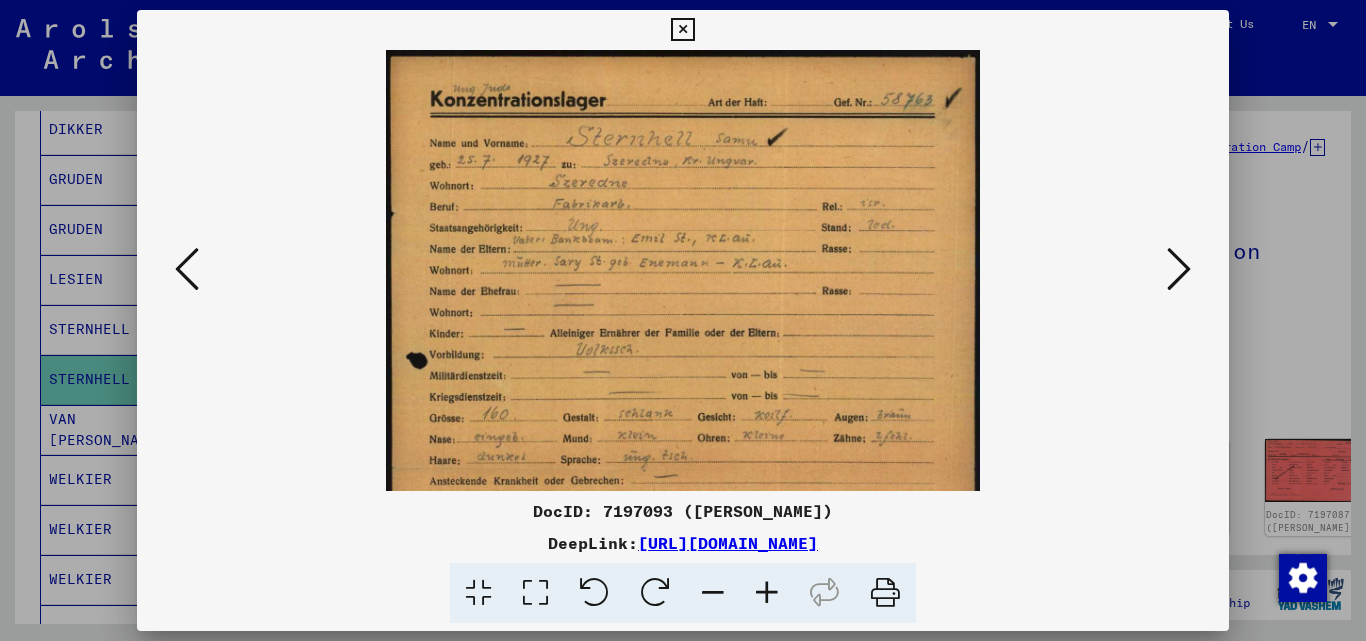 click at bounding box center (767, 593) 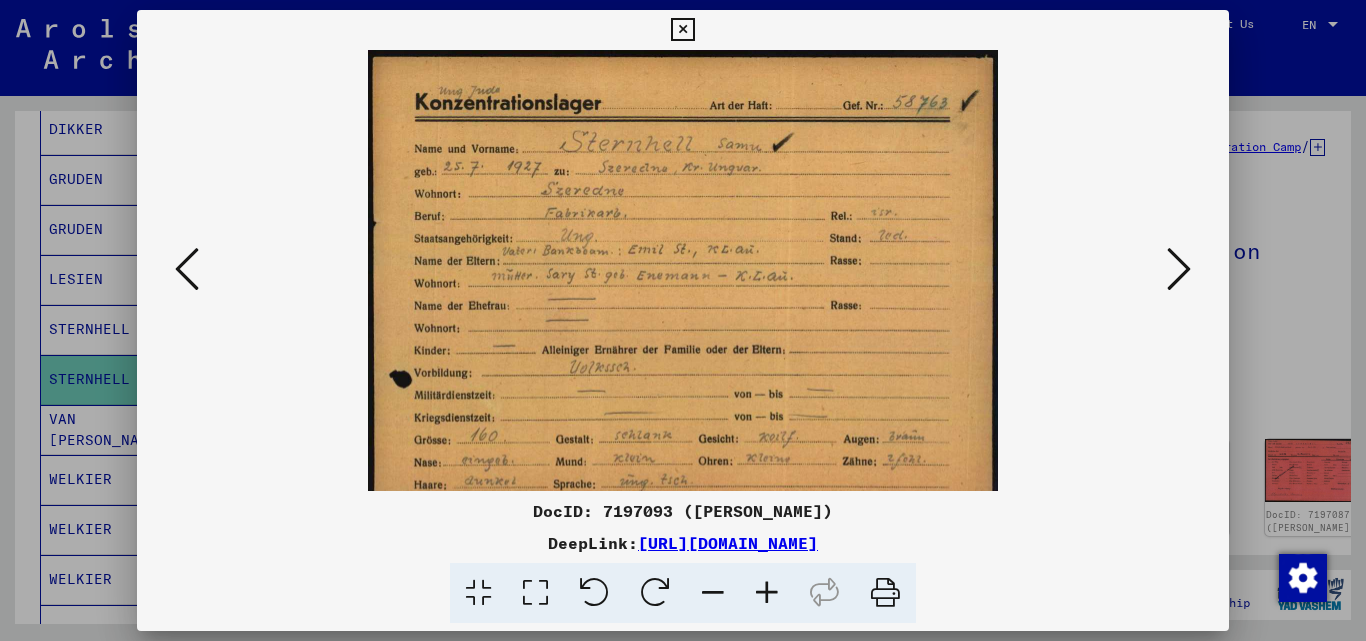 click at bounding box center (767, 593) 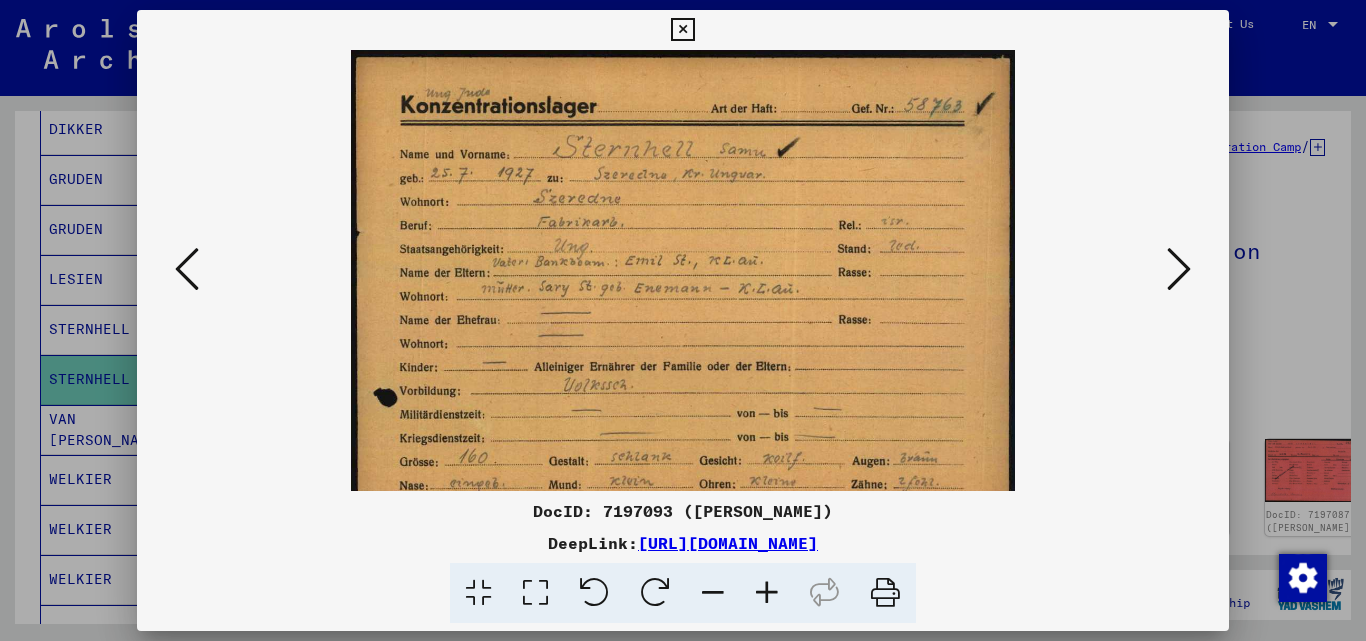 click at bounding box center (767, 593) 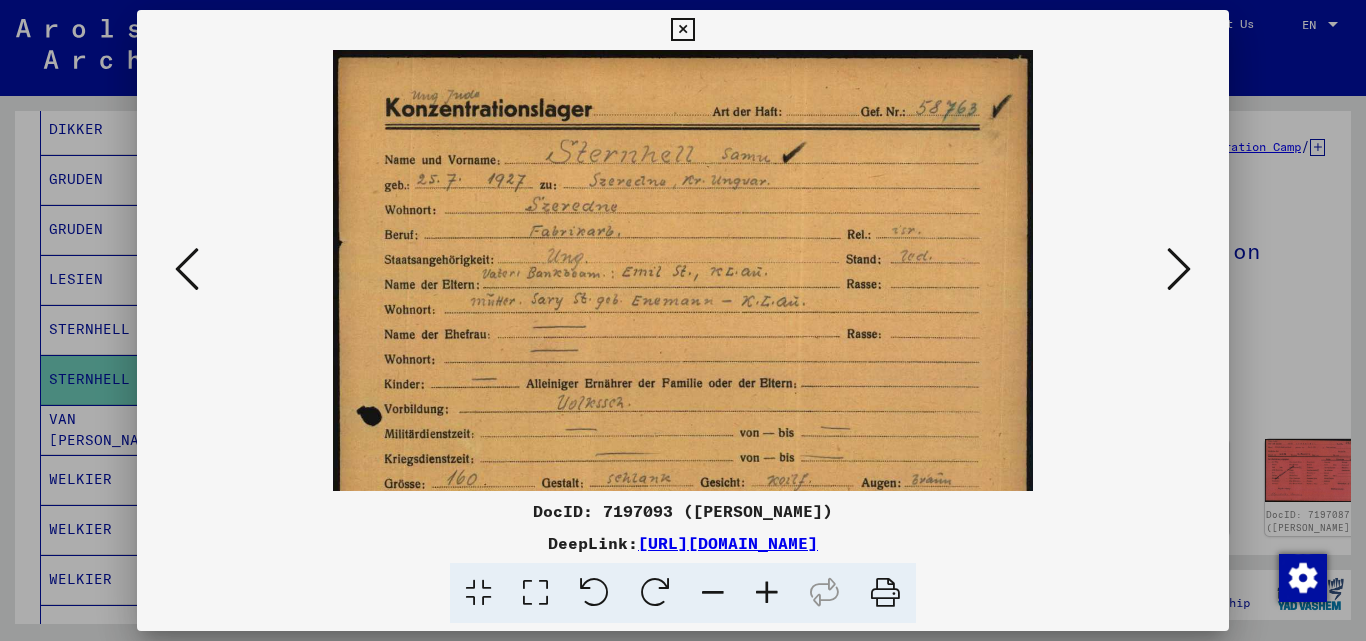 click at bounding box center (767, 593) 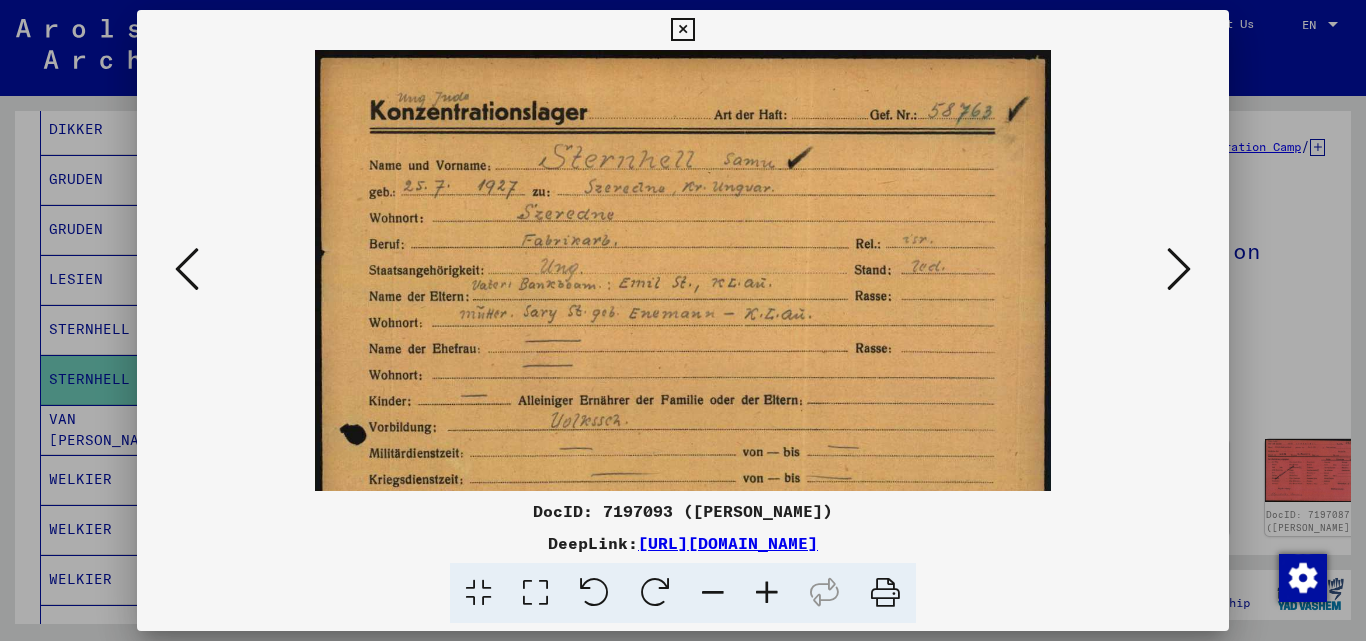 click at bounding box center [767, 593] 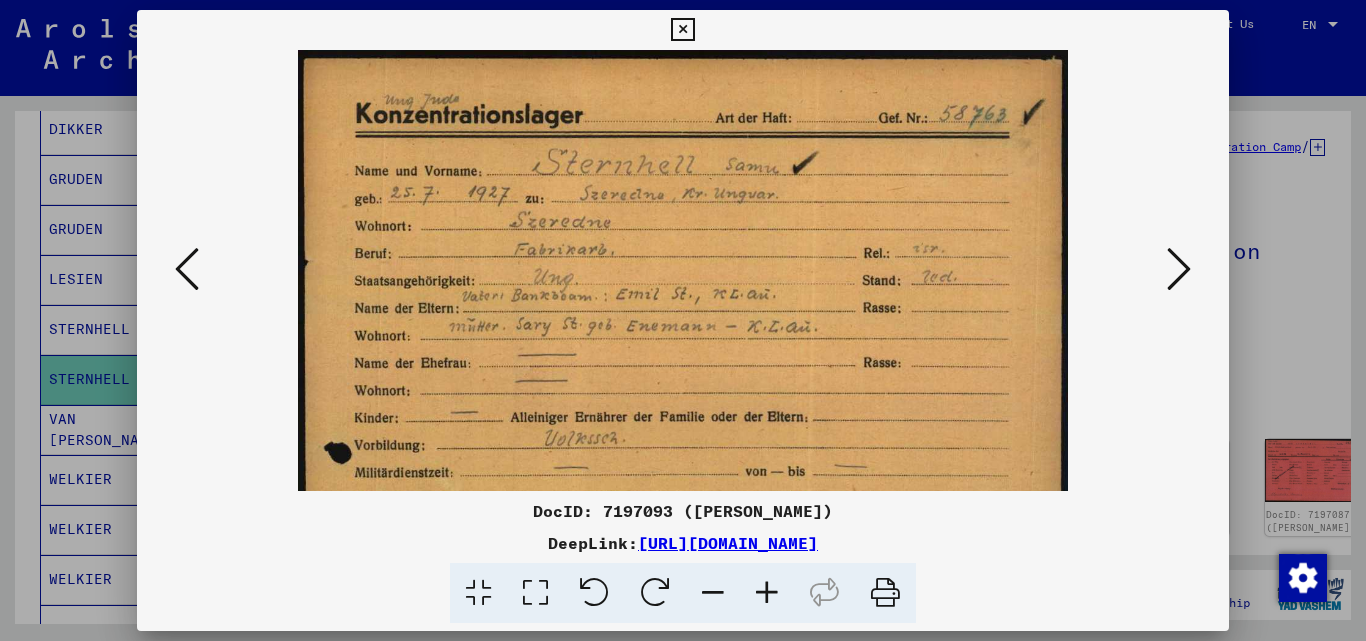 click at bounding box center (767, 593) 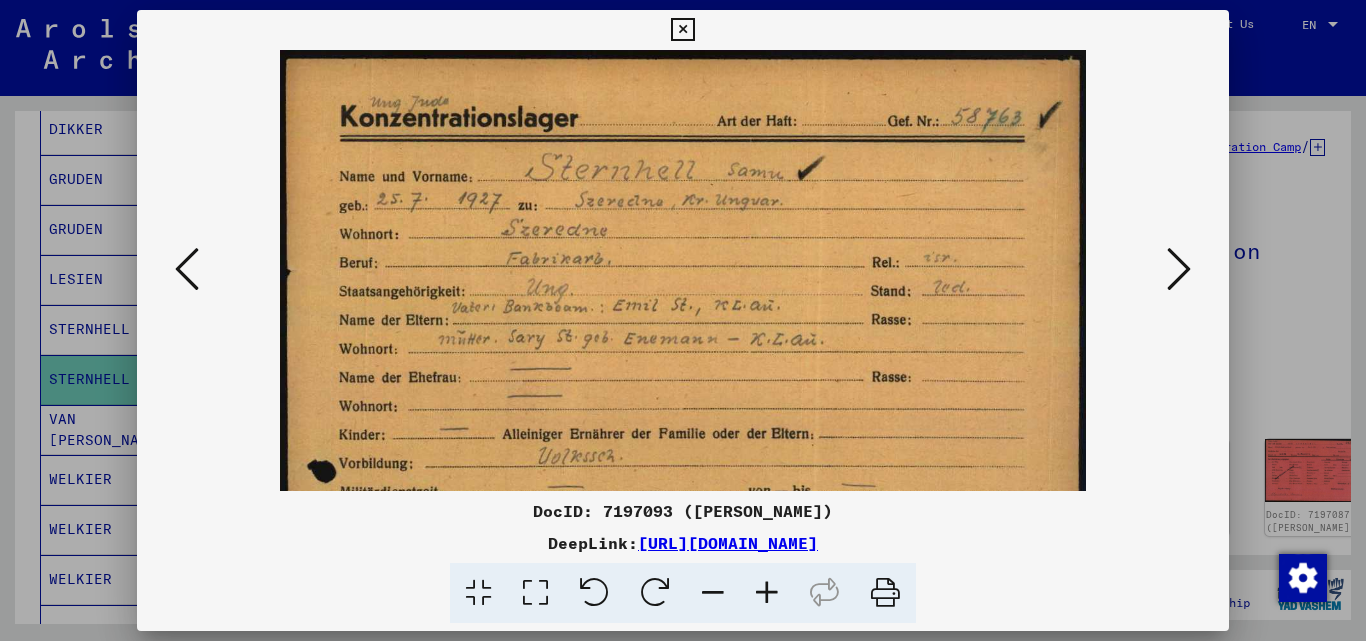 click at bounding box center (767, 593) 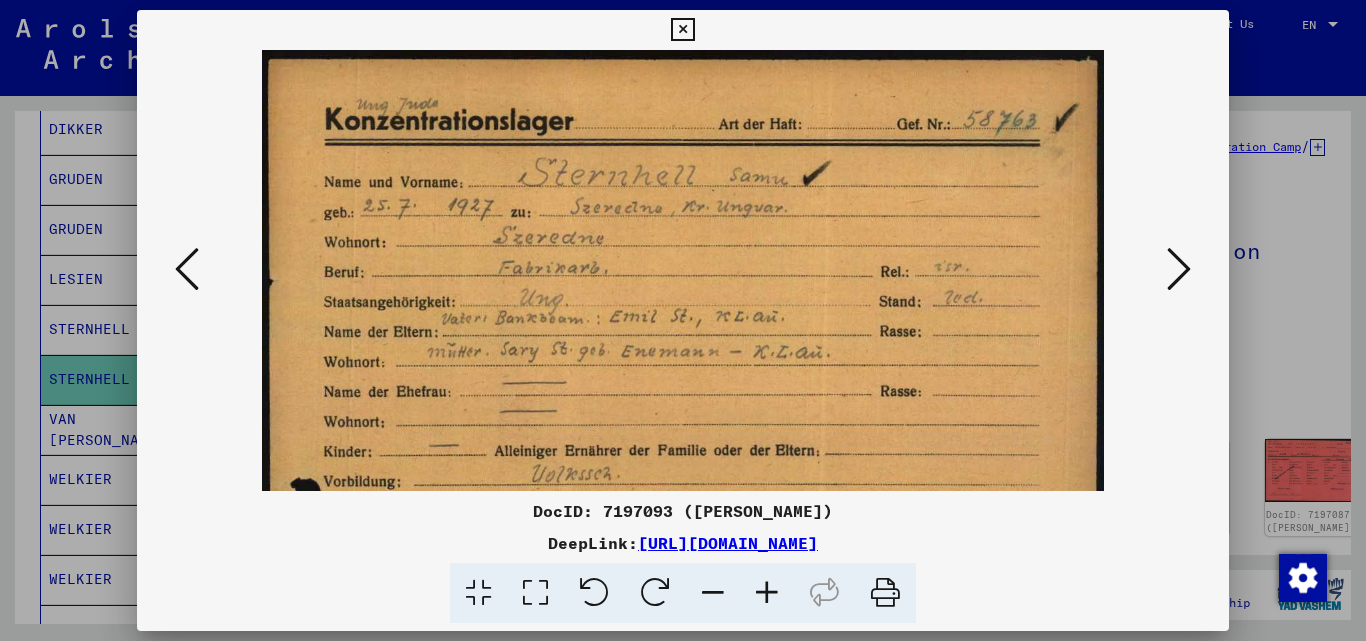 click at bounding box center [682, 30] 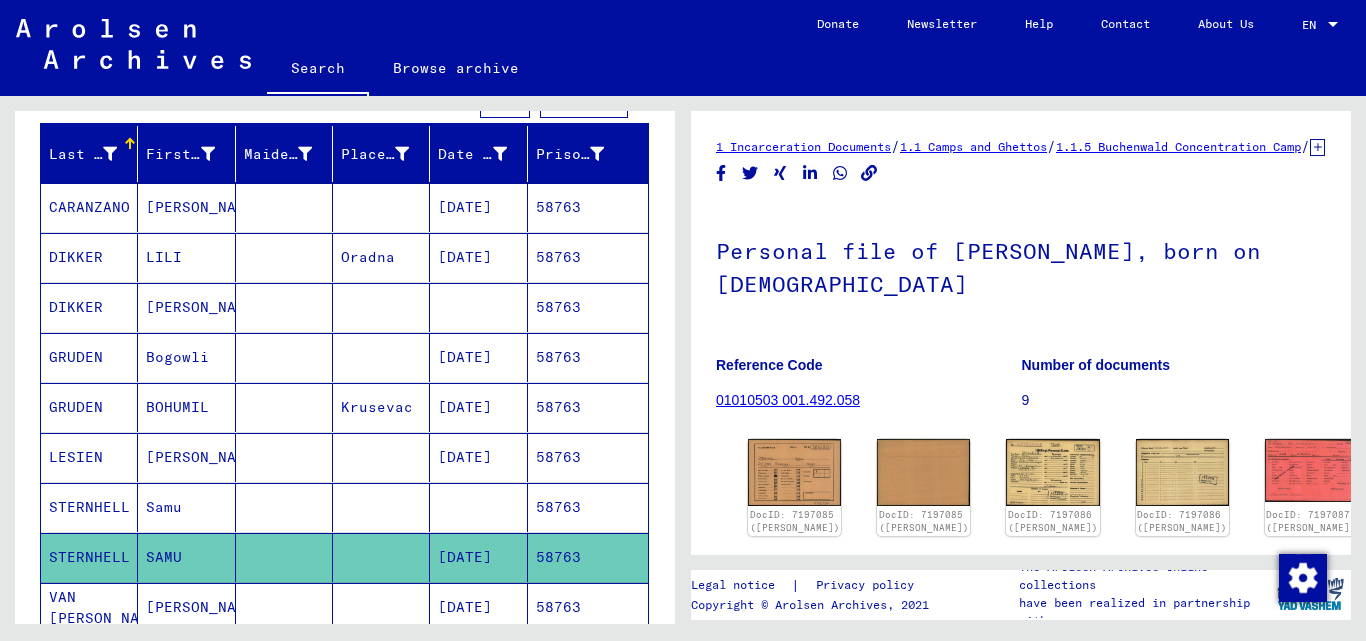scroll, scrollTop: 0, scrollLeft: 0, axis: both 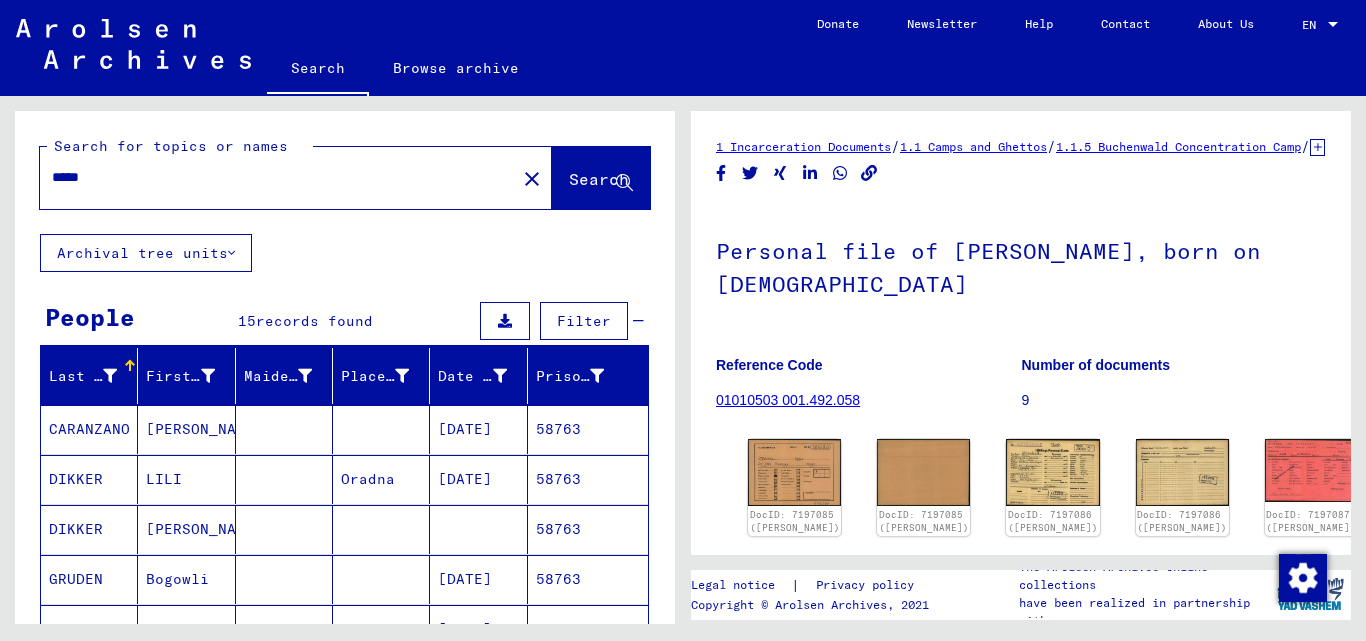 click on "*****" at bounding box center [278, 177] 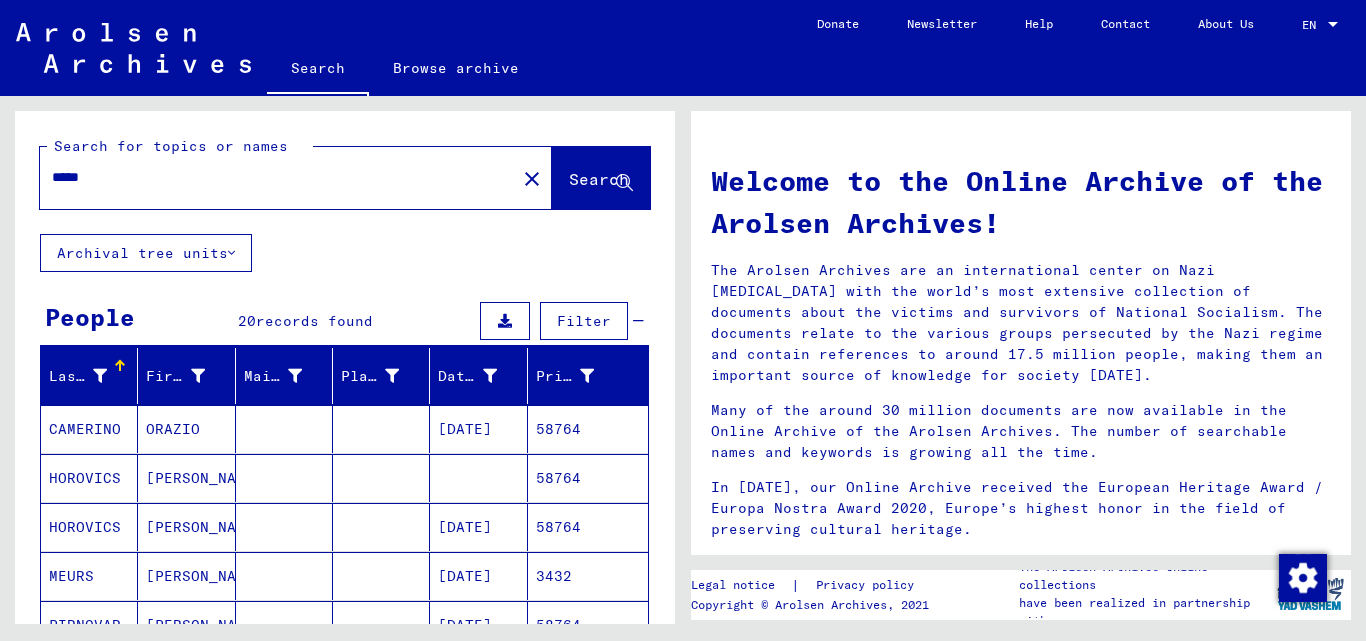 click on "CAMERINO" at bounding box center [89, 478] 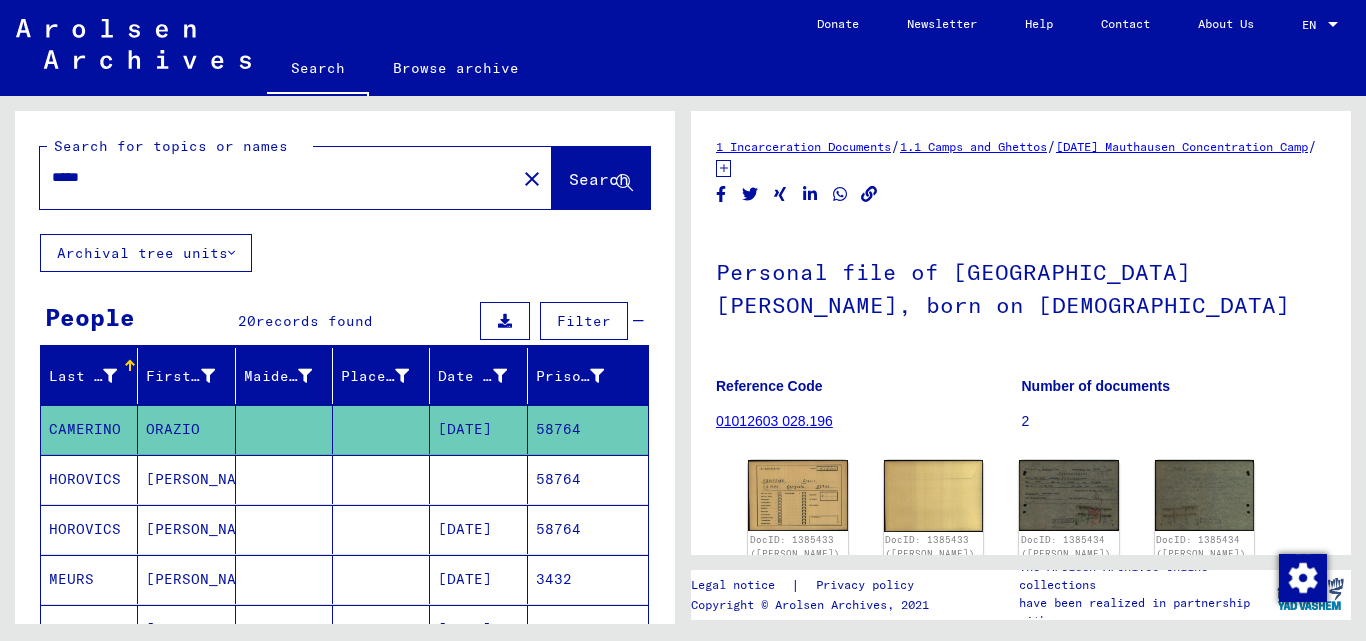 scroll, scrollTop: 0, scrollLeft: 0, axis: both 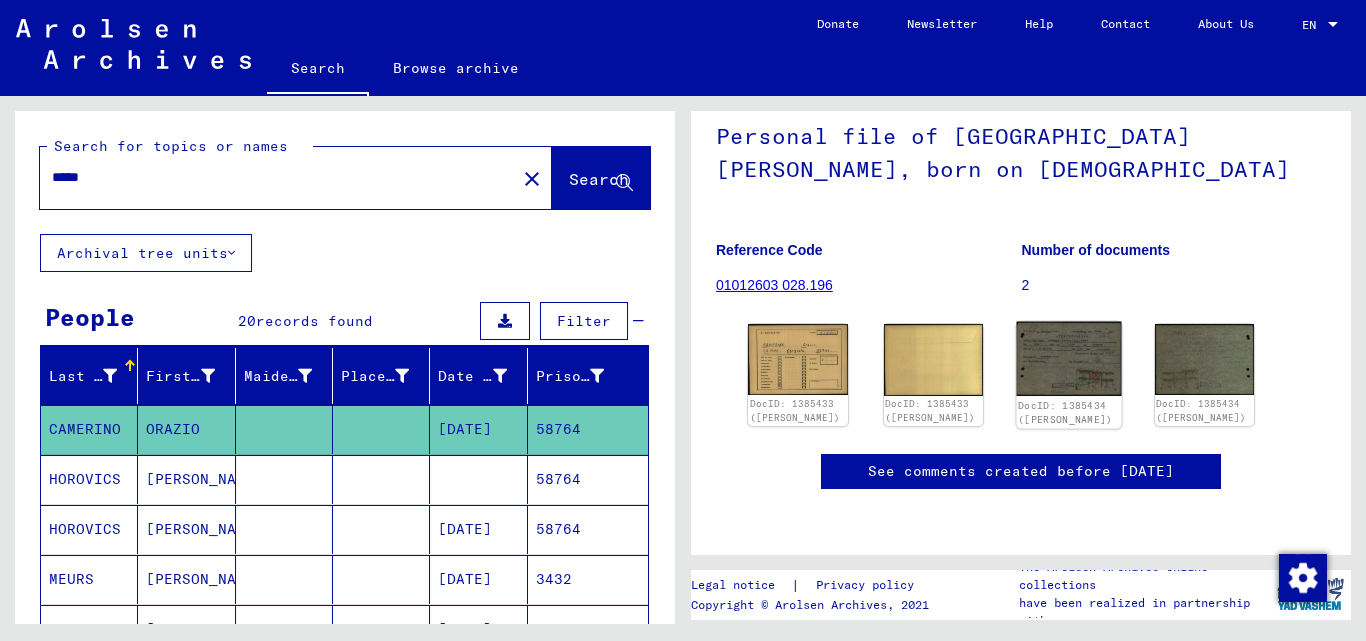 click 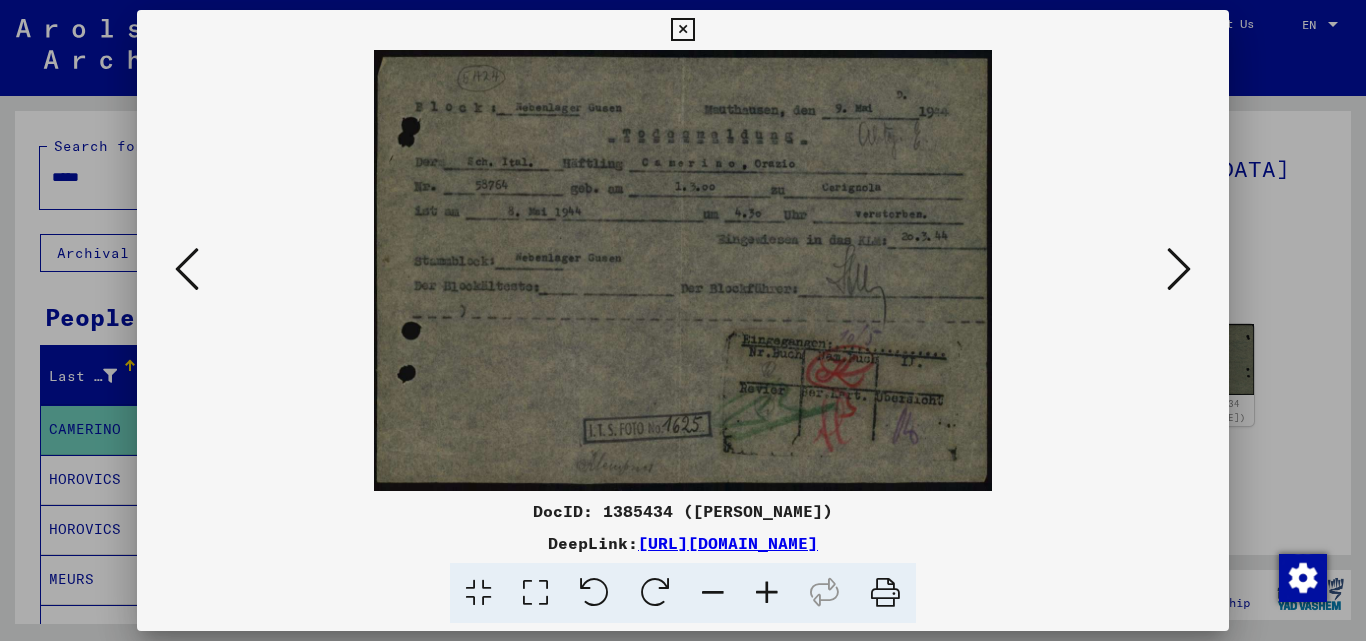 click at bounding box center [1179, 269] 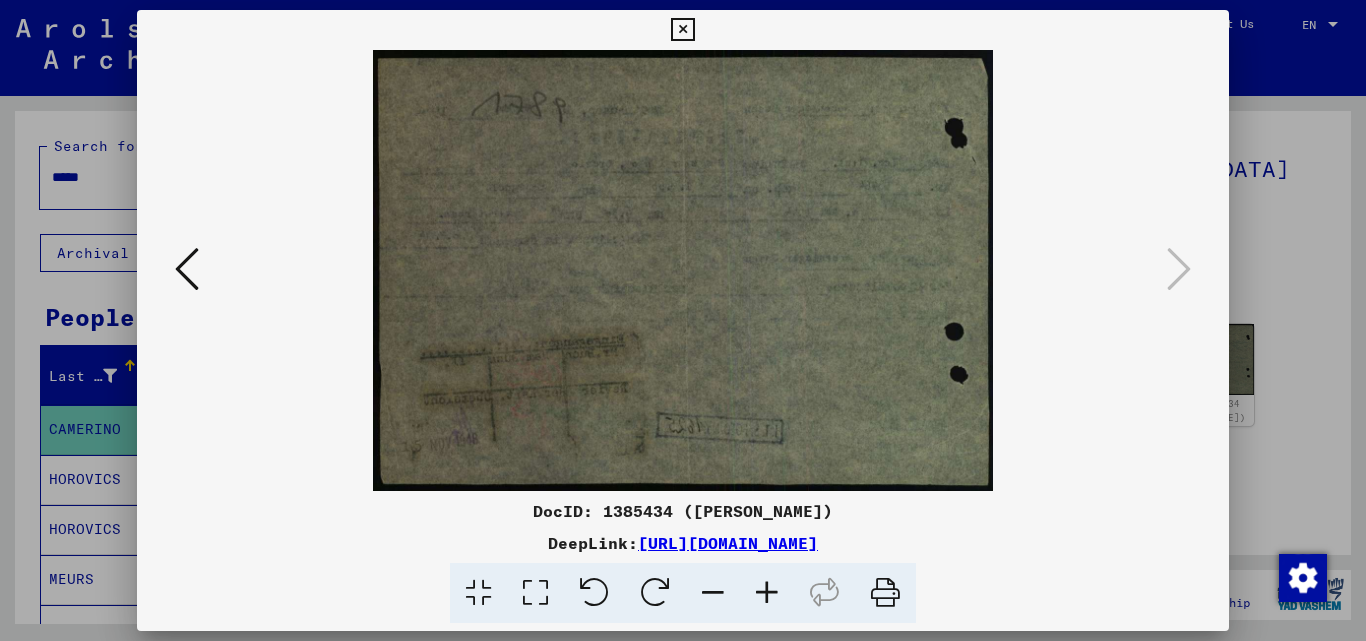 click at bounding box center [682, 30] 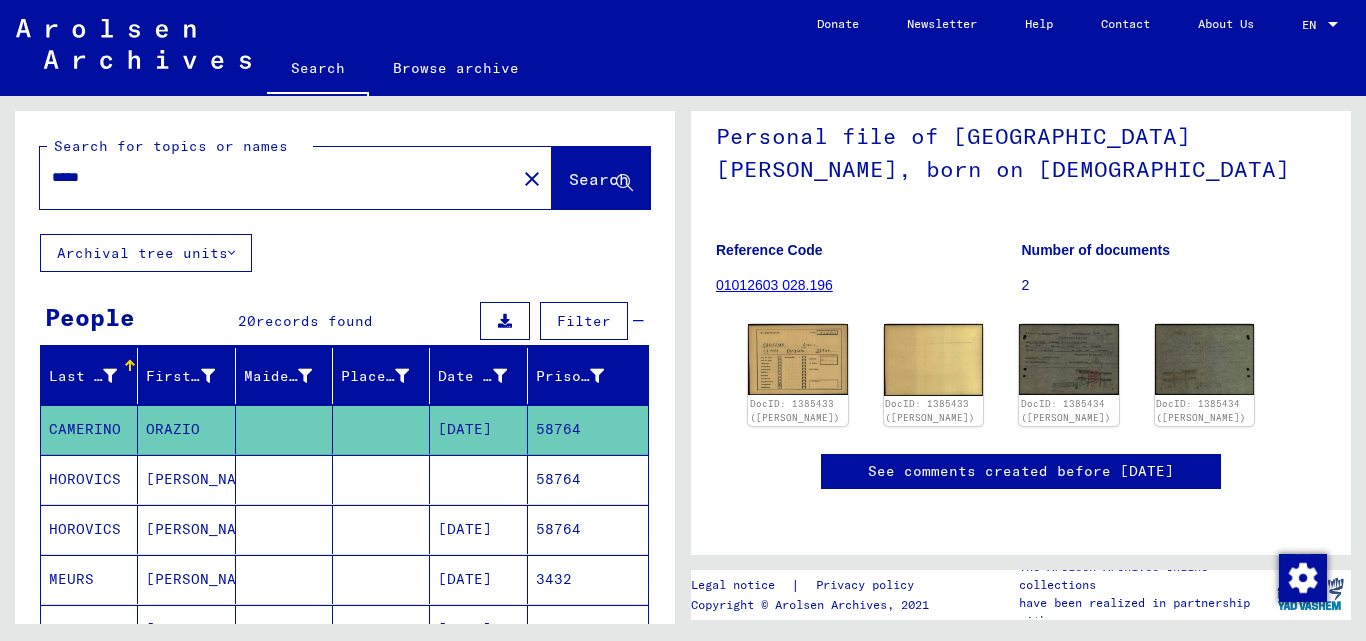 scroll, scrollTop: 100, scrollLeft: 0, axis: vertical 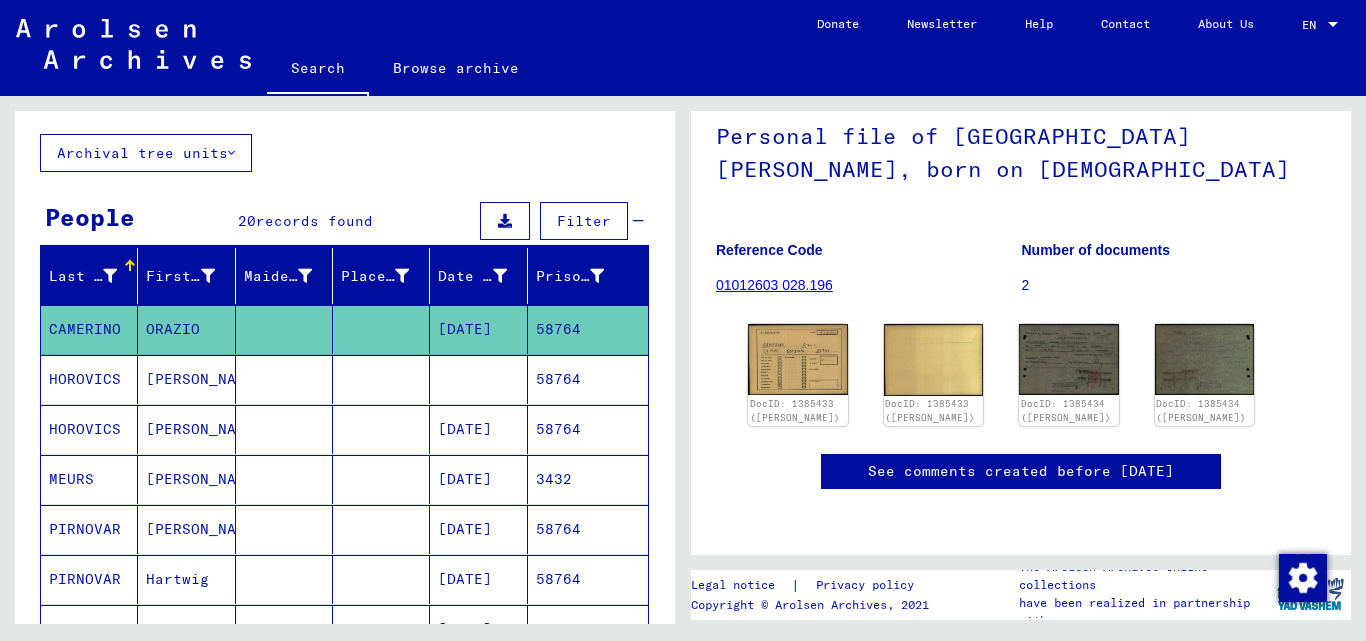 click on "58764" at bounding box center (588, 479) 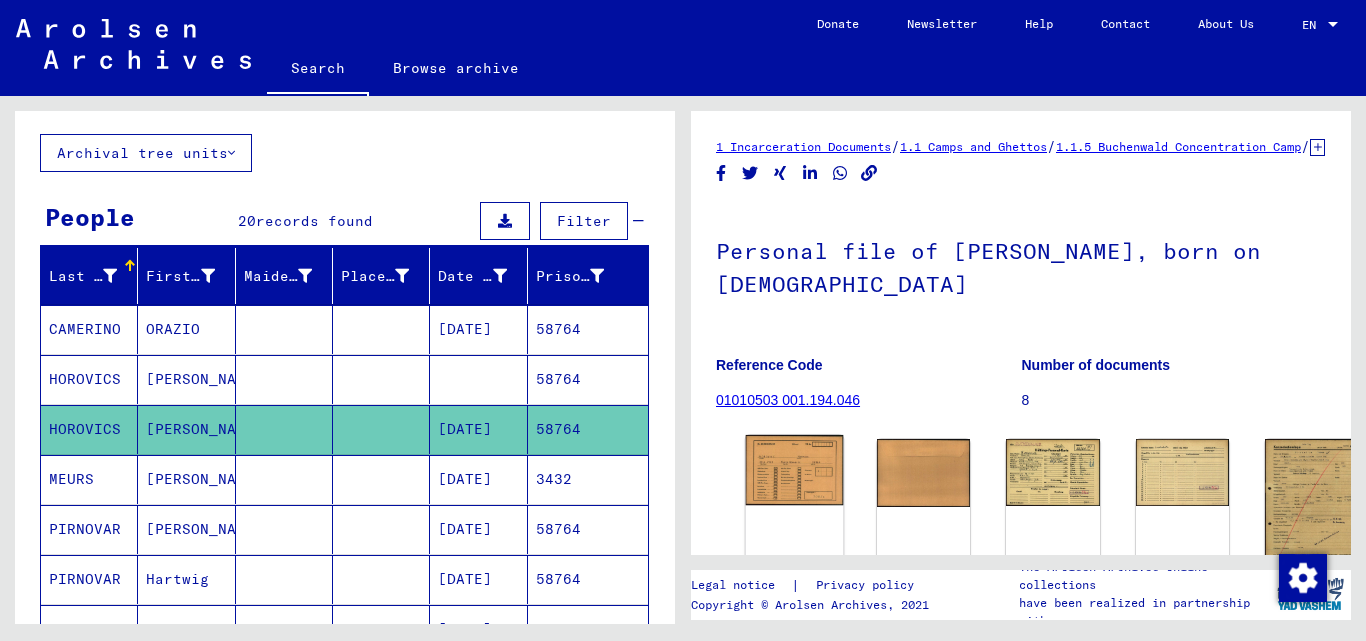 click 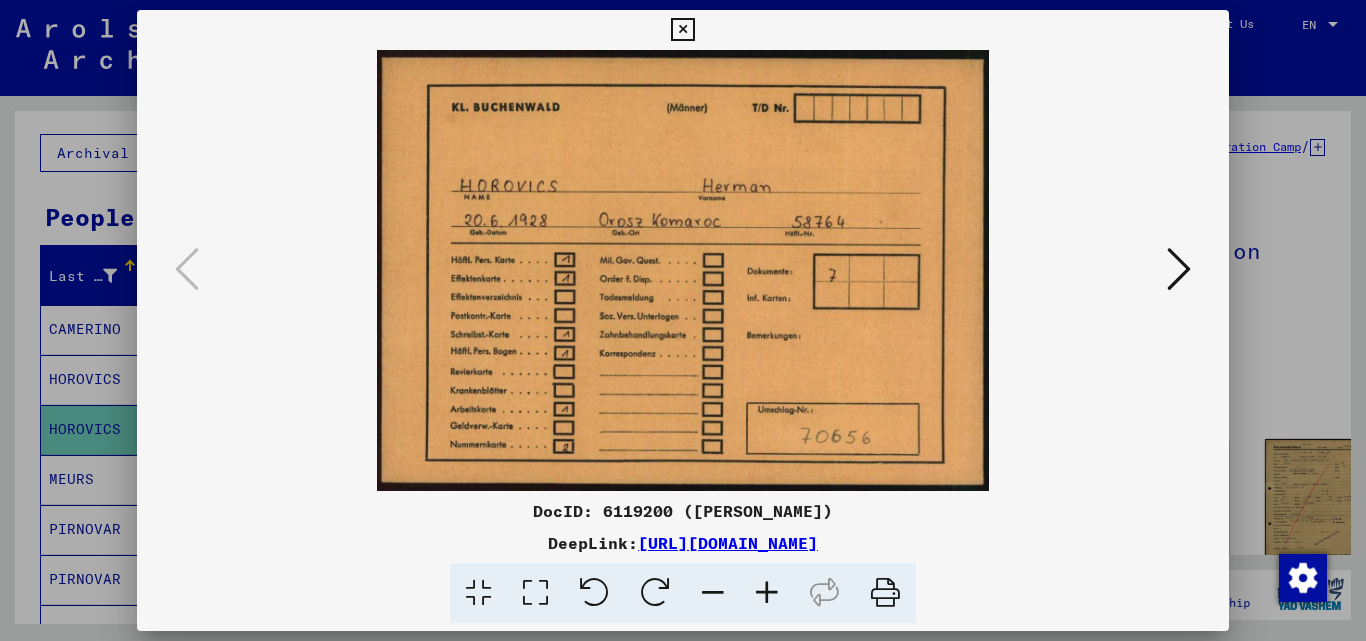 click at bounding box center [1179, 269] 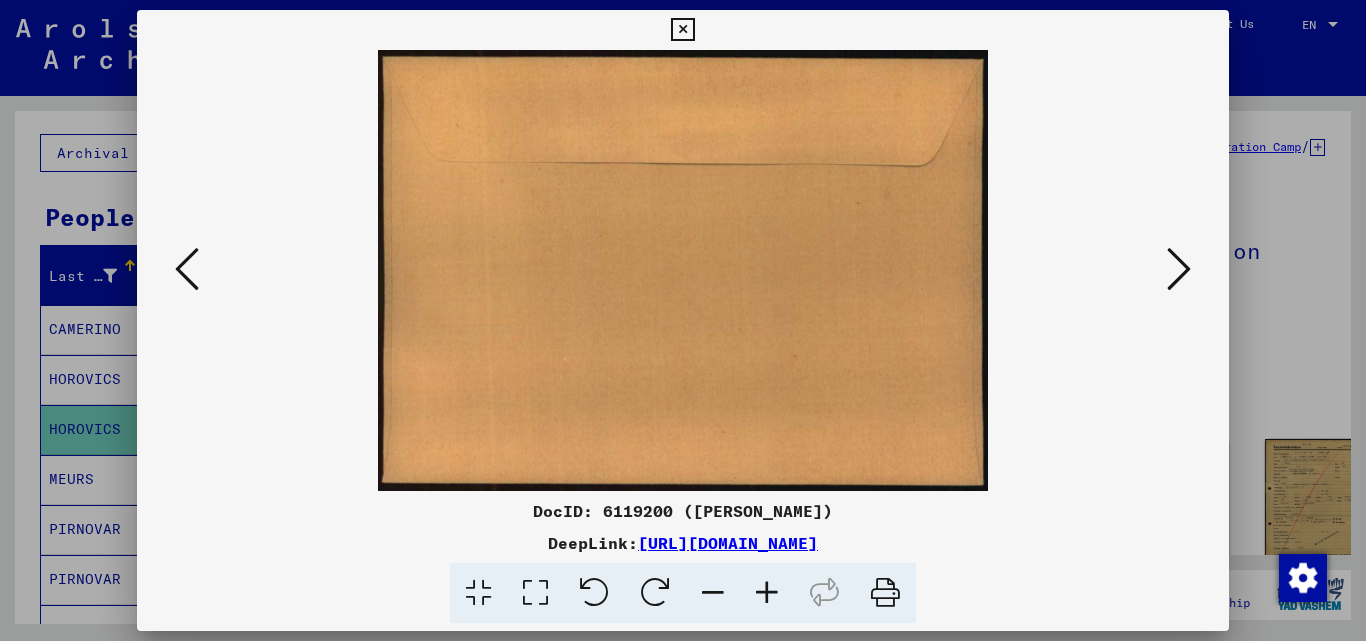 click at bounding box center (1179, 269) 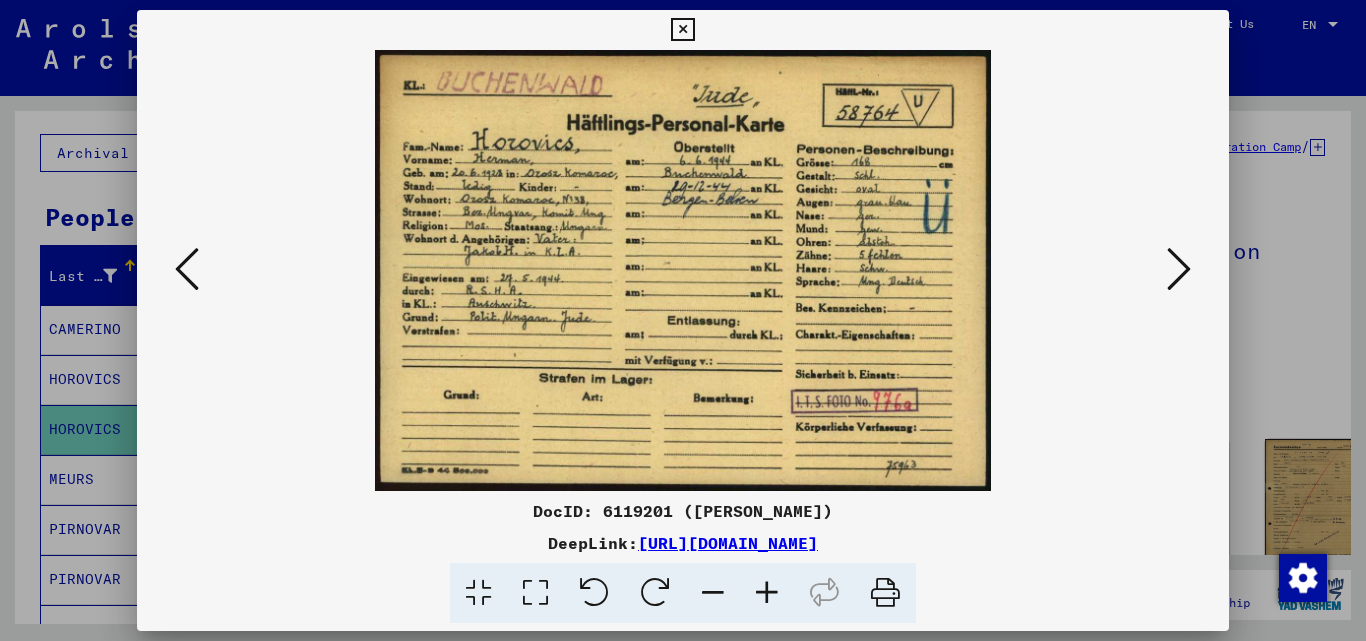 click at bounding box center [1179, 269] 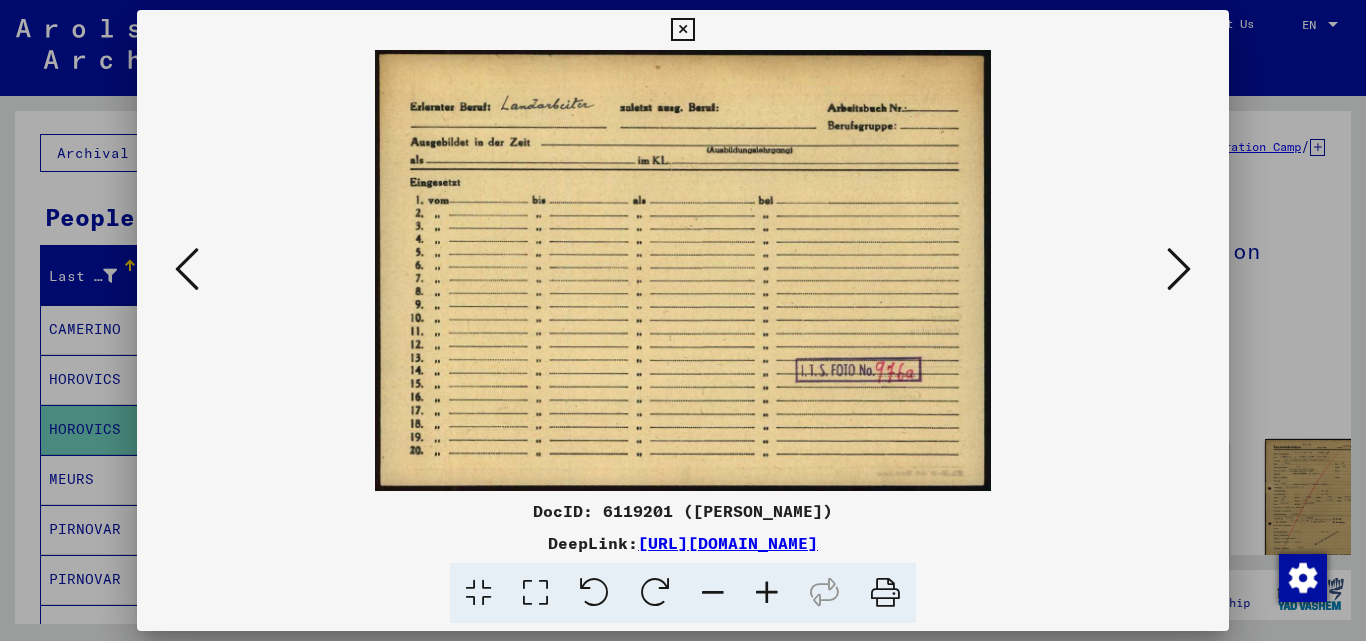 click at bounding box center [1179, 269] 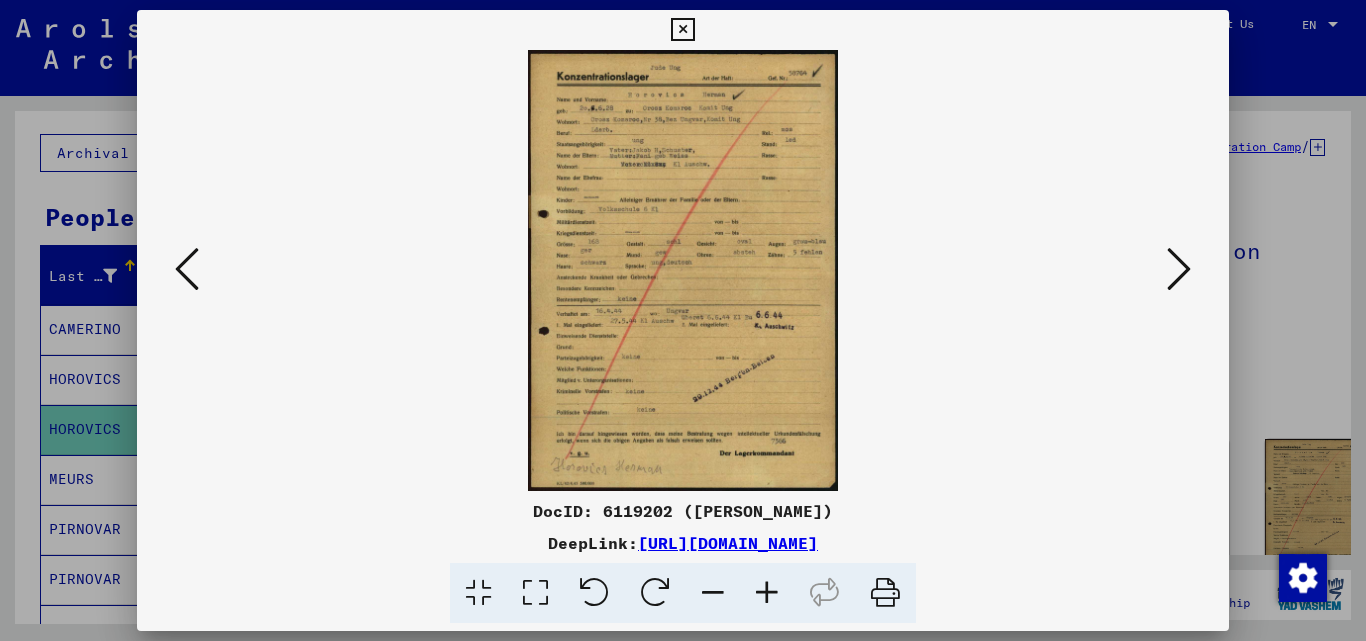 click at bounding box center (1179, 269) 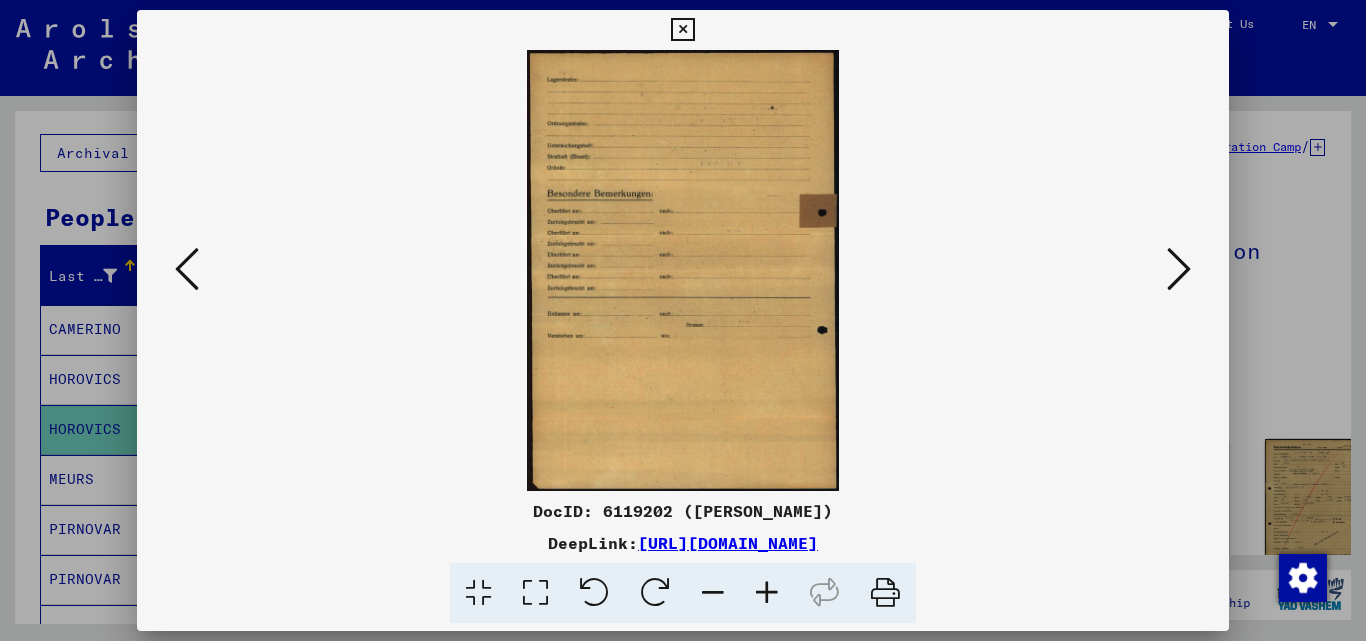 click at bounding box center (1179, 269) 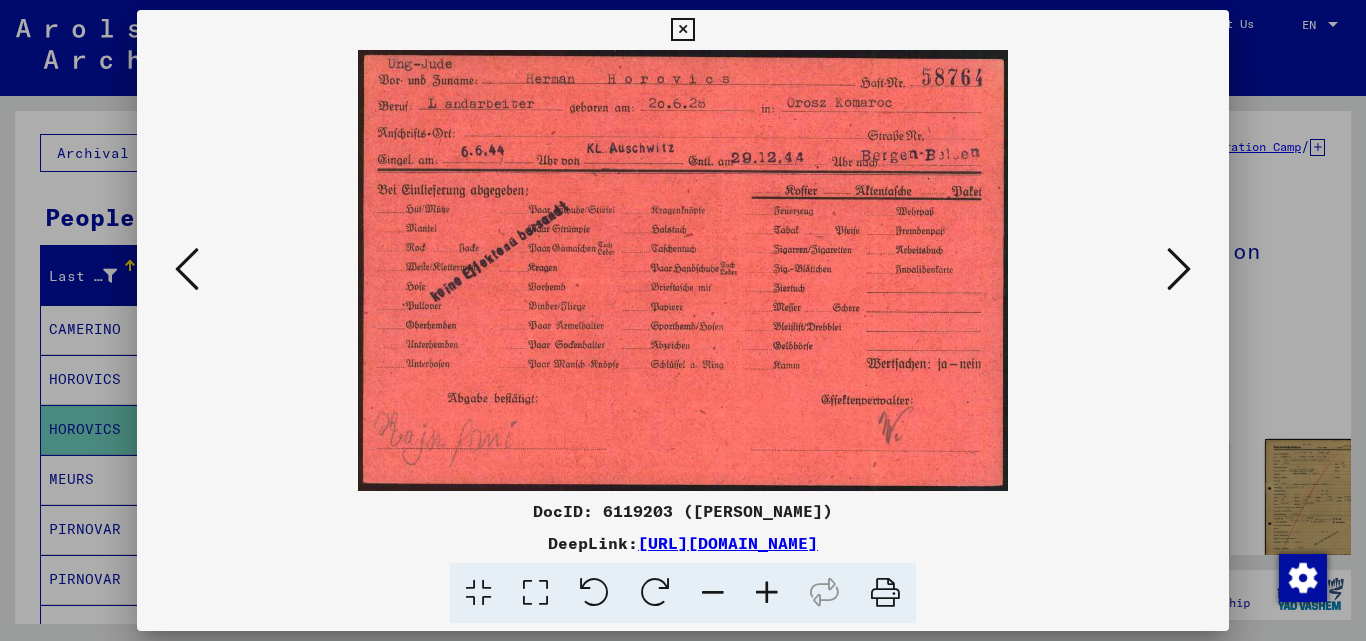 click at bounding box center (1179, 269) 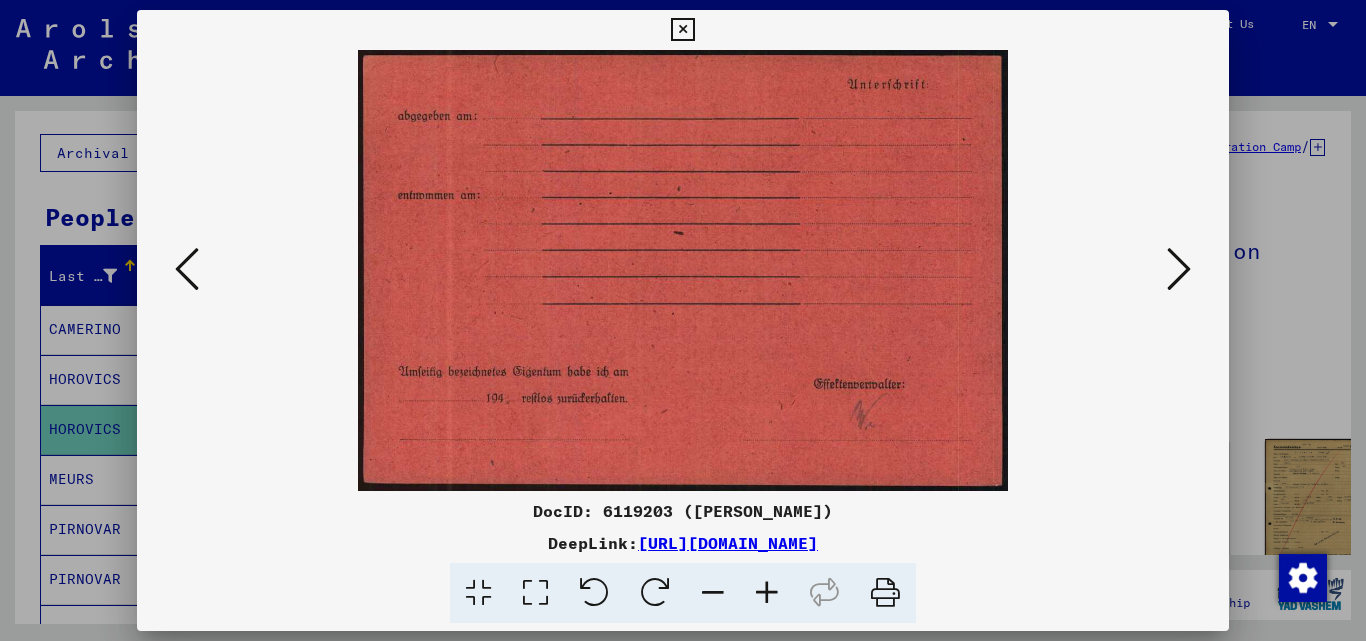 click at bounding box center [1179, 269] 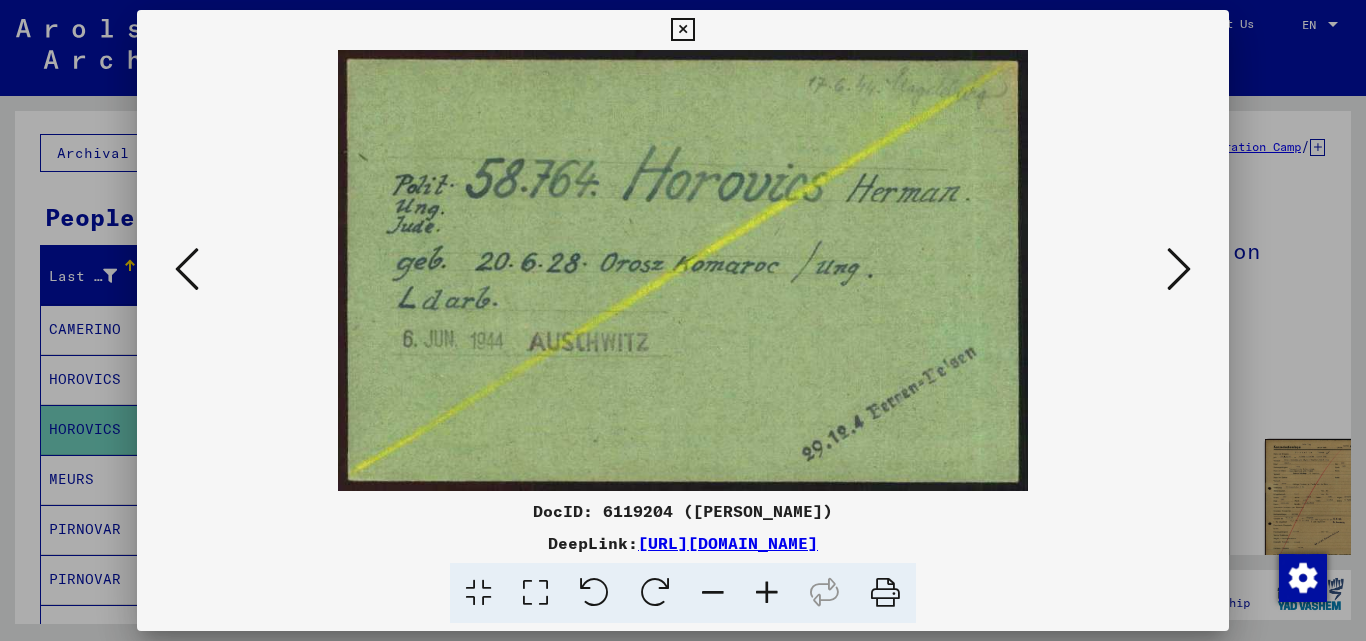 click at bounding box center [1179, 269] 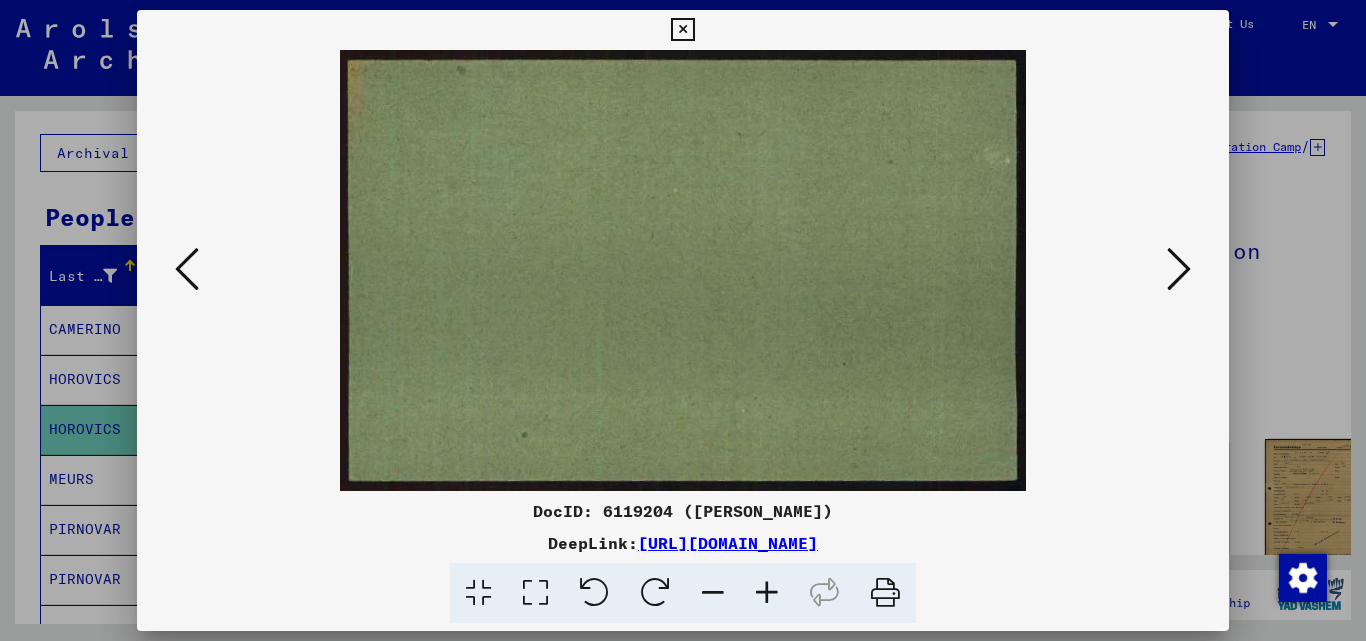 click at bounding box center (1179, 269) 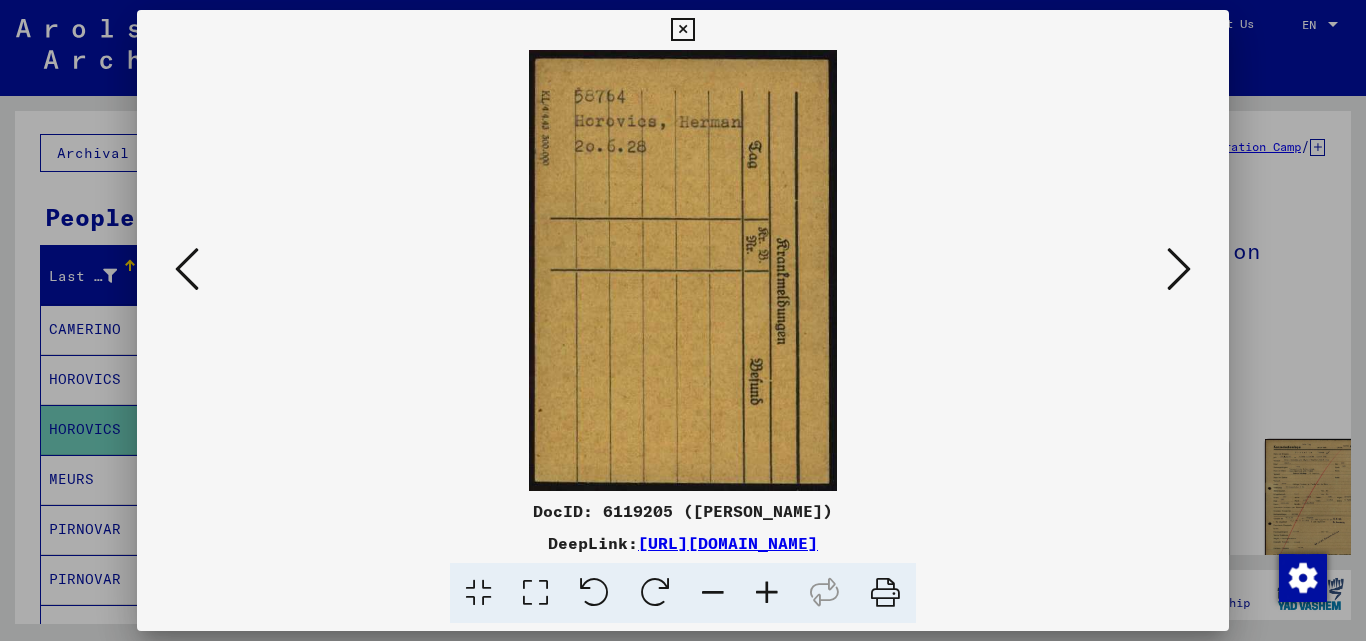 click at bounding box center [1179, 269] 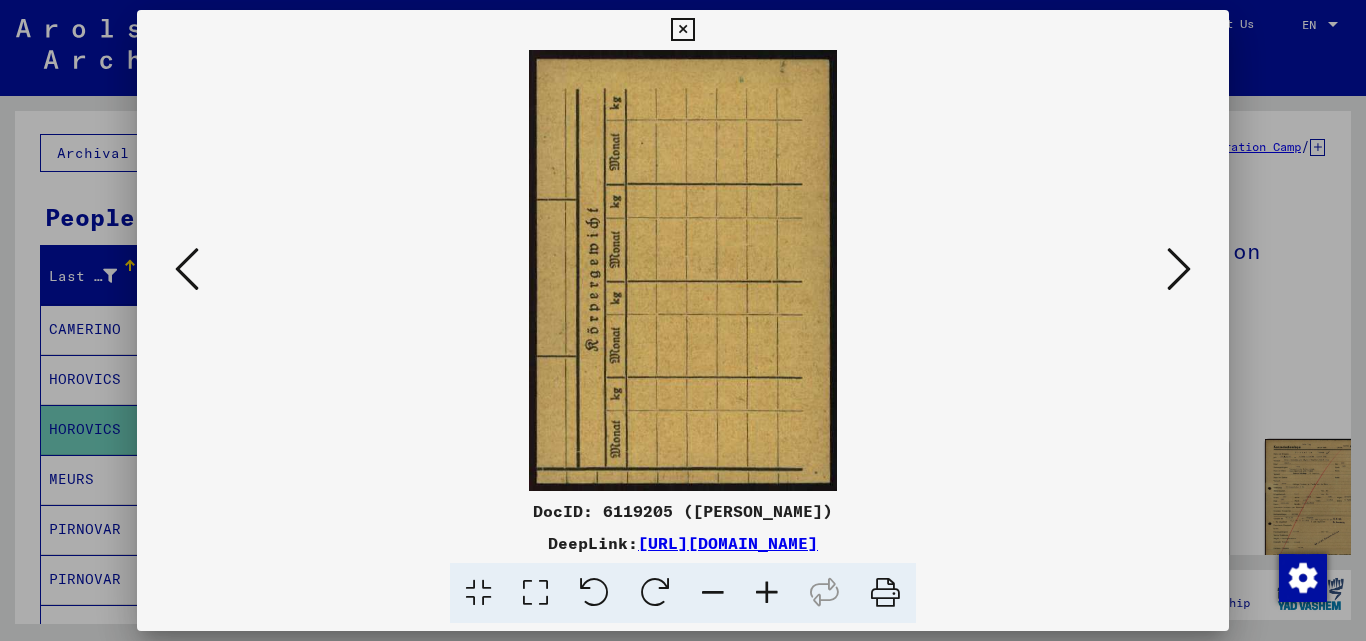 click at bounding box center (1179, 269) 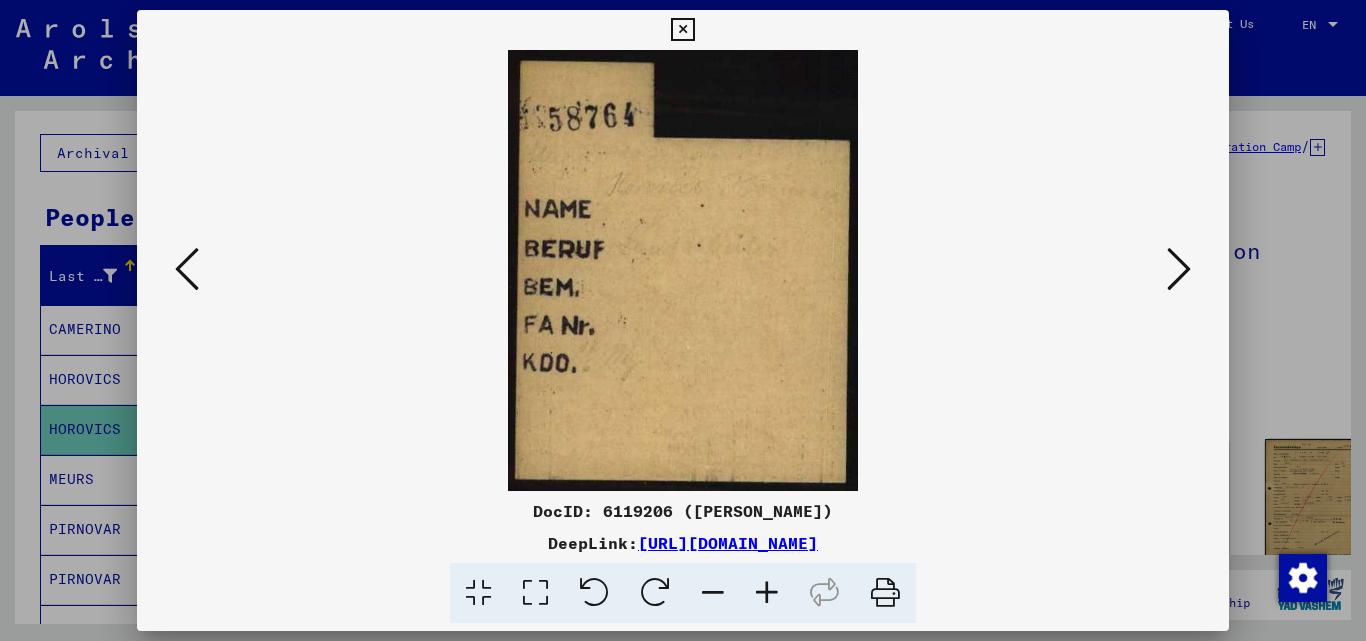 click at bounding box center (1179, 269) 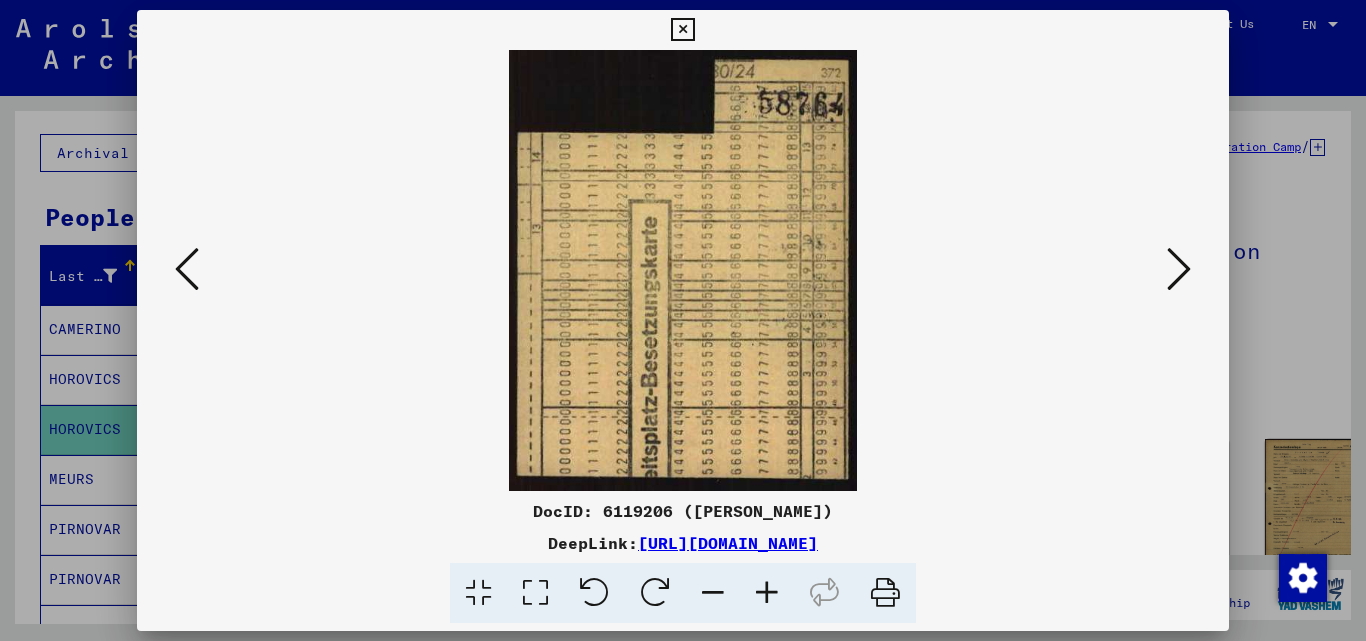 click at bounding box center [1179, 269] 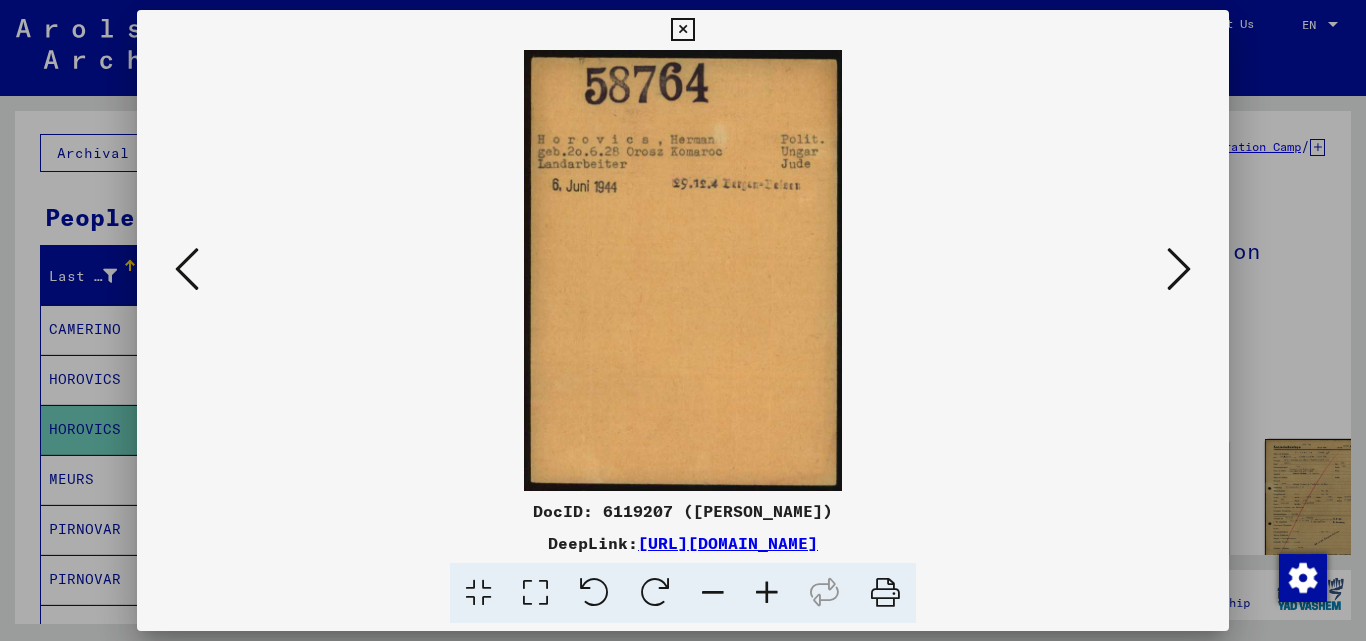 click at bounding box center [1179, 269] 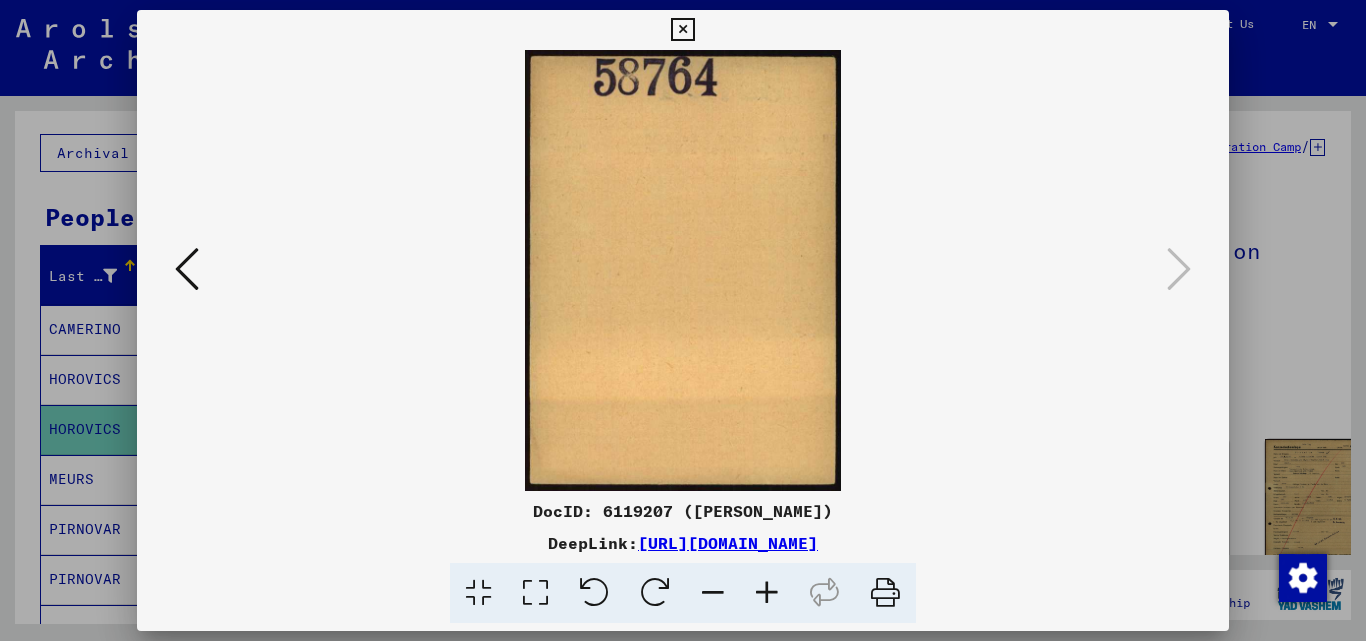 click at bounding box center (682, 30) 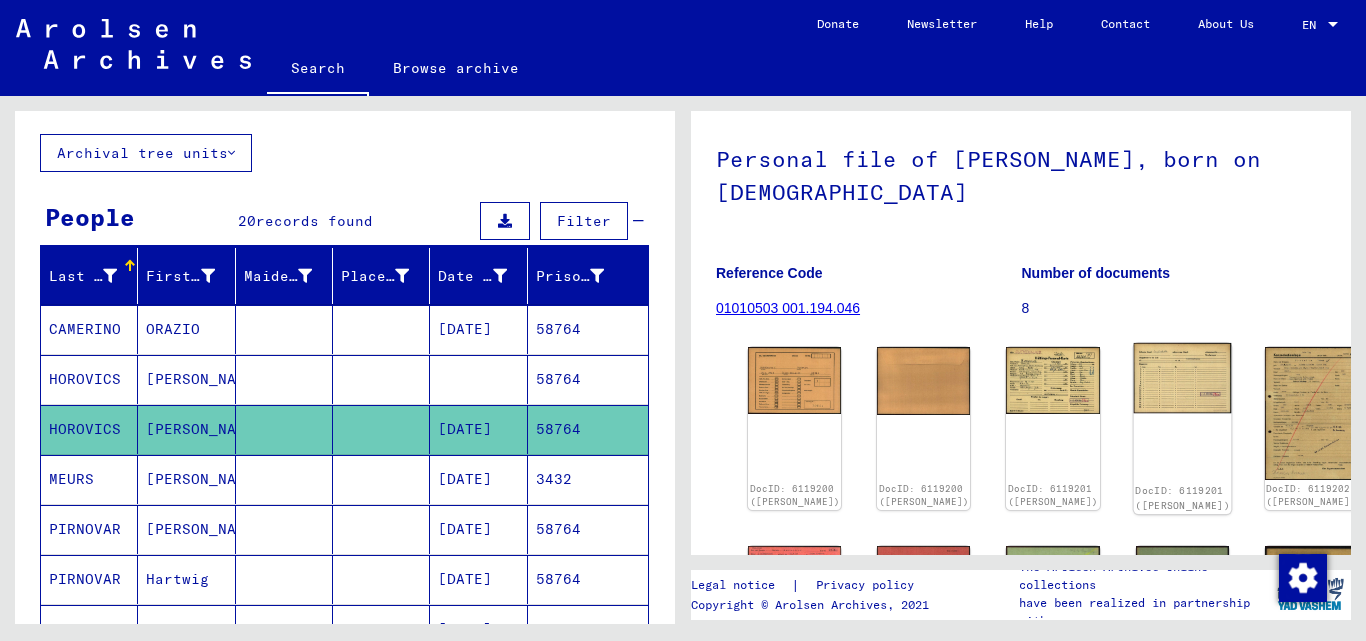 scroll, scrollTop: 200, scrollLeft: 0, axis: vertical 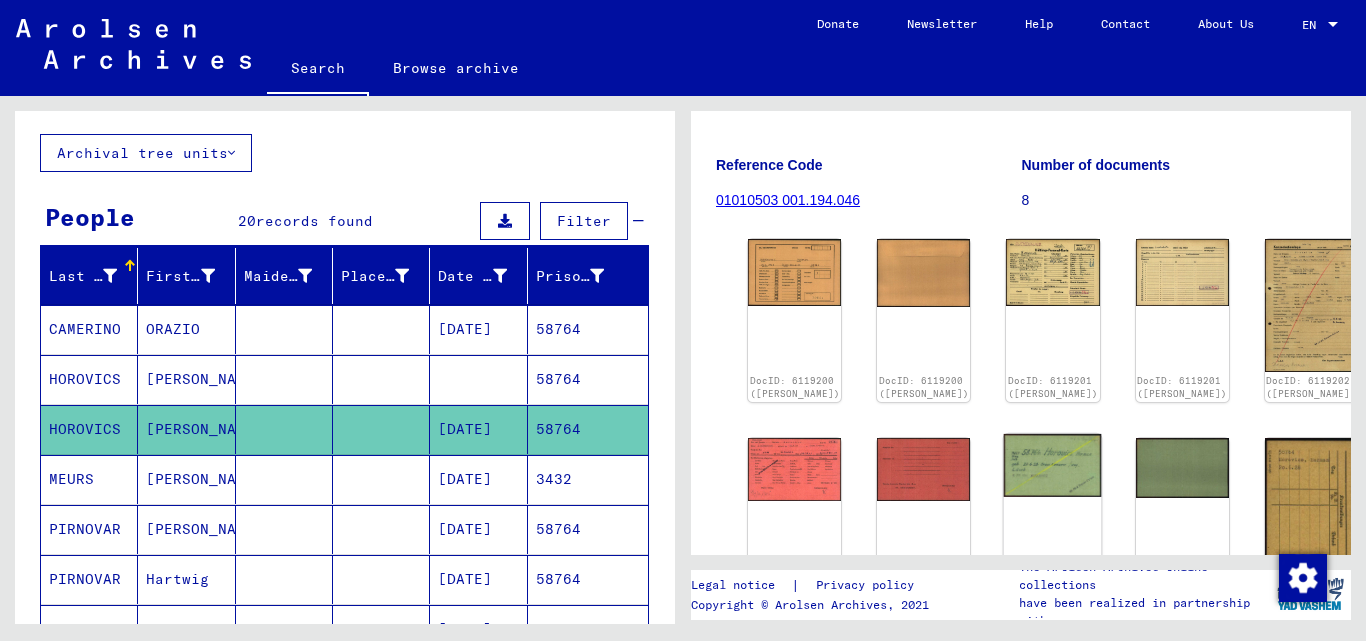 click 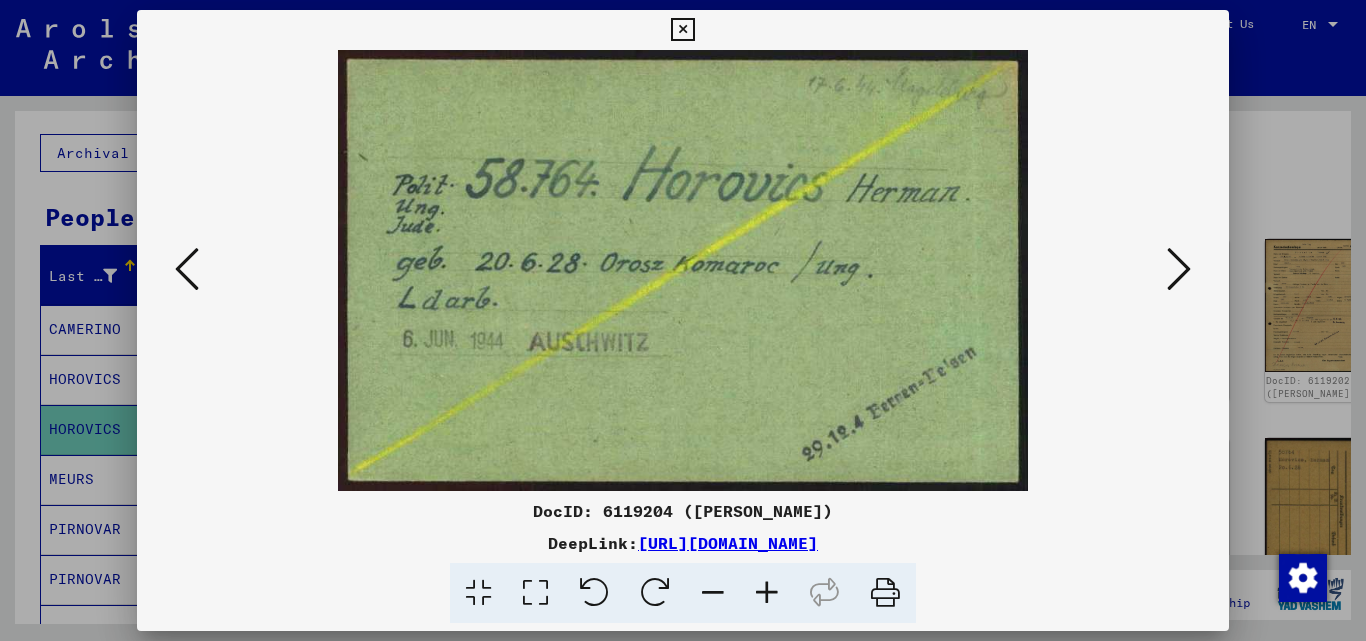 click at bounding box center [682, 30] 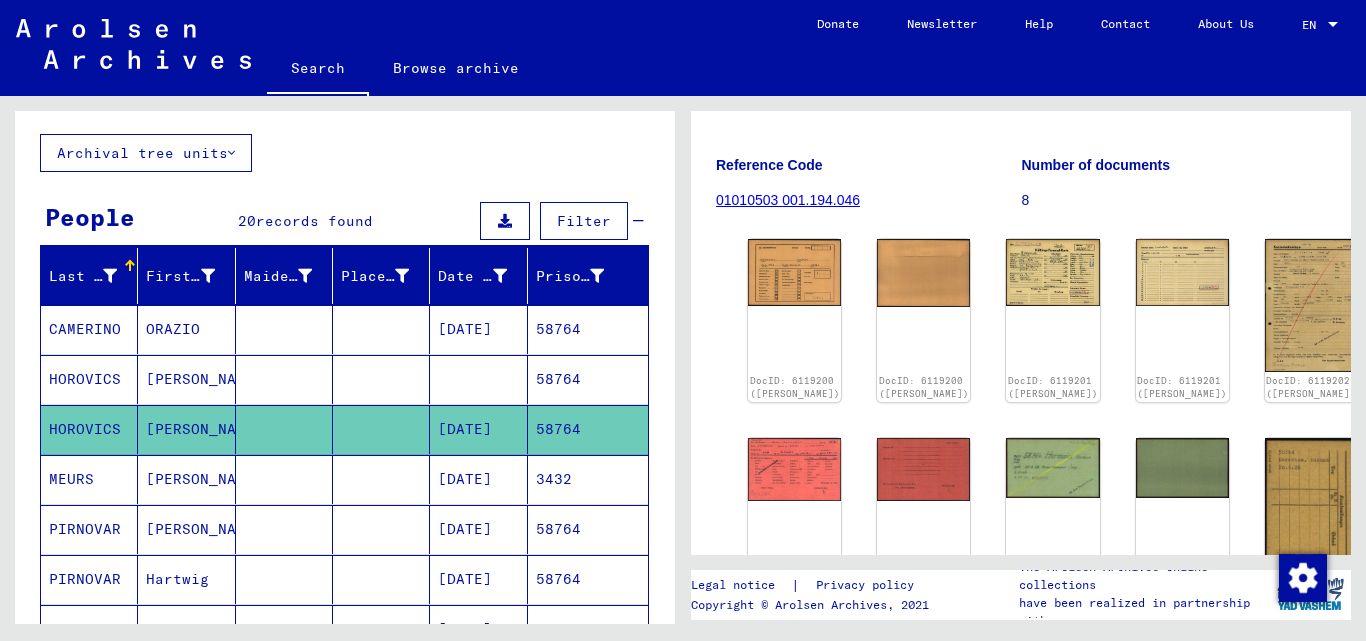 scroll, scrollTop: 0, scrollLeft: 0, axis: both 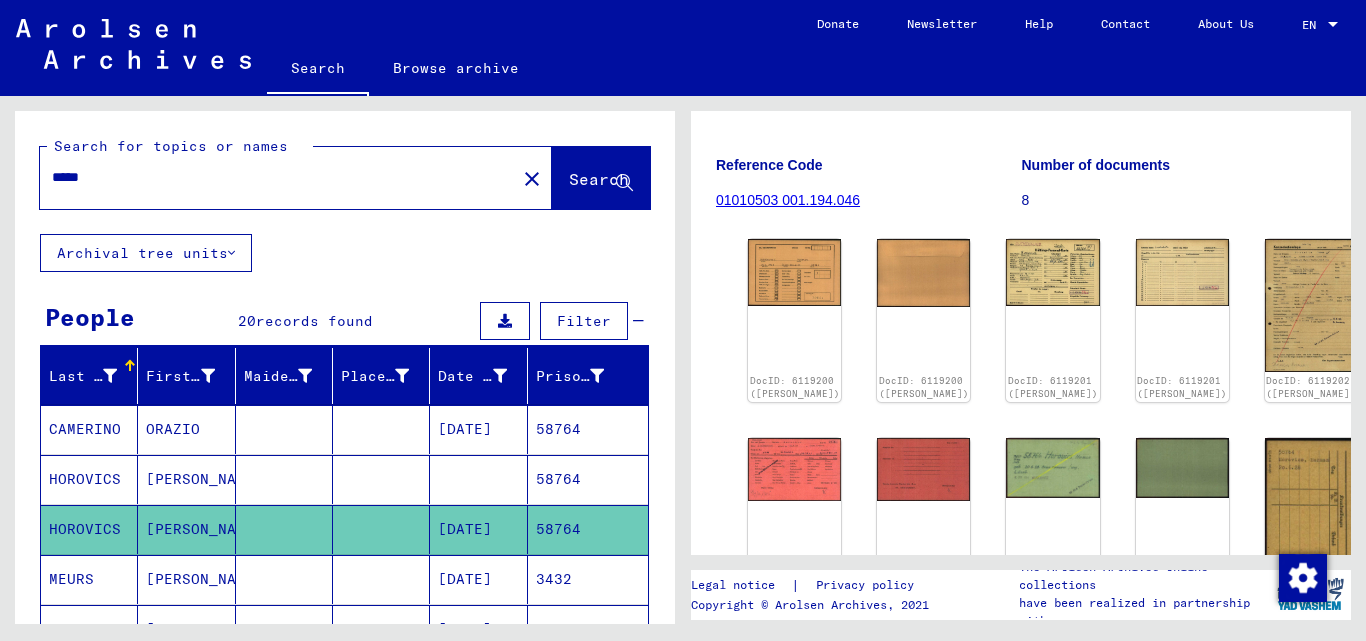 click on "*****" at bounding box center [278, 177] 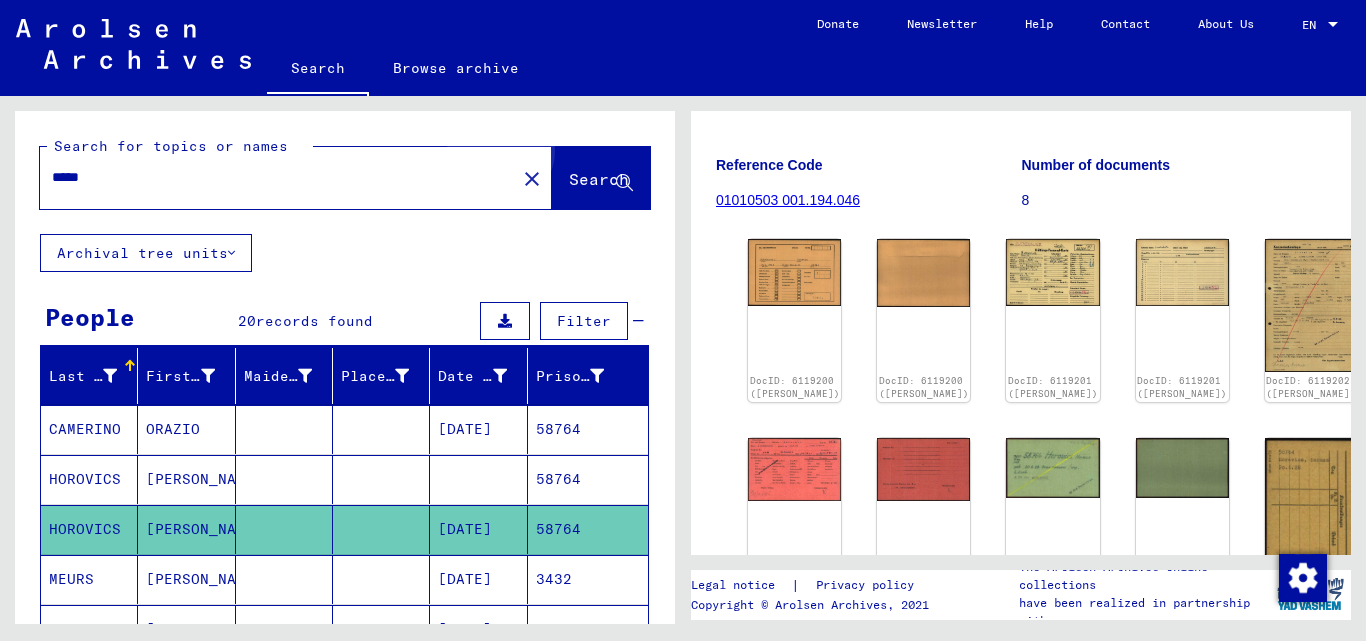 click on "Search" 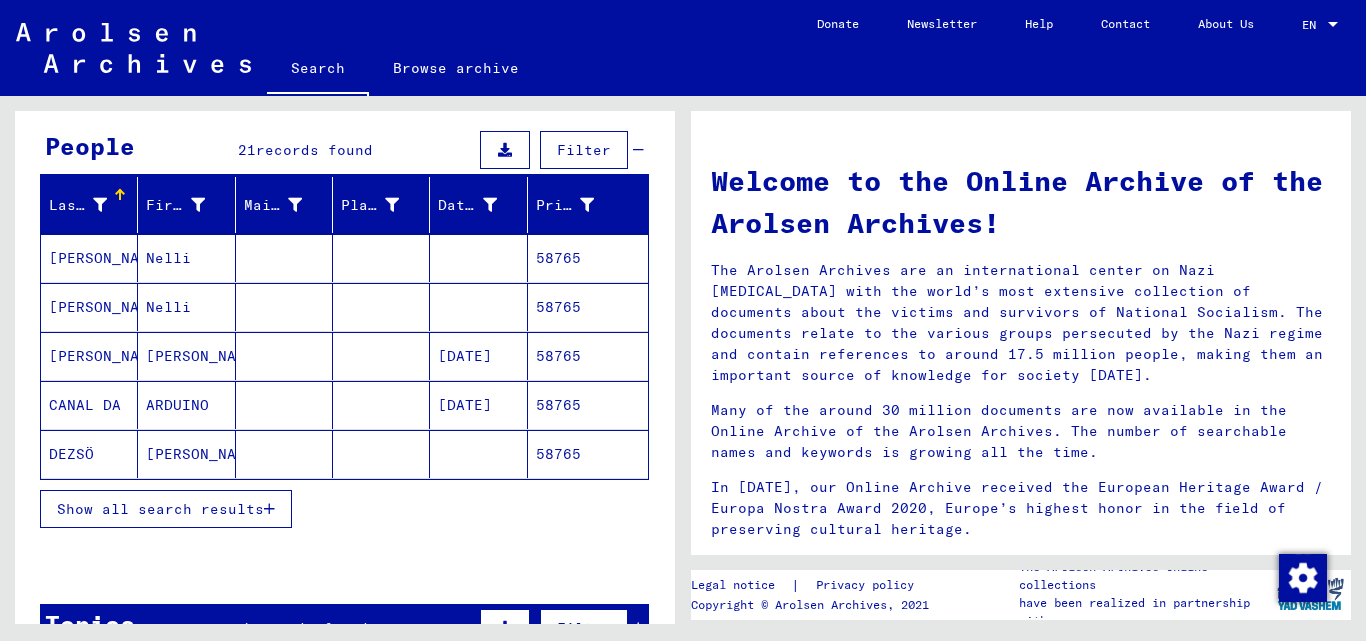 scroll, scrollTop: 200, scrollLeft: 0, axis: vertical 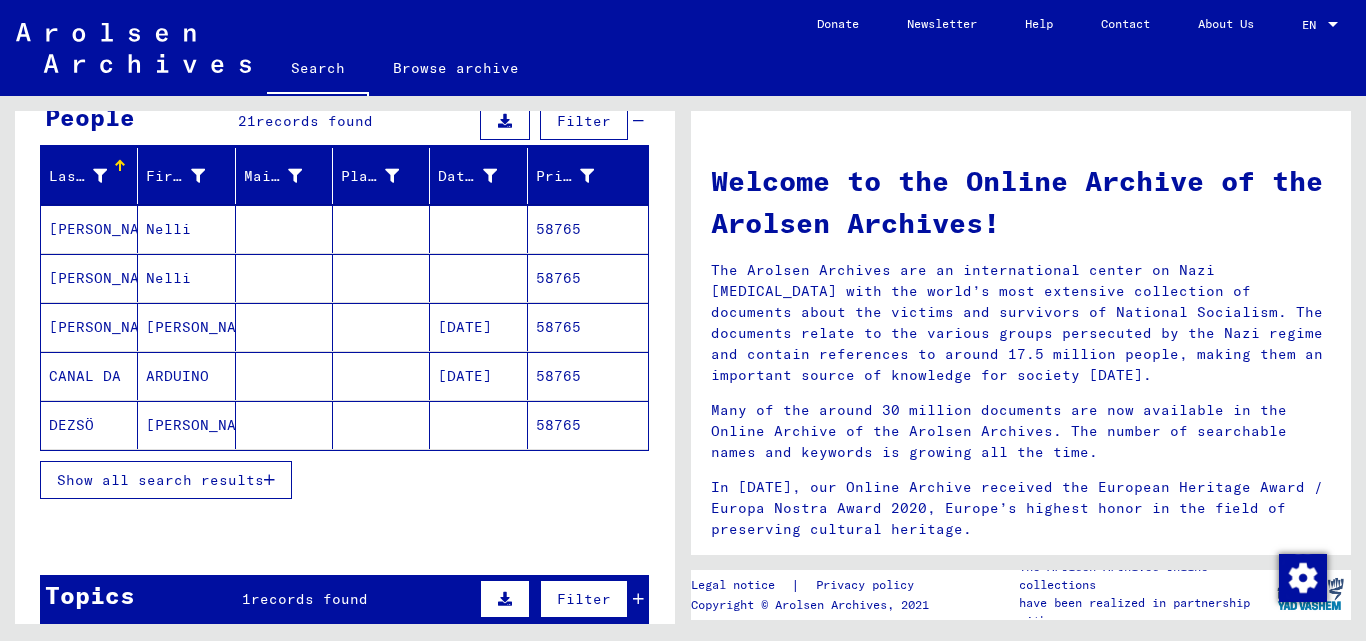click on "Show all search results" at bounding box center (166, 480) 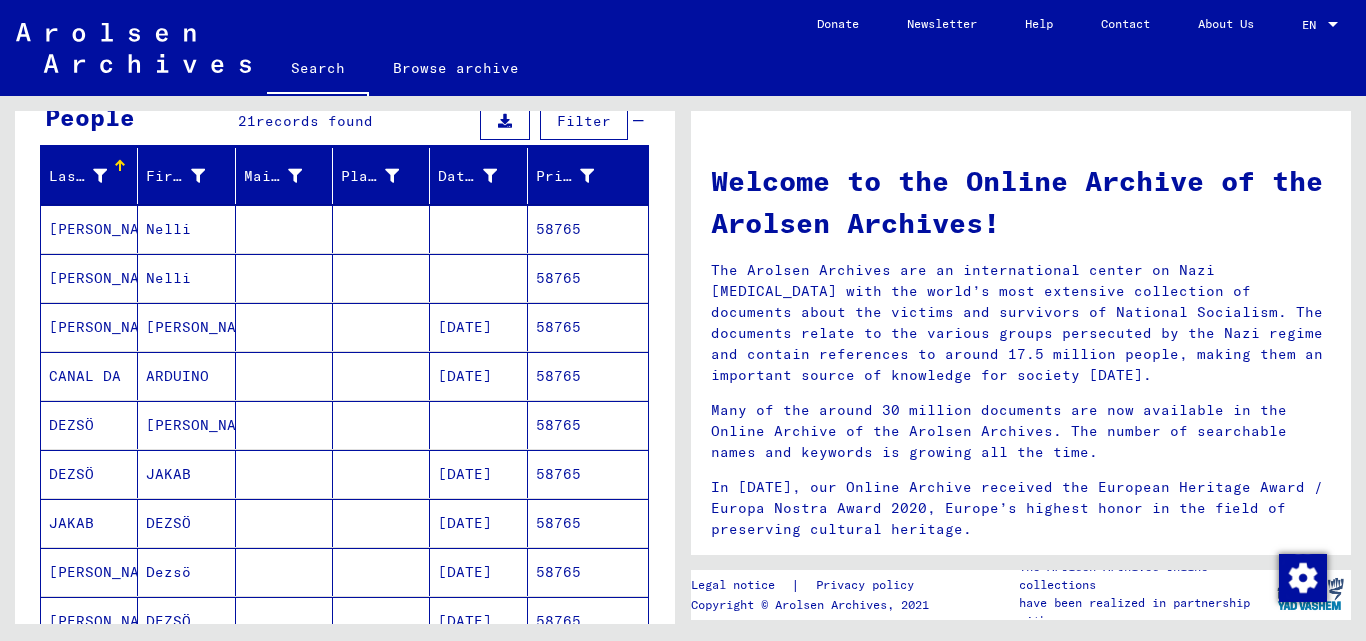 click on "58765" at bounding box center (588, 425) 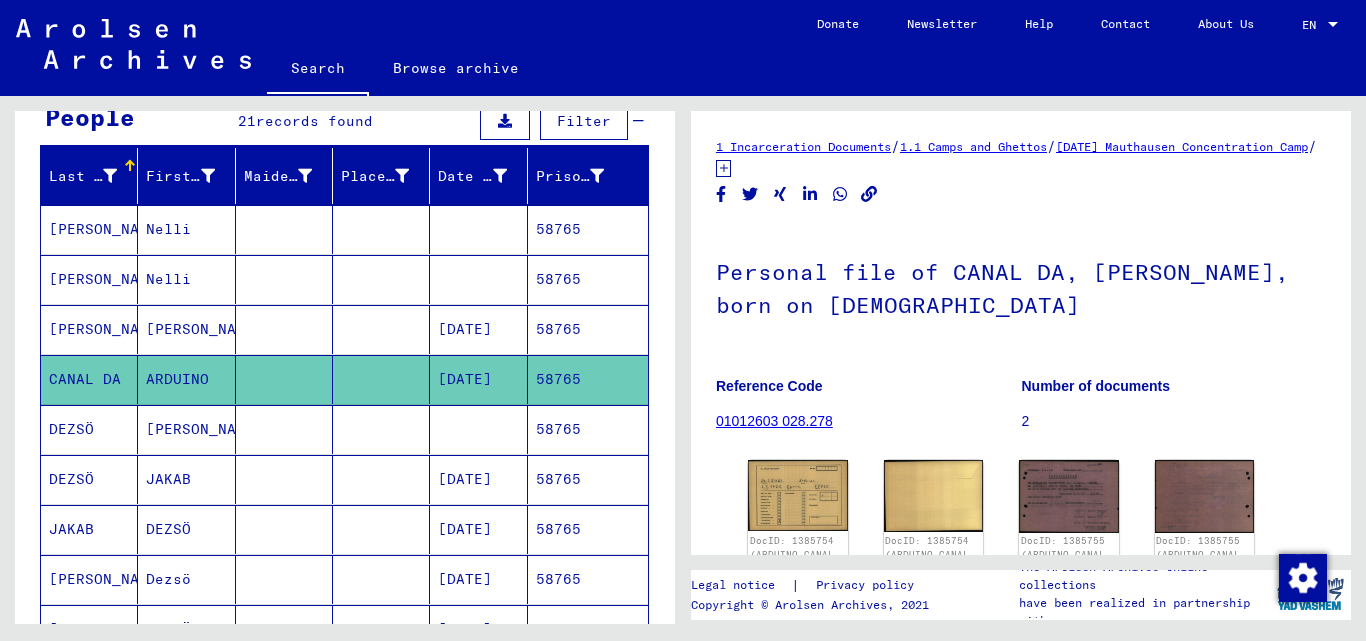 scroll, scrollTop: 0, scrollLeft: 0, axis: both 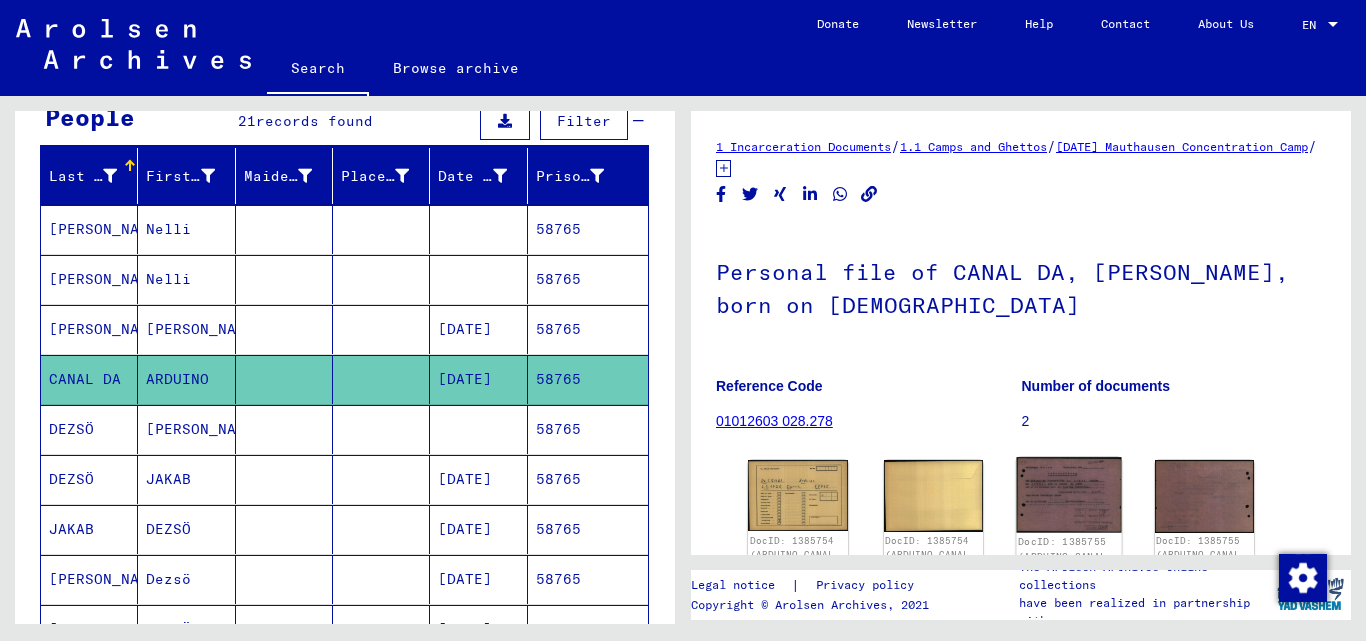 click 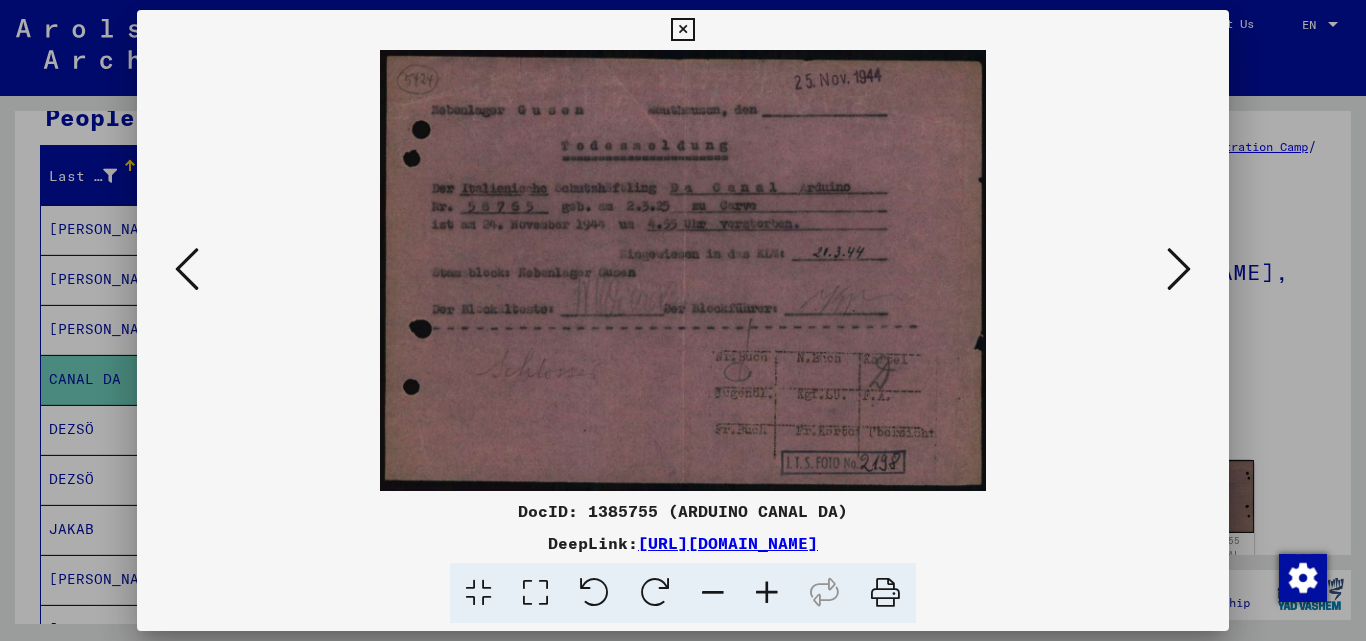 click at bounding box center (682, 30) 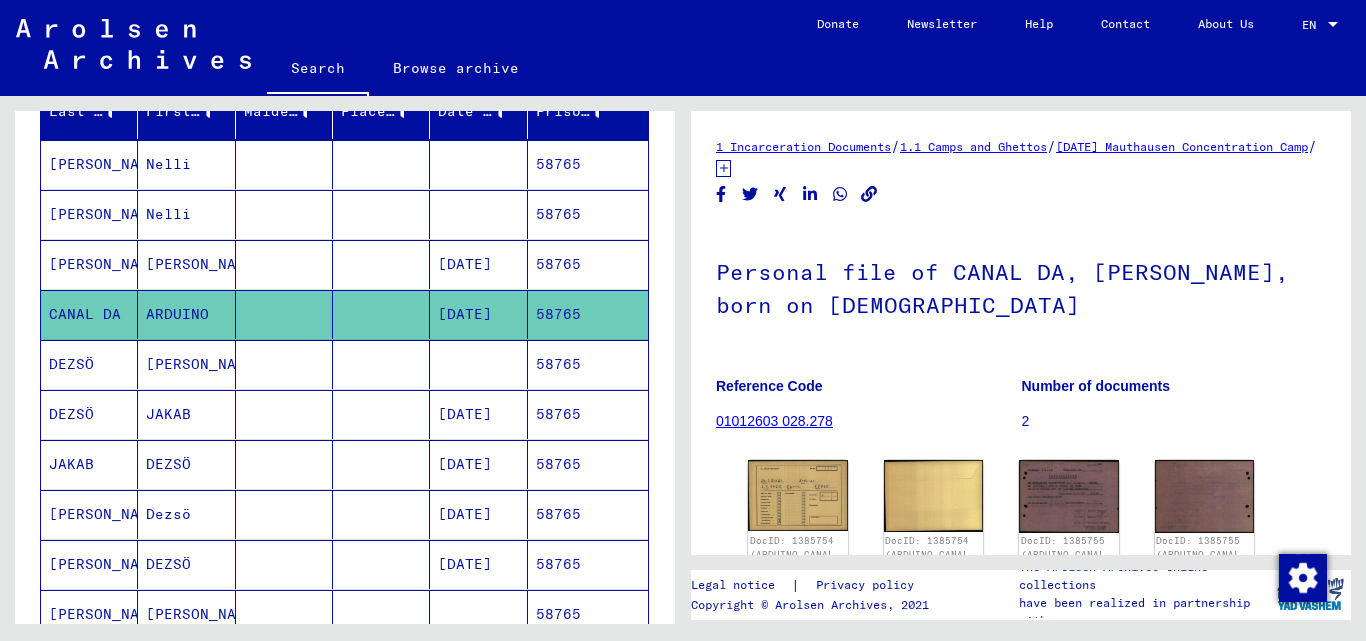 scroll, scrollTop: 300, scrollLeft: 0, axis: vertical 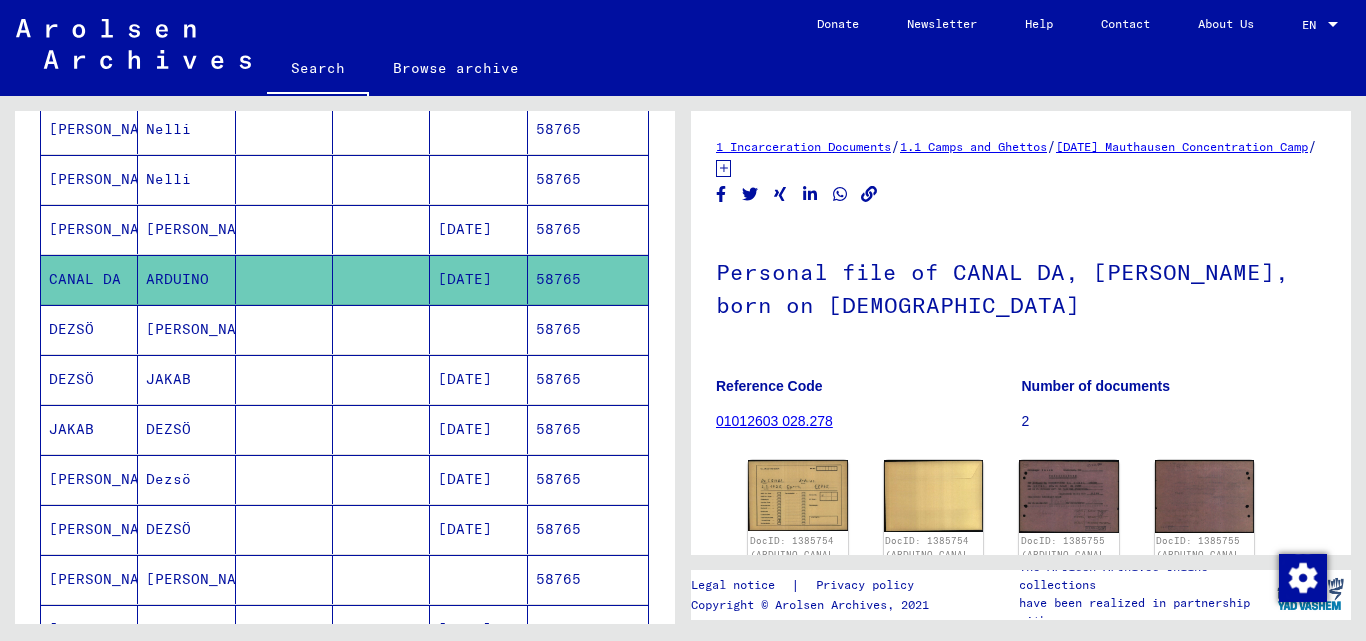 click on "58765" at bounding box center (588, 429) 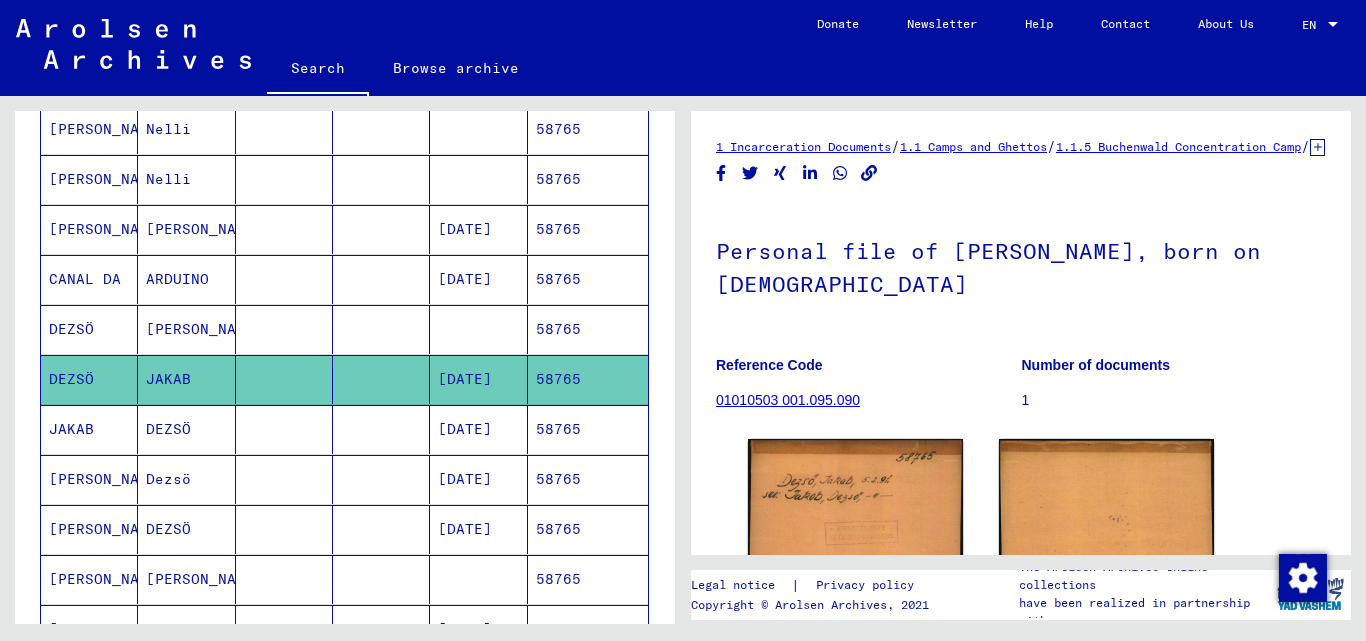 scroll, scrollTop: 0, scrollLeft: 0, axis: both 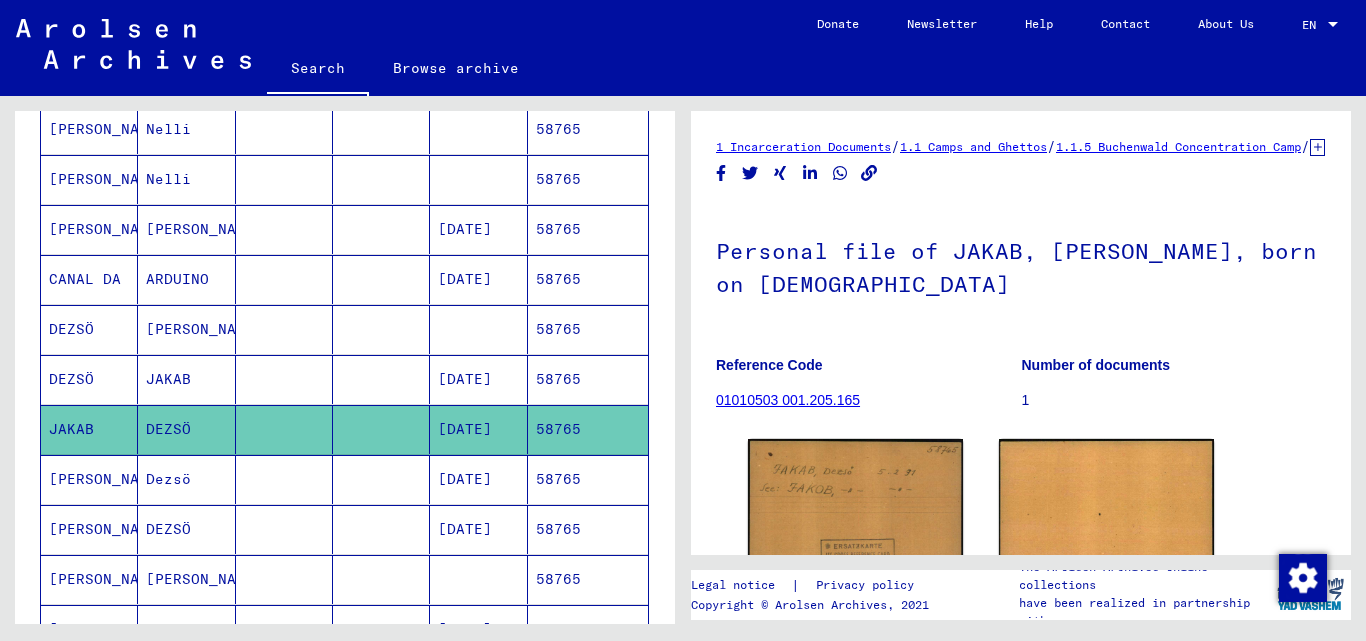 click on "58765" at bounding box center [588, 579] 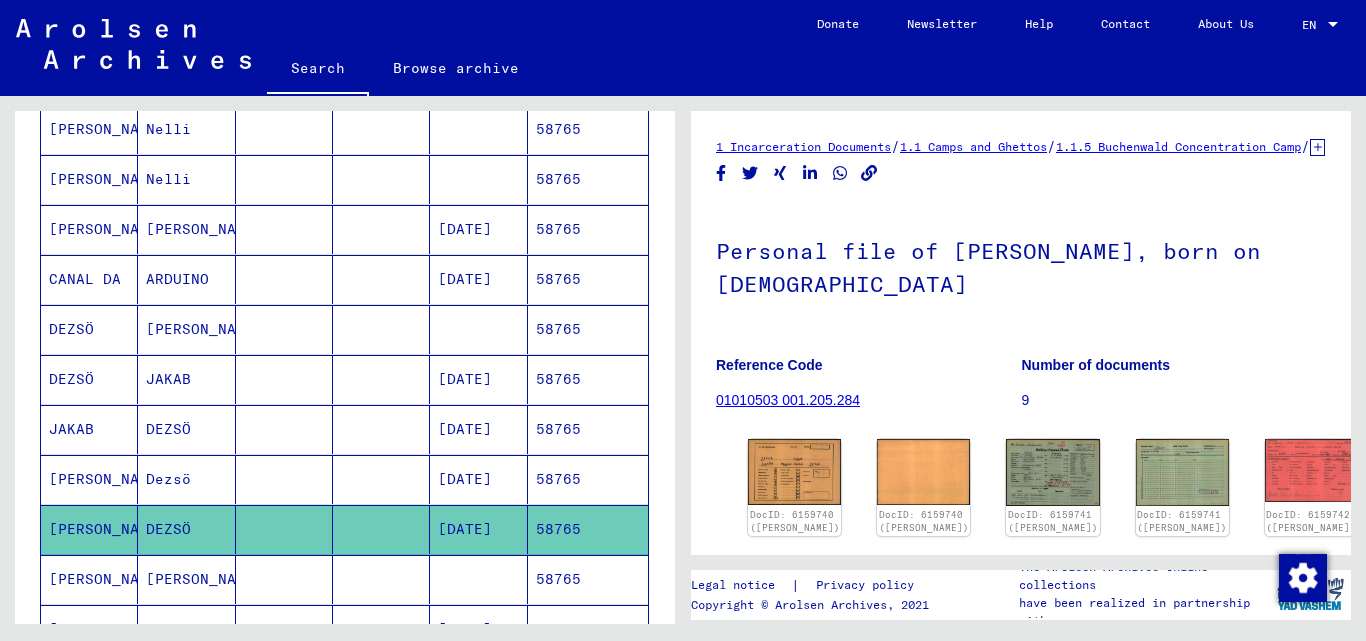 scroll, scrollTop: 0, scrollLeft: 0, axis: both 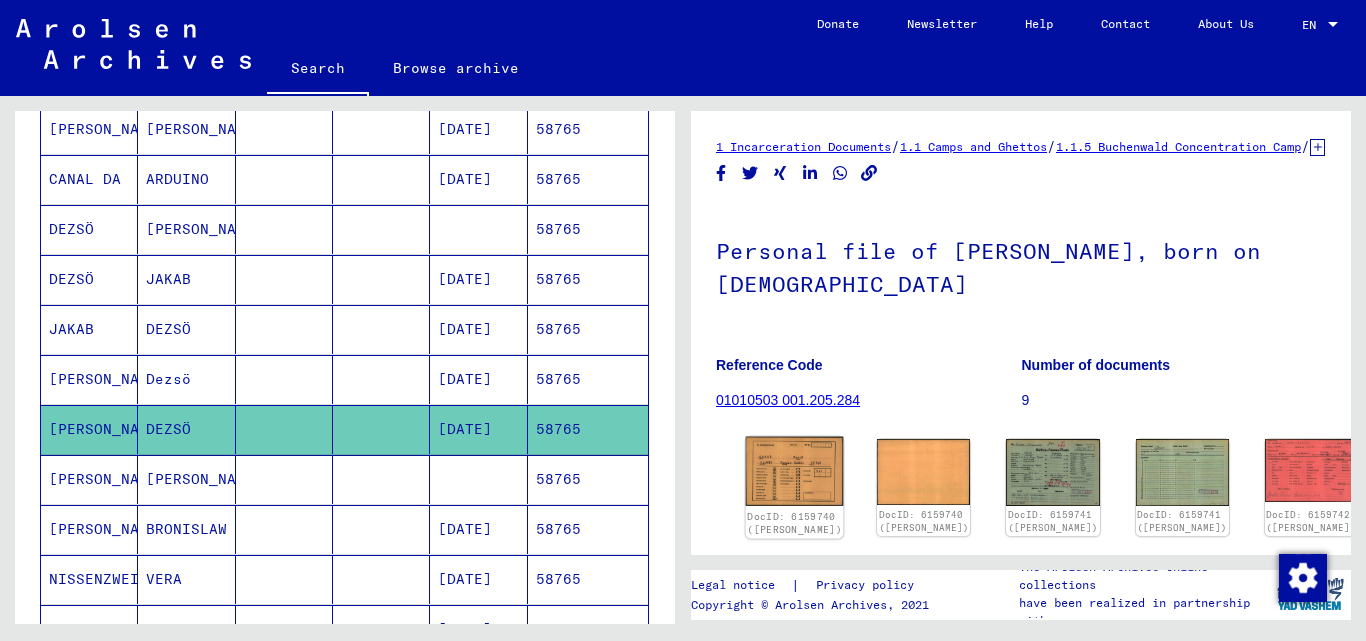 click 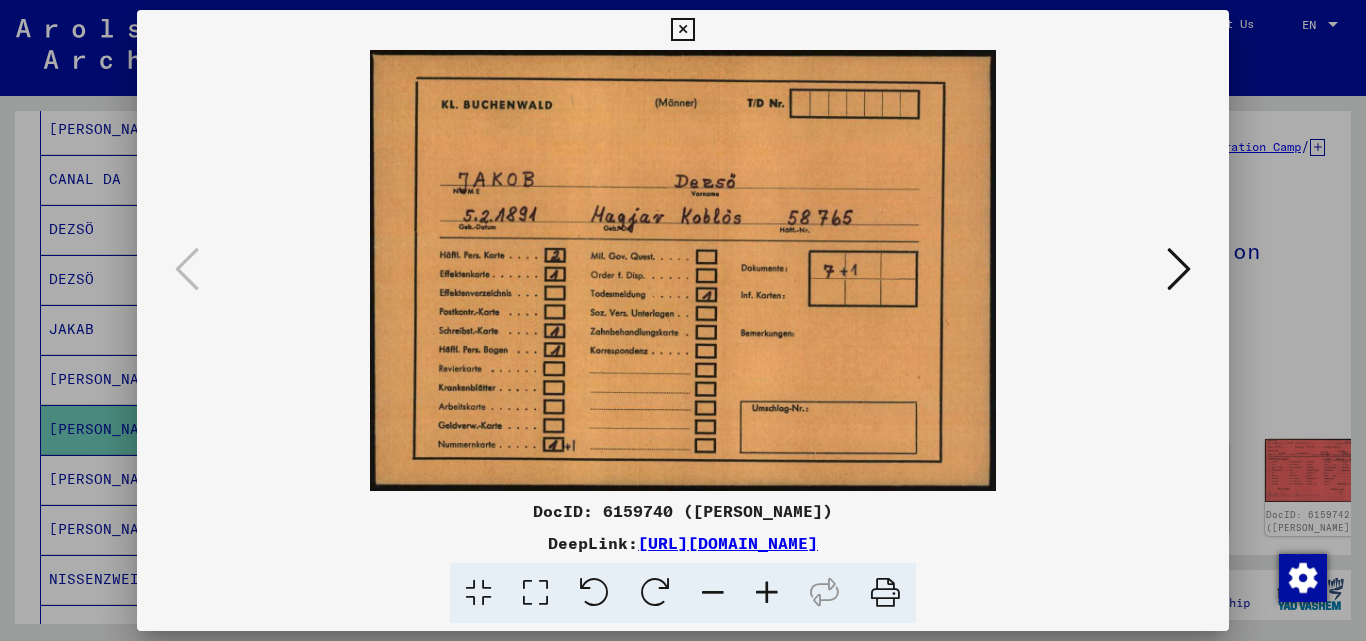 click at bounding box center (1179, 269) 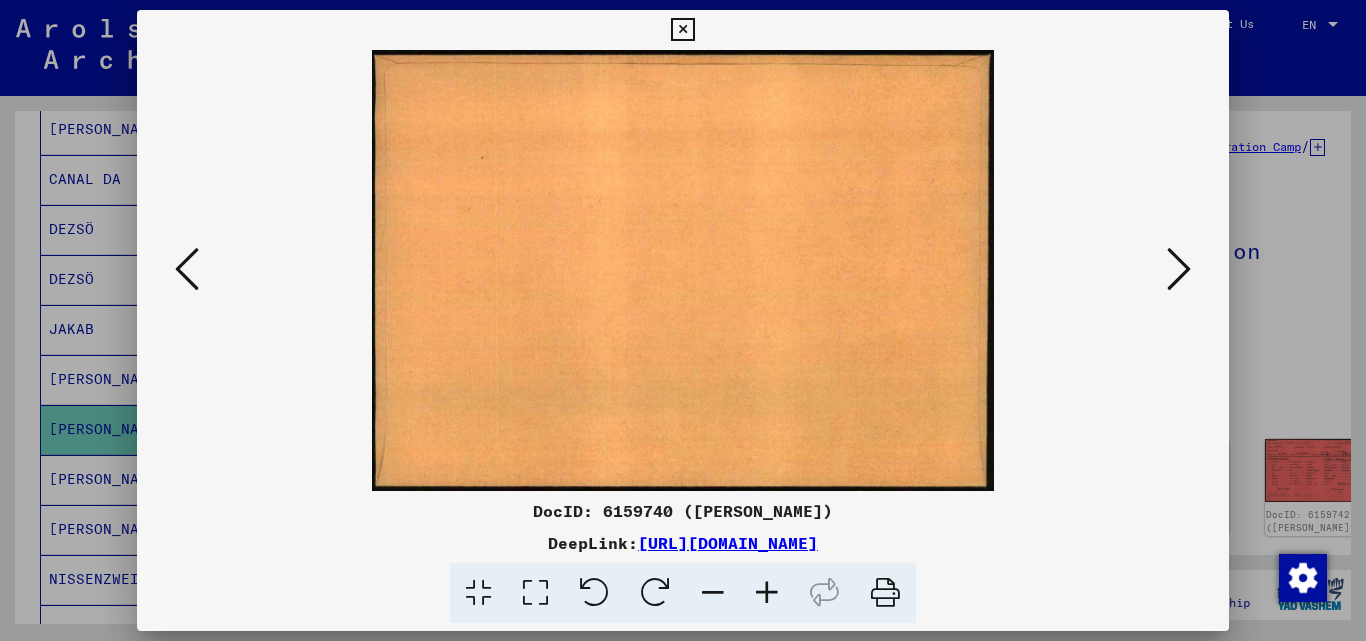 click at bounding box center [1179, 269] 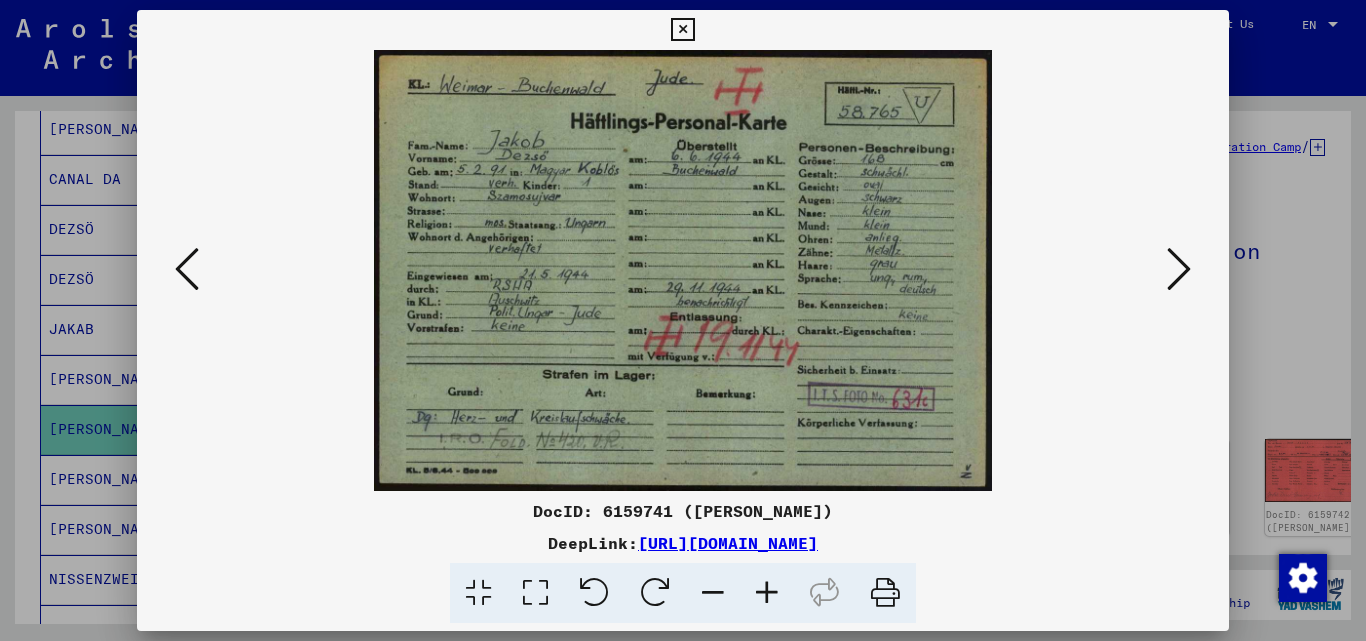 click at bounding box center [1179, 269] 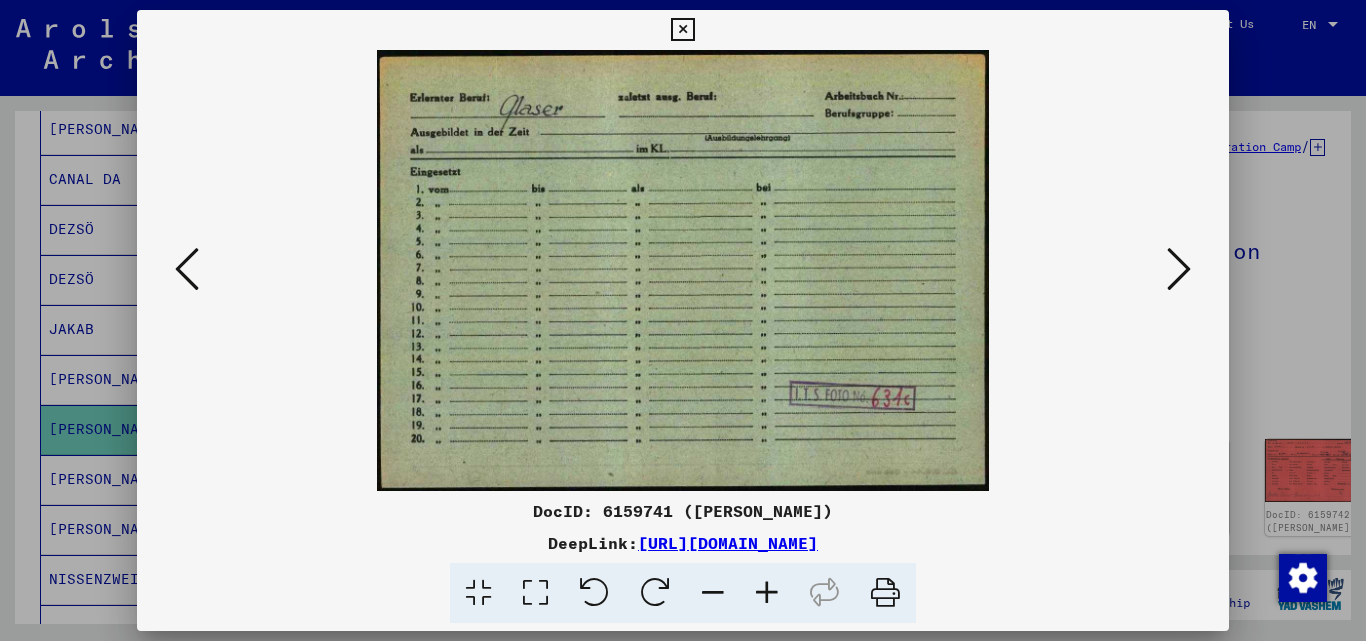click at bounding box center [1179, 269] 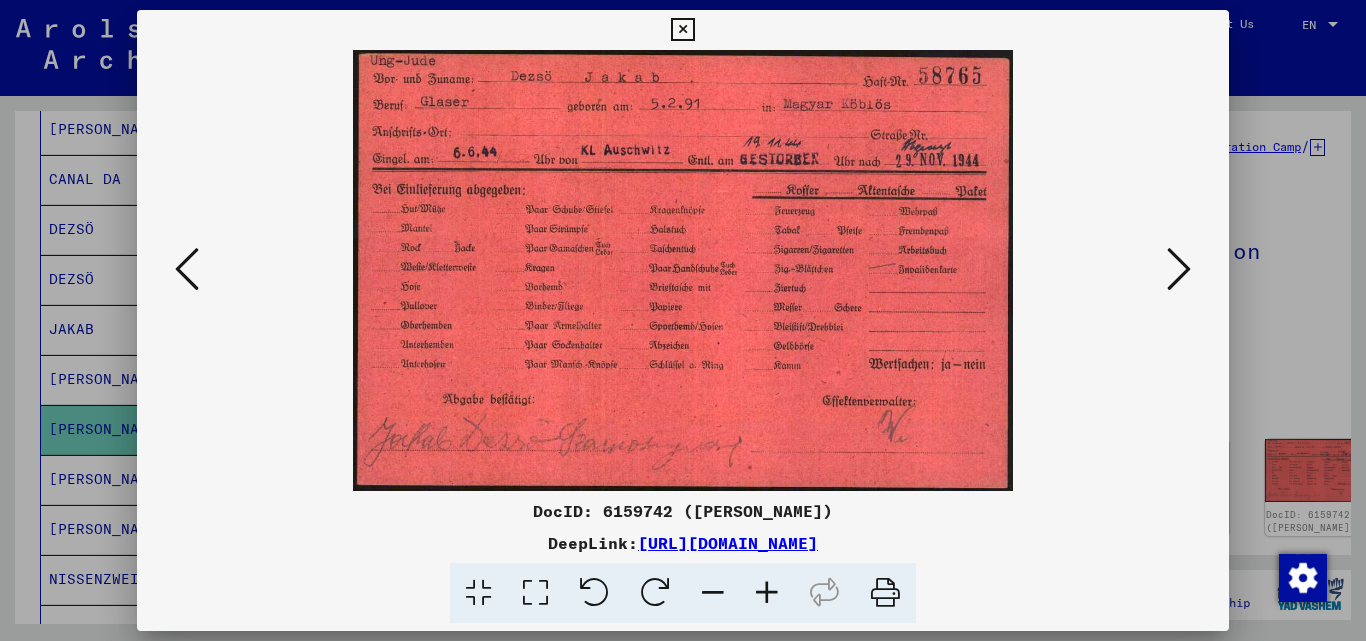 click at bounding box center (1179, 269) 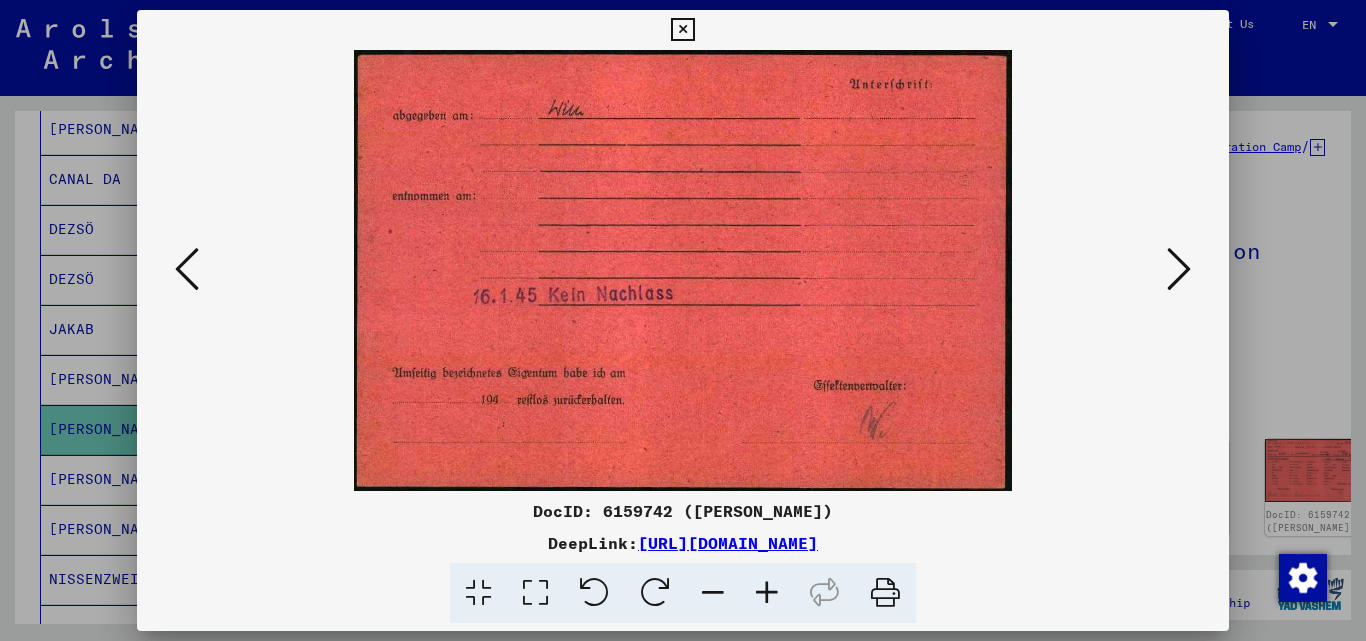 click at bounding box center (1179, 269) 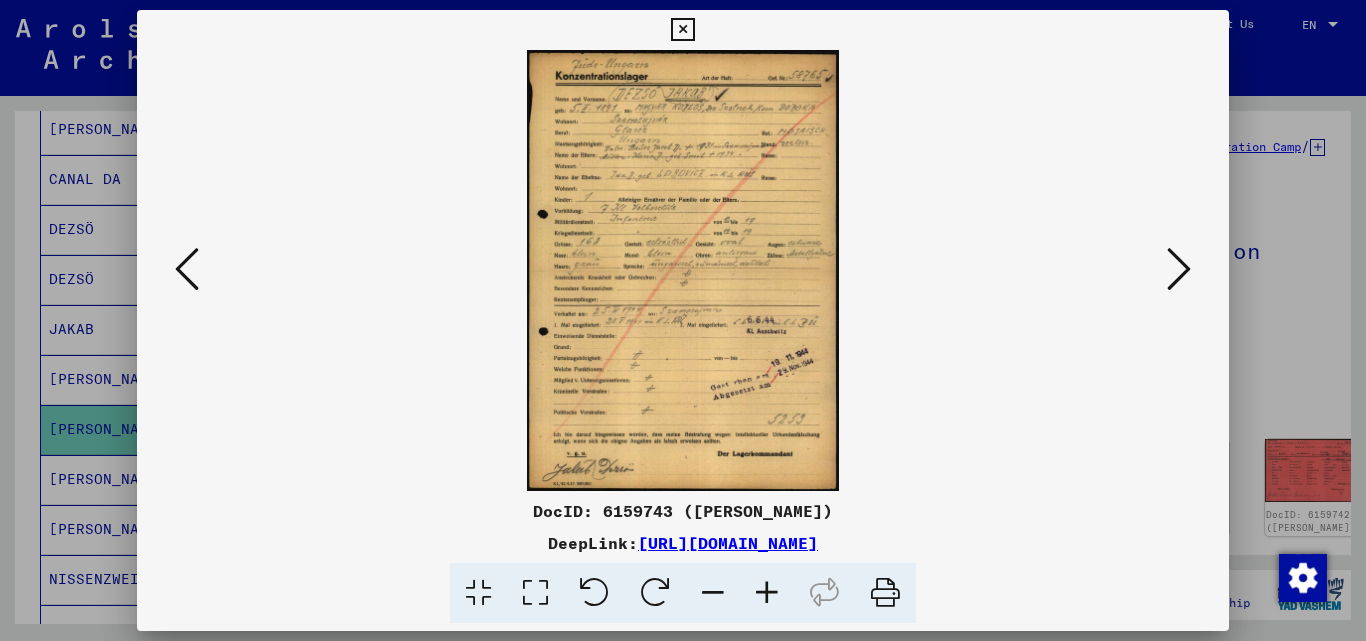 click at bounding box center [1179, 269] 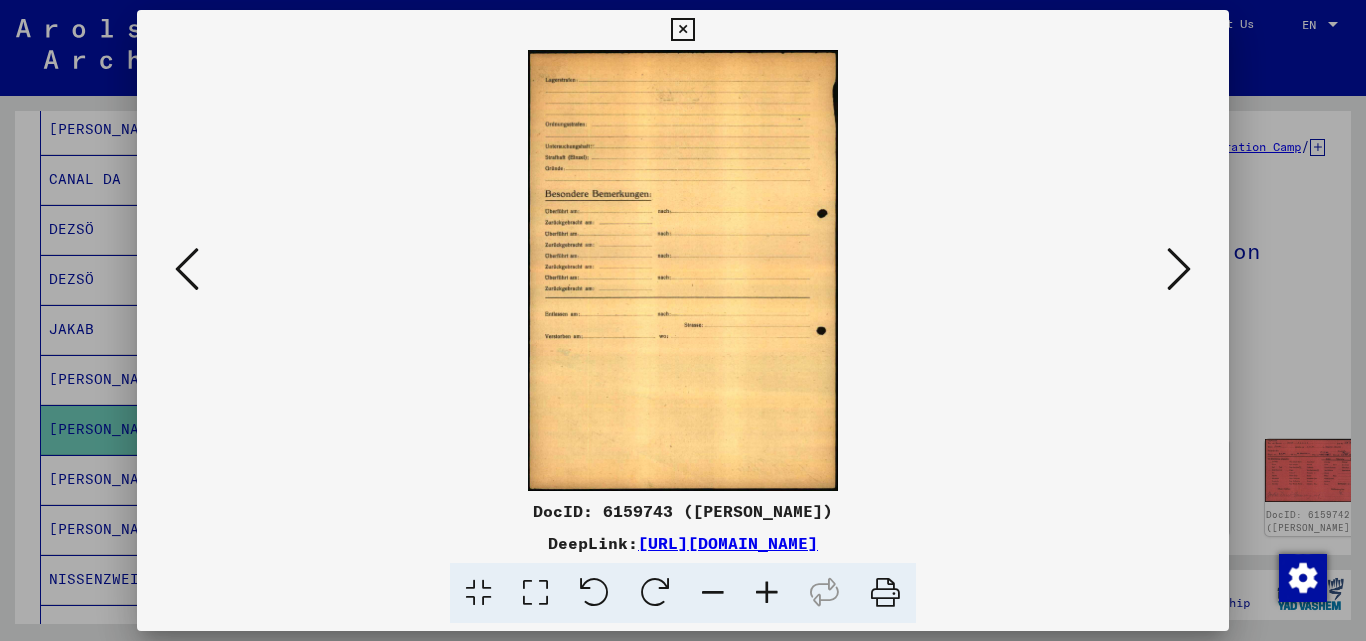 click at bounding box center (1179, 269) 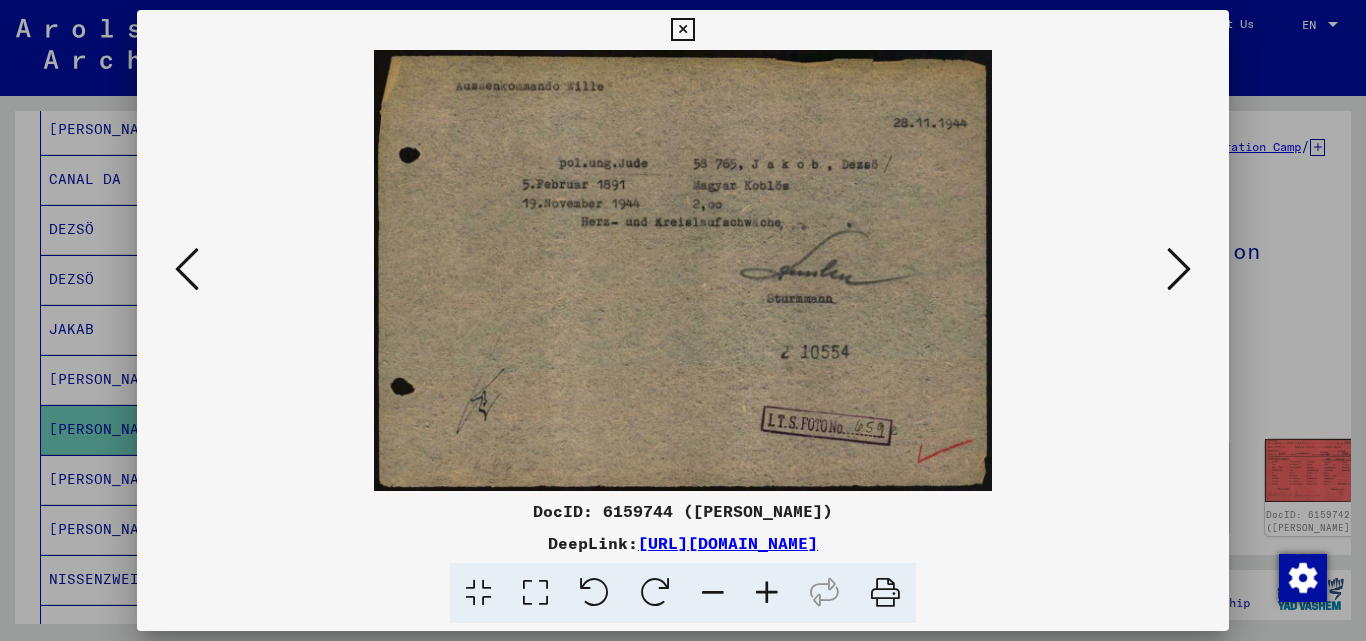 click at bounding box center (682, 30) 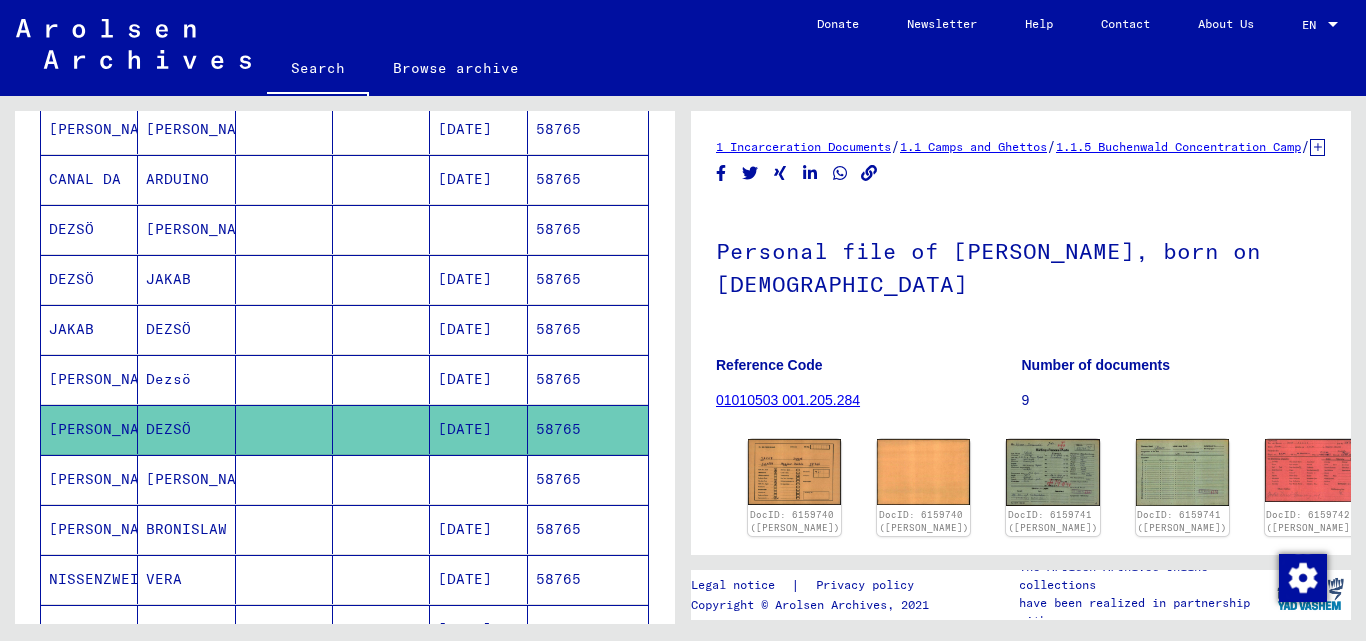 click on "58765" at bounding box center [588, 579] 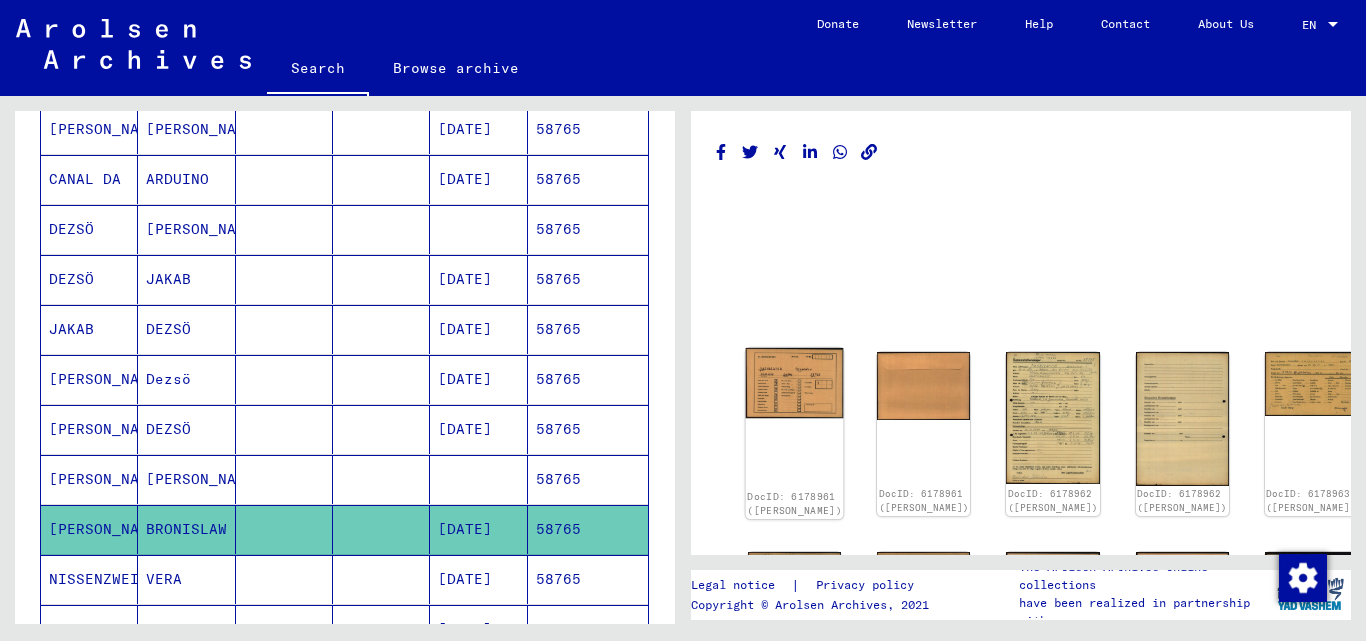click 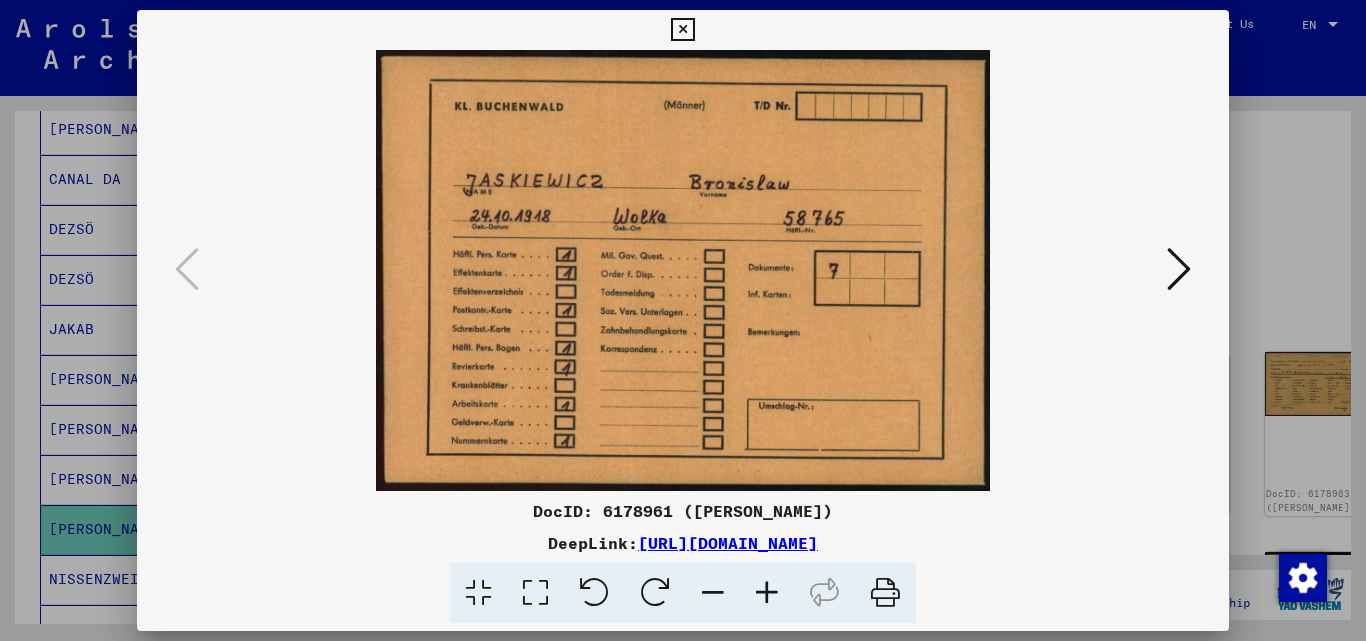 click at bounding box center [1179, 269] 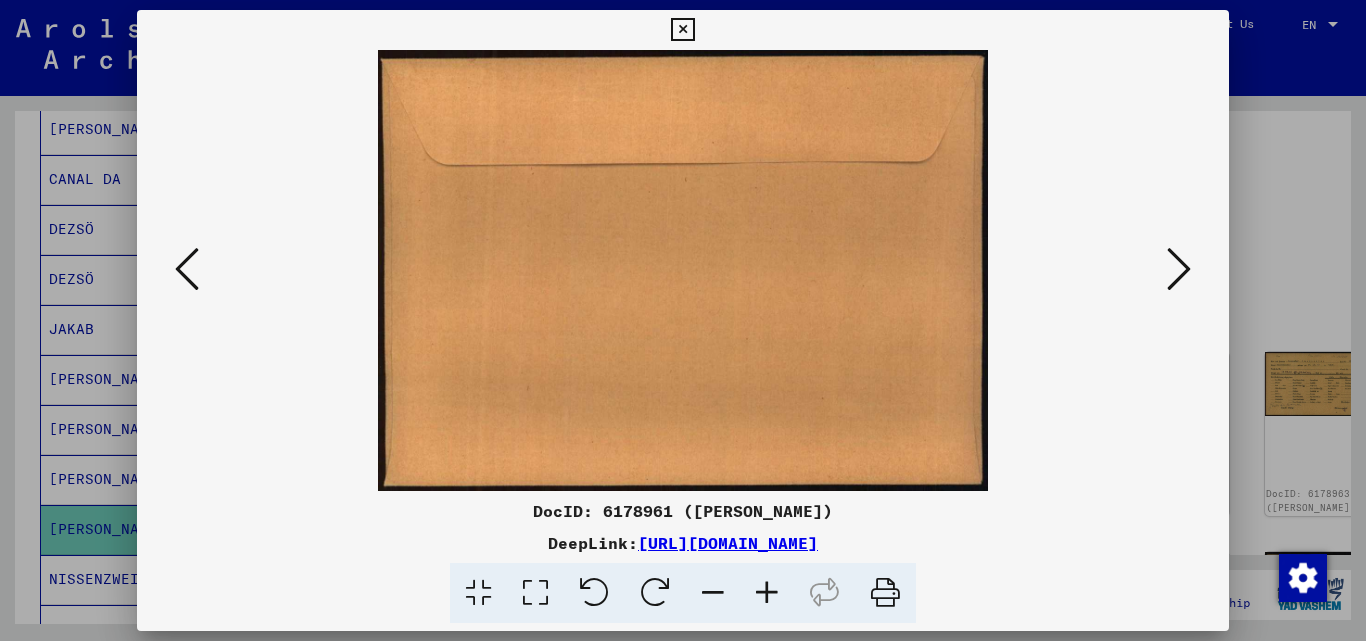 click at bounding box center (1179, 269) 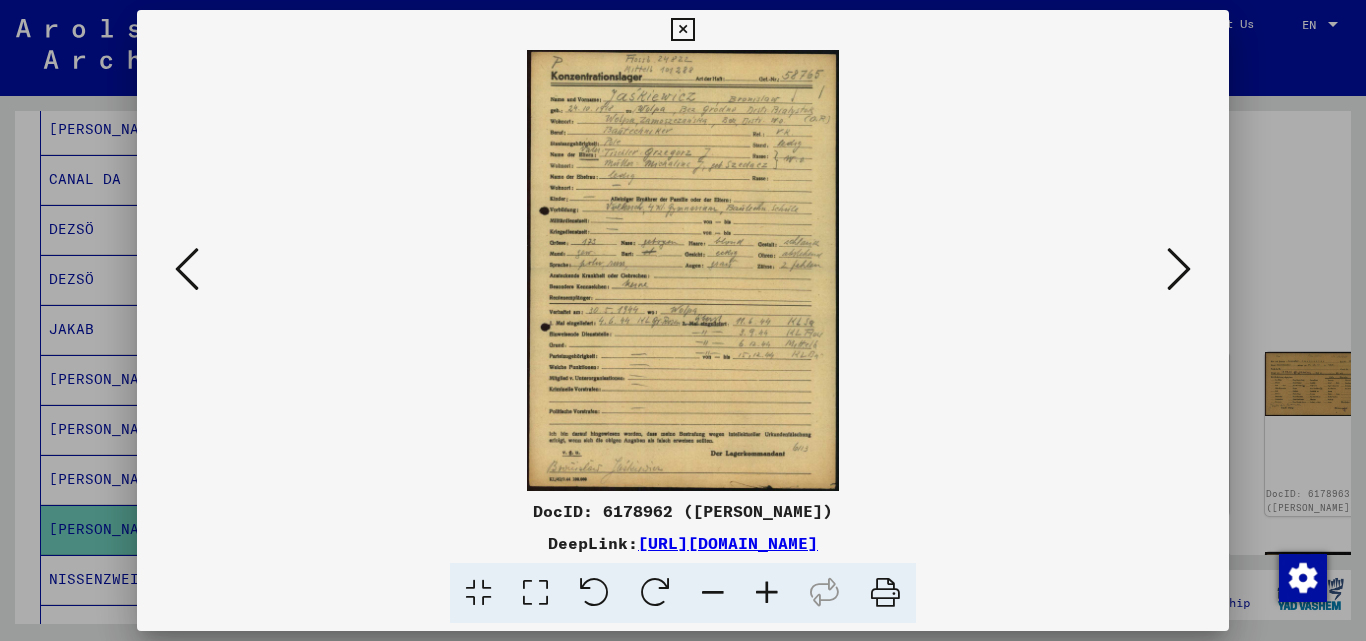 click at bounding box center (767, 593) 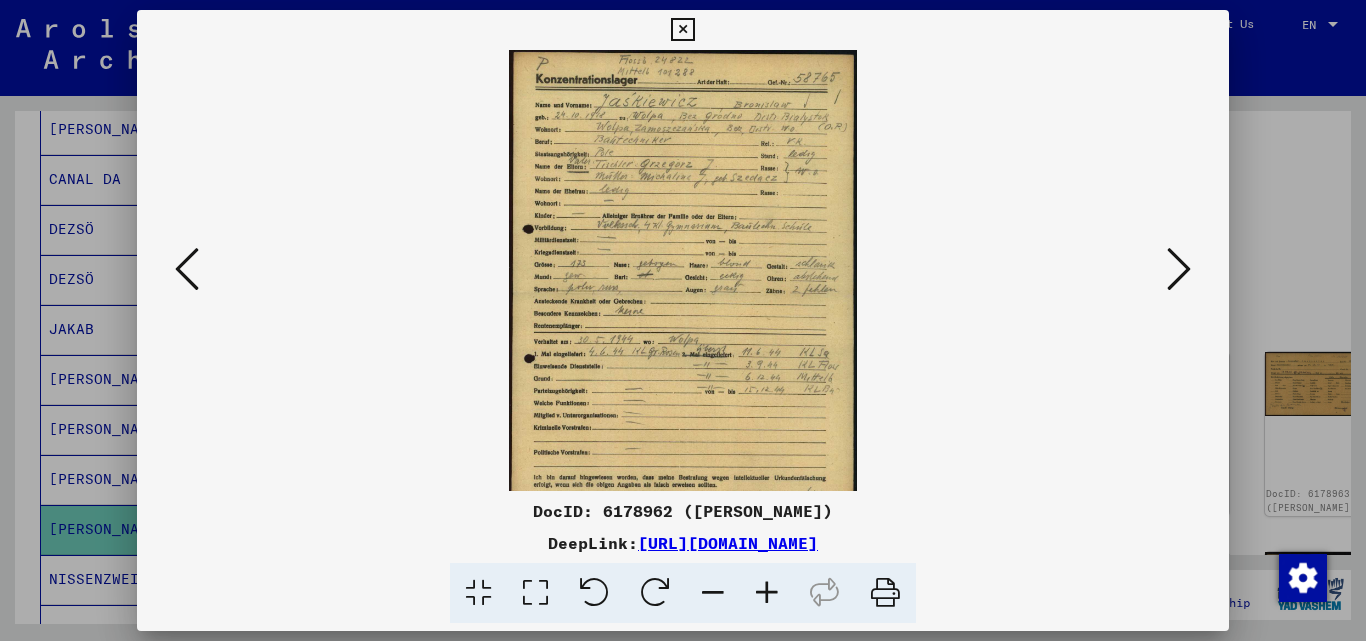 click at bounding box center (767, 593) 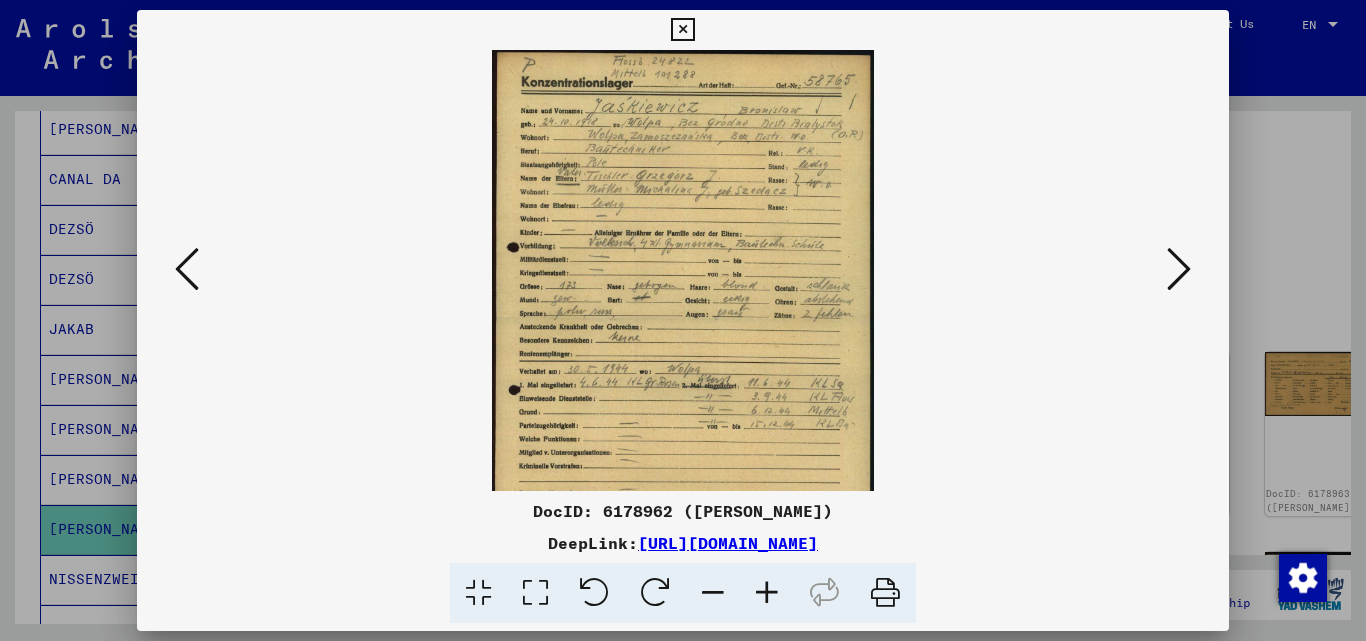 click at bounding box center (767, 593) 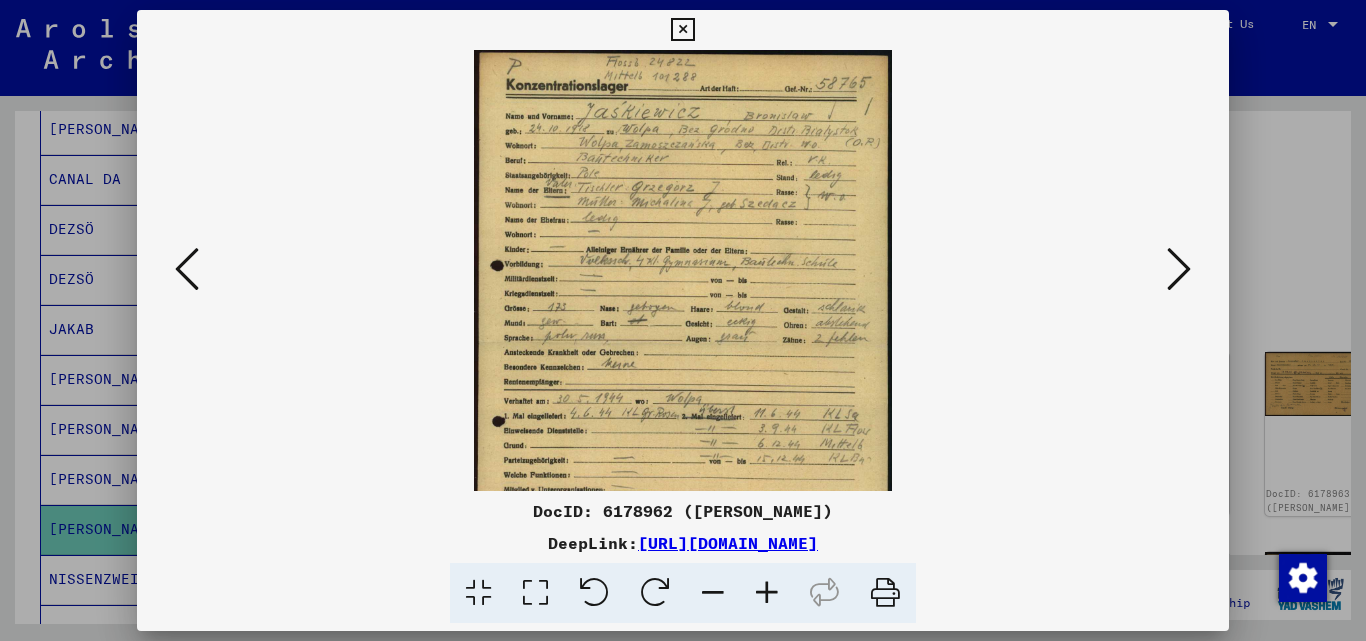 click at bounding box center [767, 593] 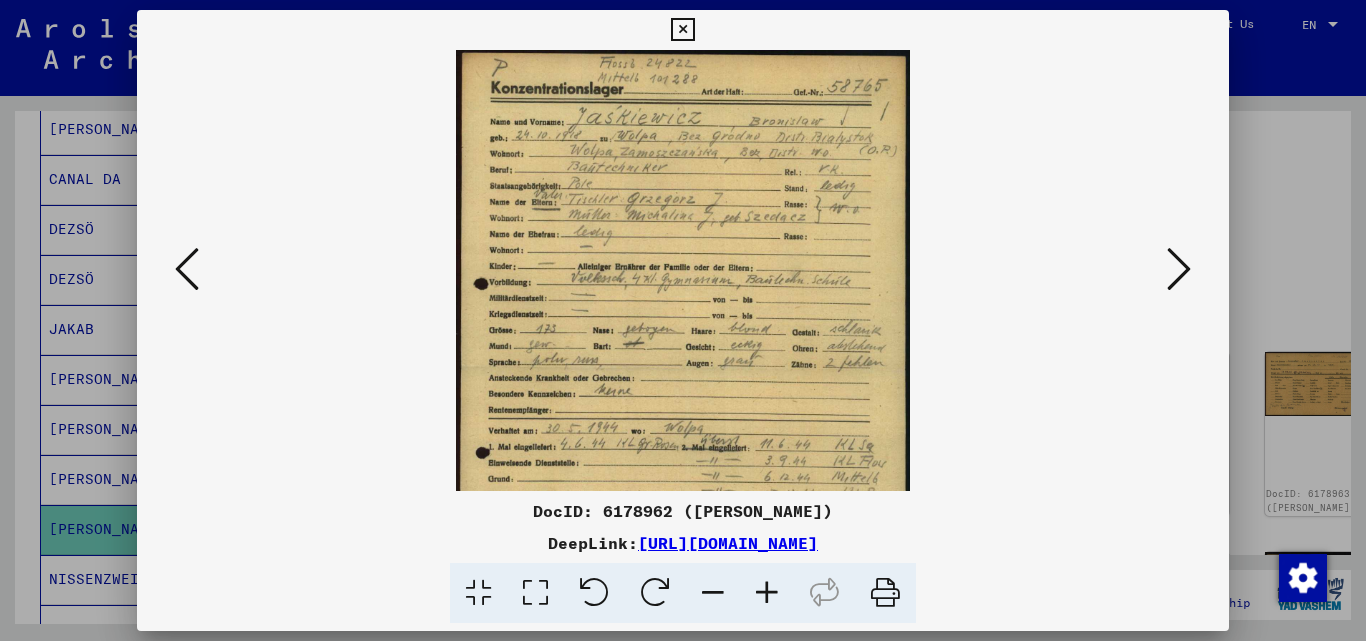 click at bounding box center [767, 593] 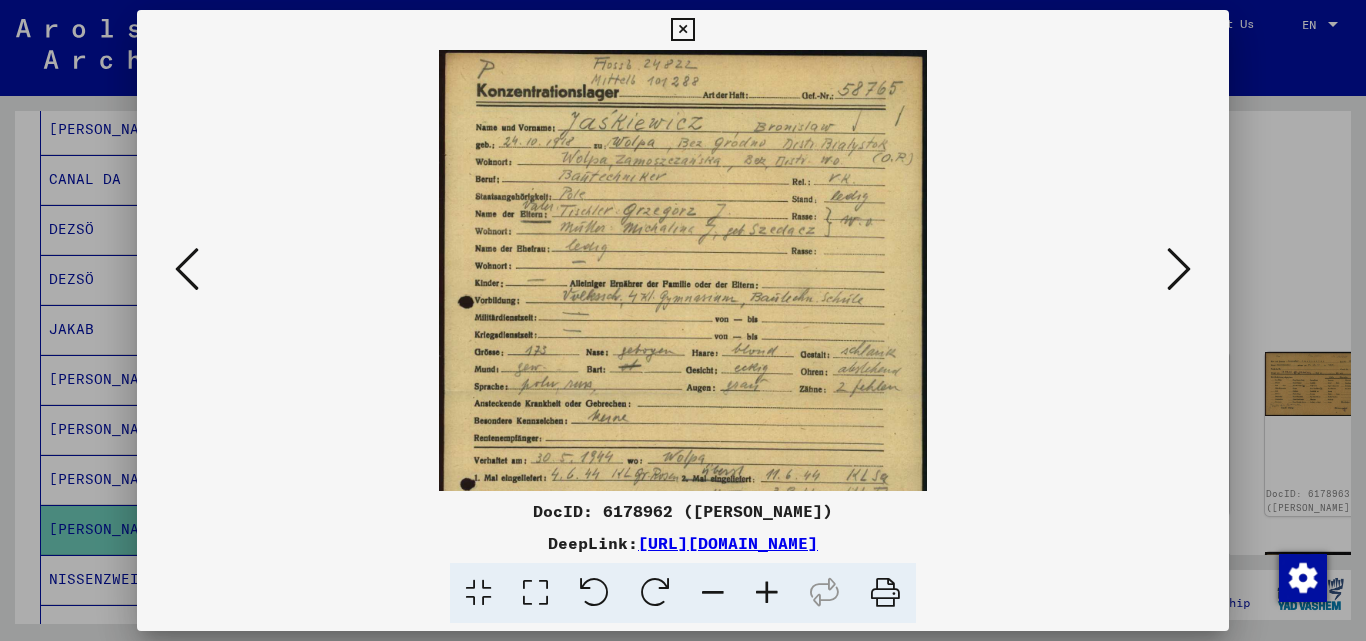 click at bounding box center (767, 593) 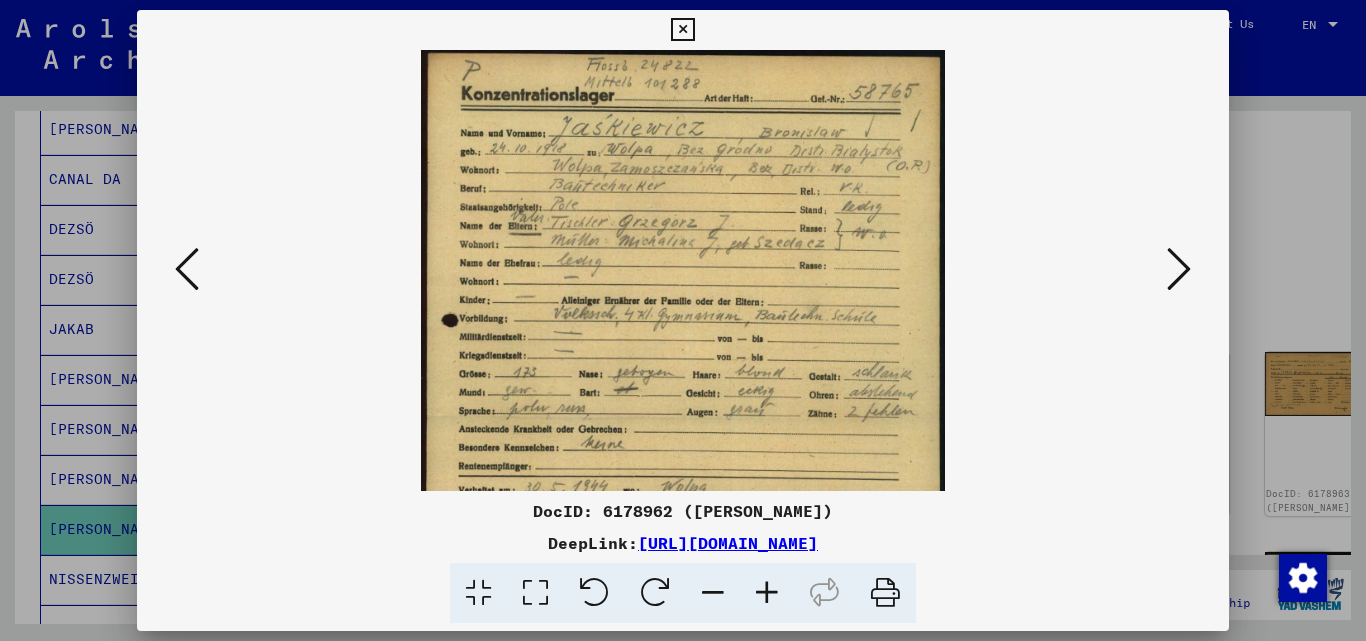 click at bounding box center [767, 593] 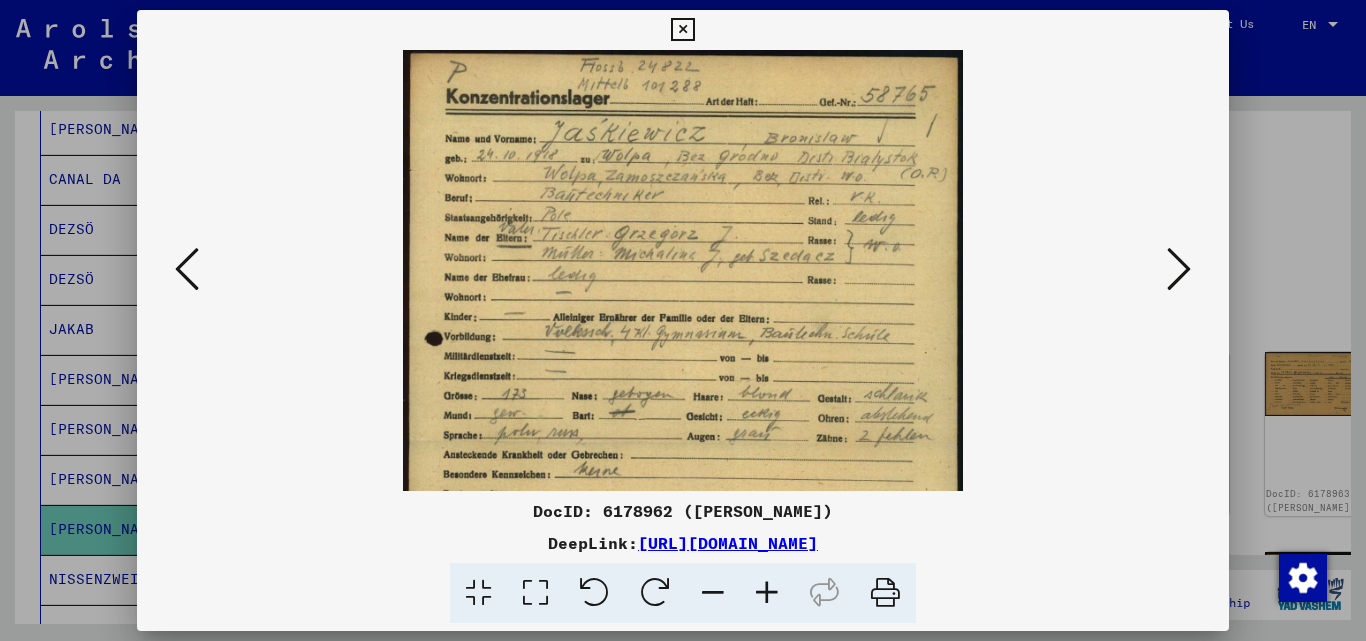click at bounding box center (767, 593) 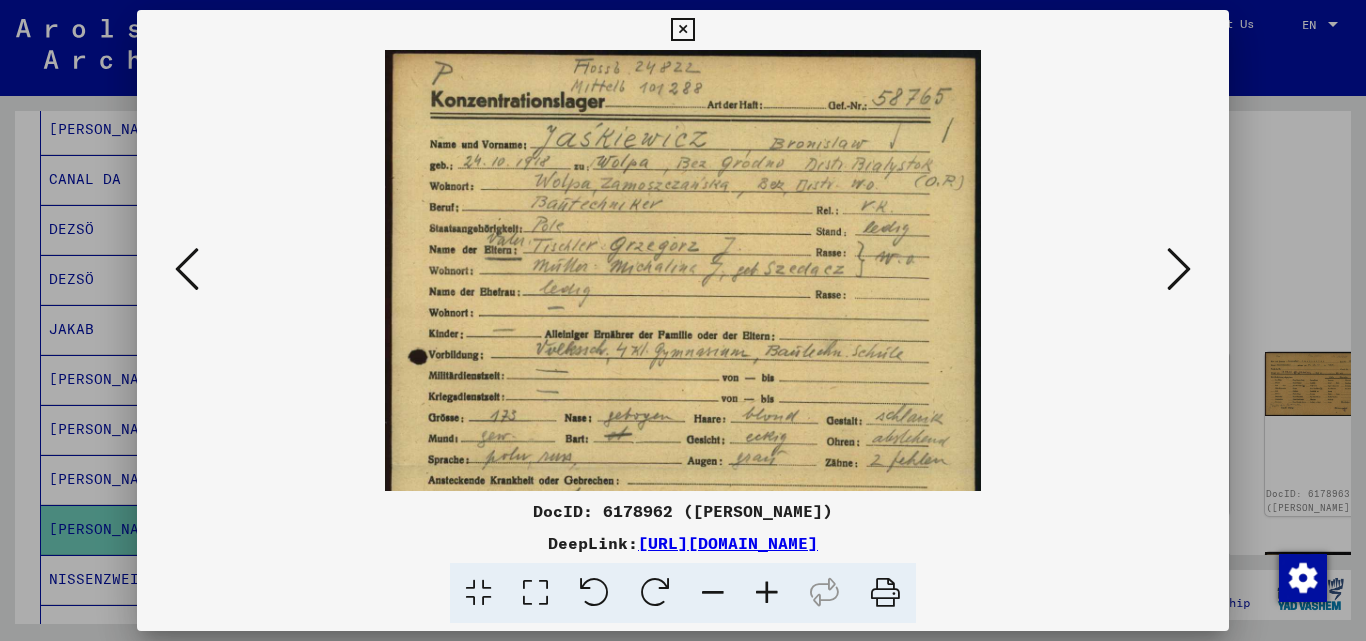 click at bounding box center [767, 593] 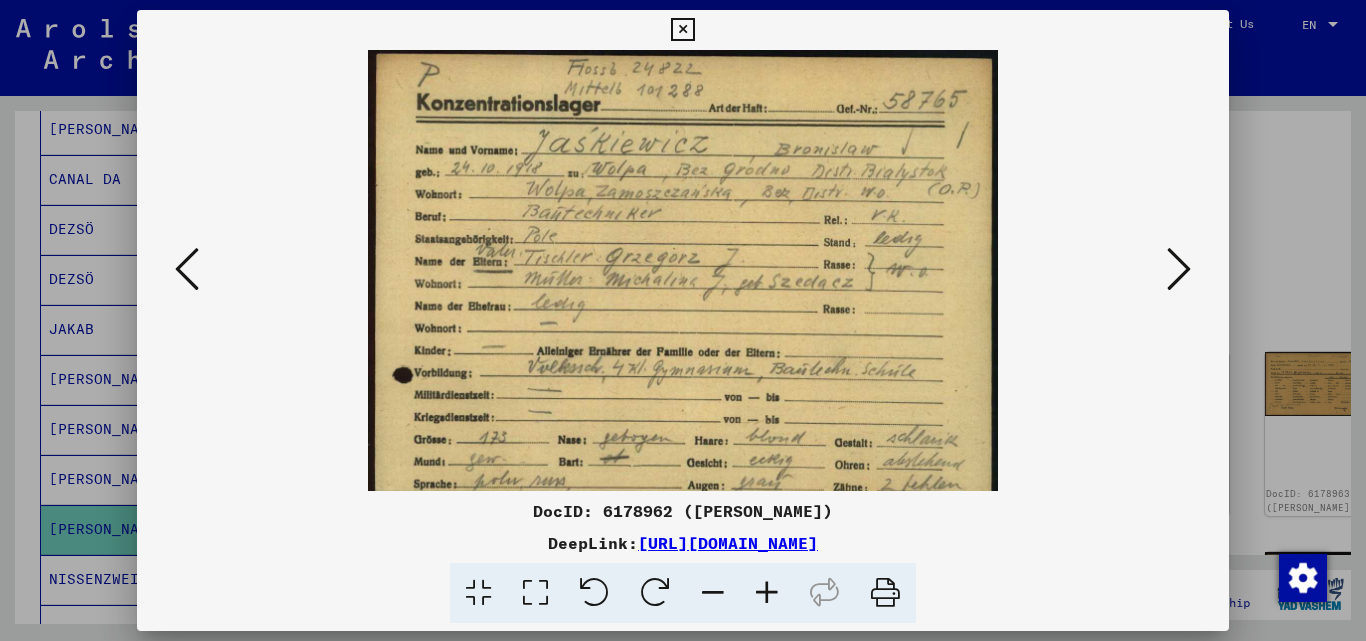 click at bounding box center (767, 593) 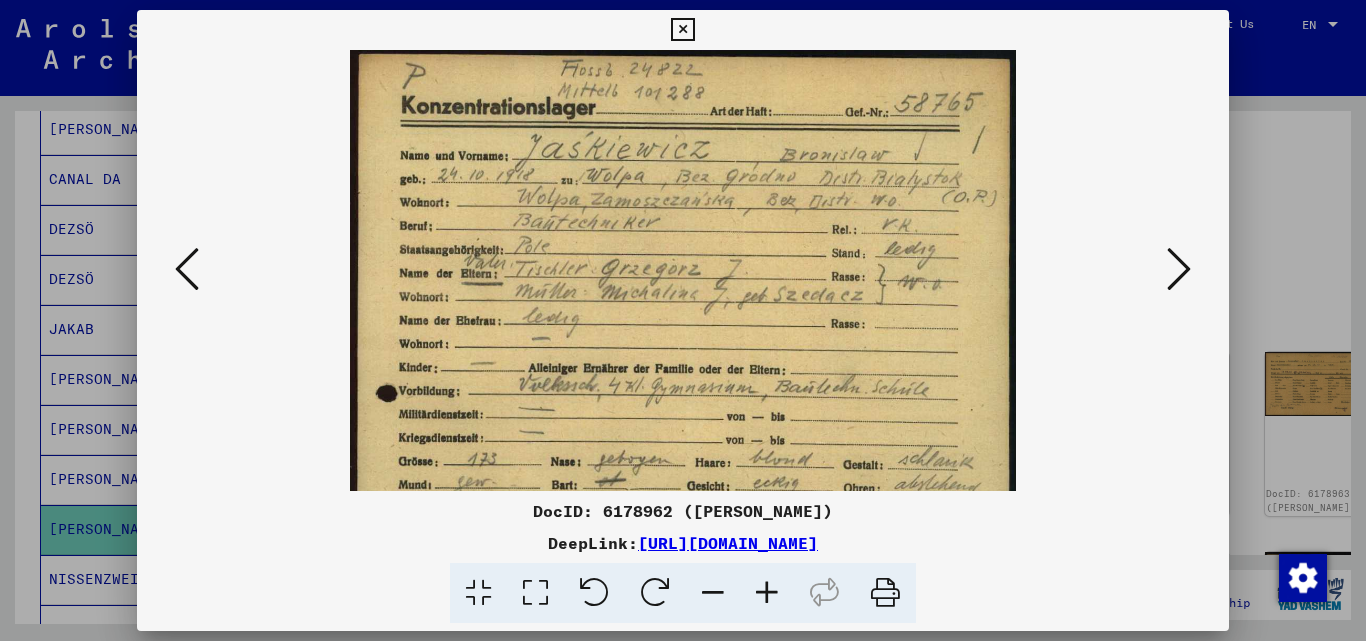 click at bounding box center [767, 593] 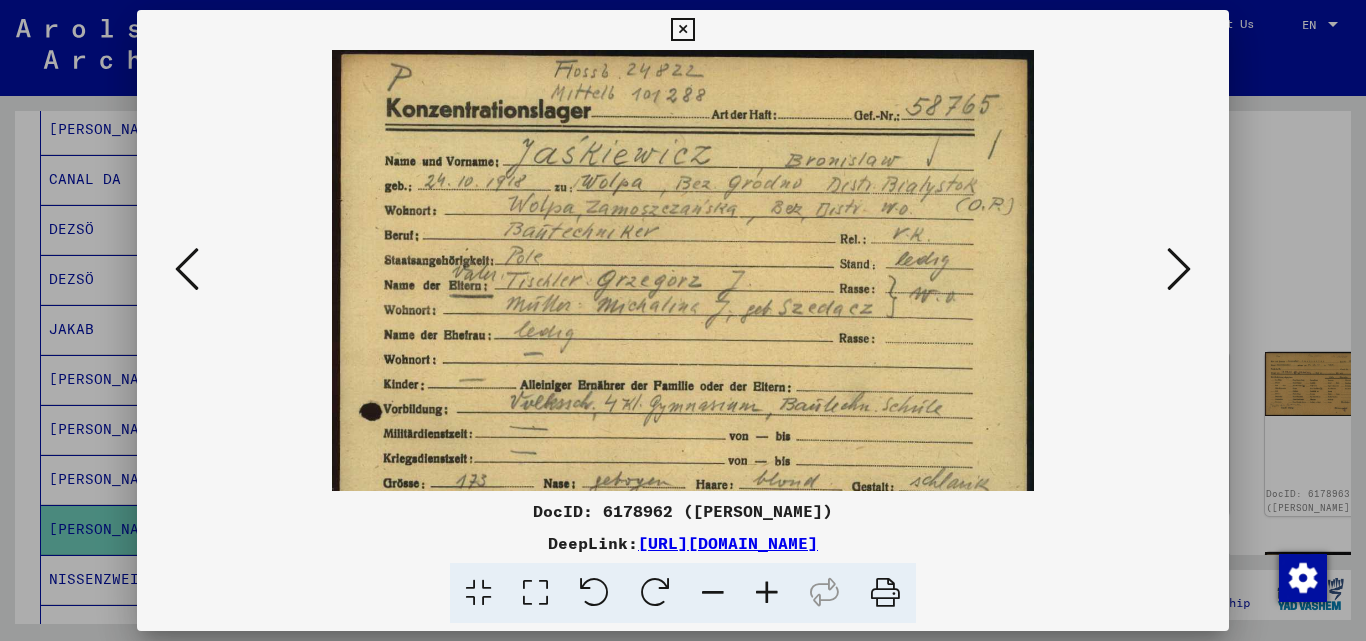 click at bounding box center (1179, 269) 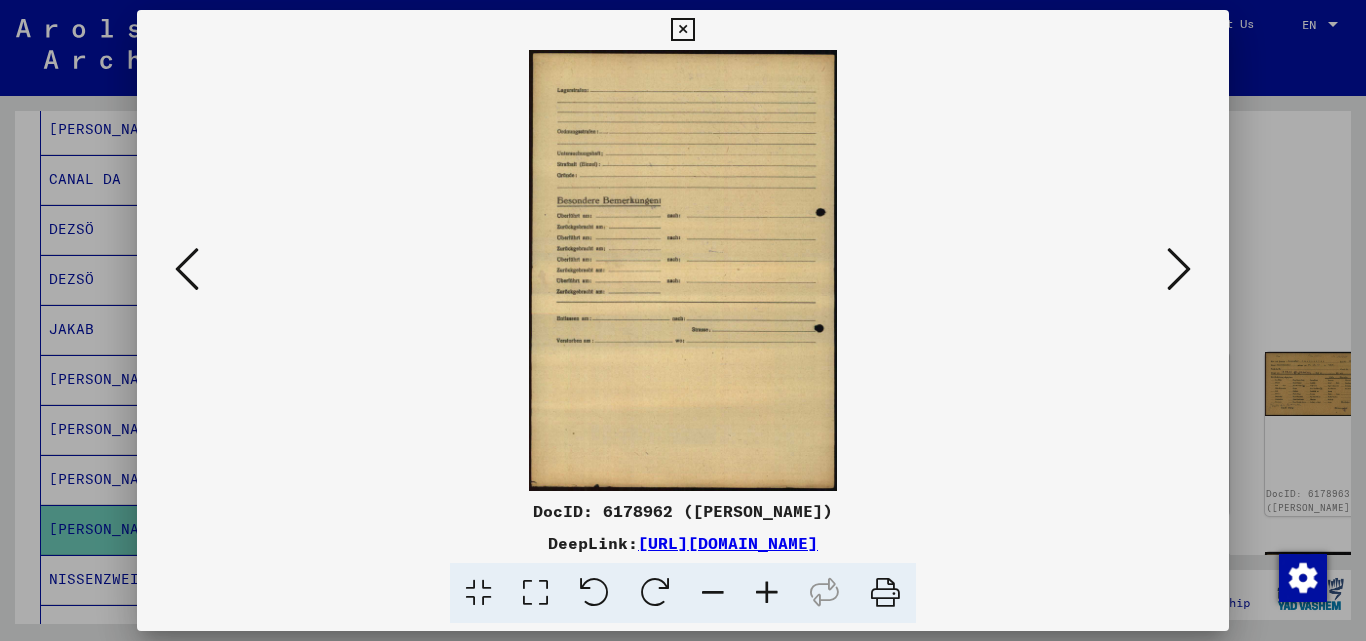 click at bounding box center [1179, 269] 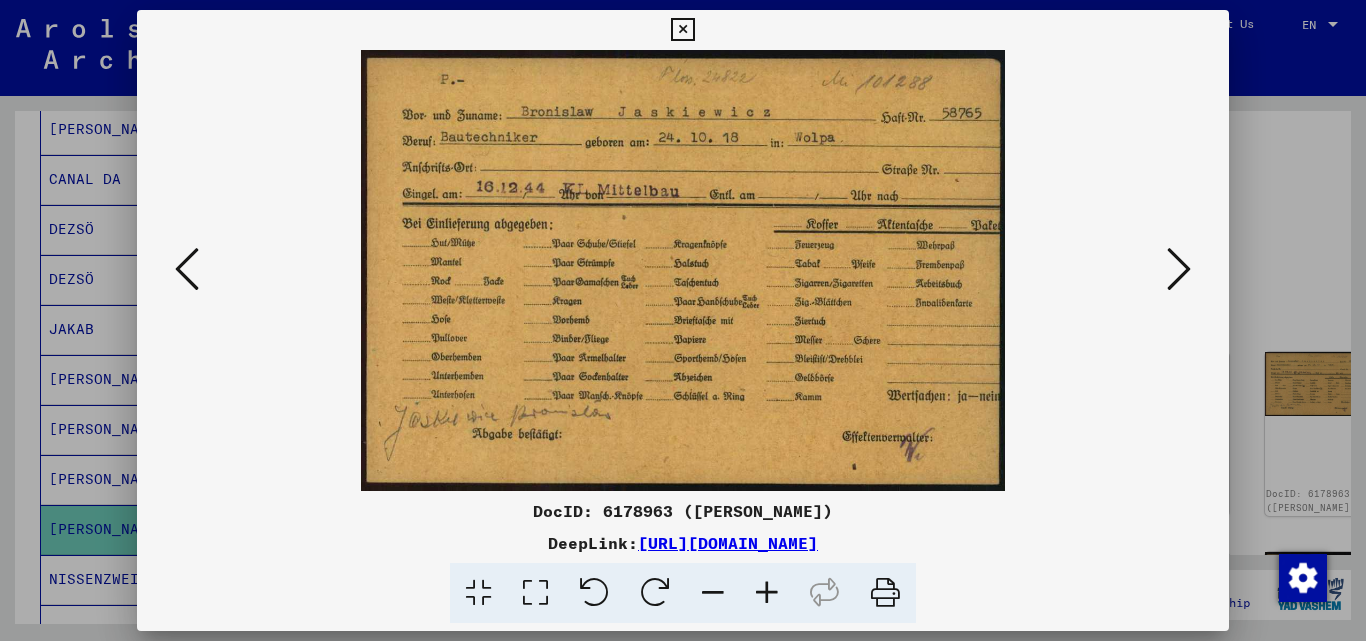 click at bounding box center [1179, 269] 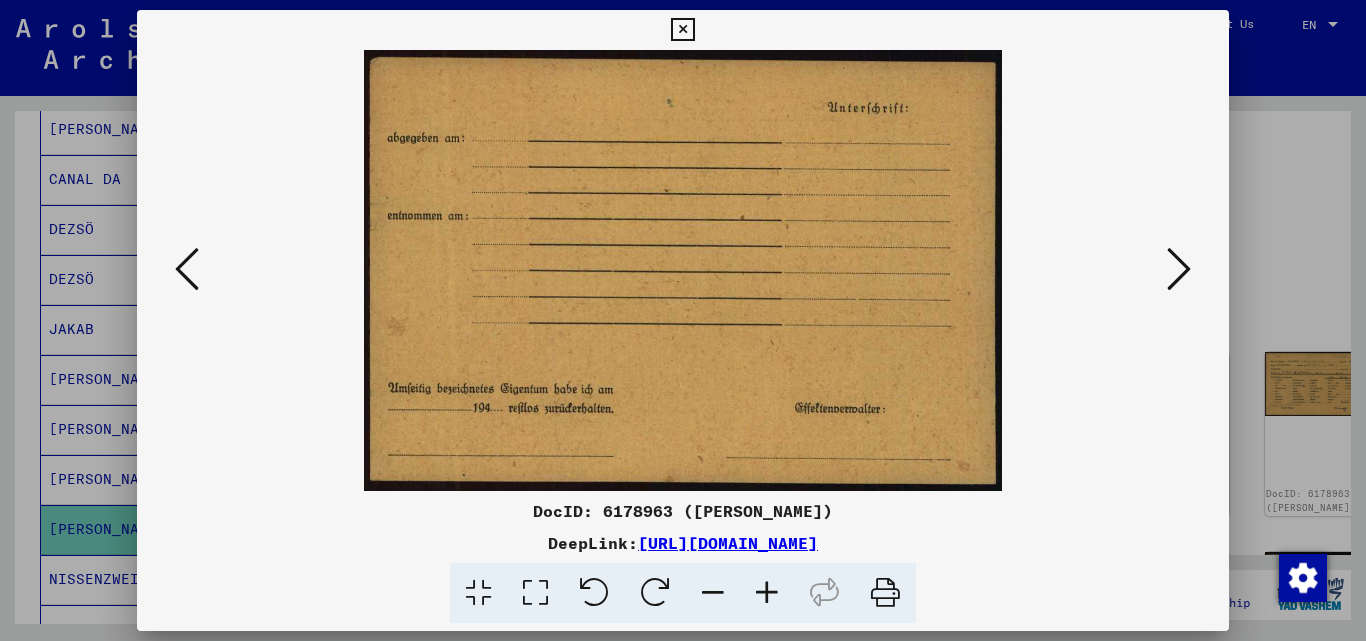 click at bounding box center [1179, 269] 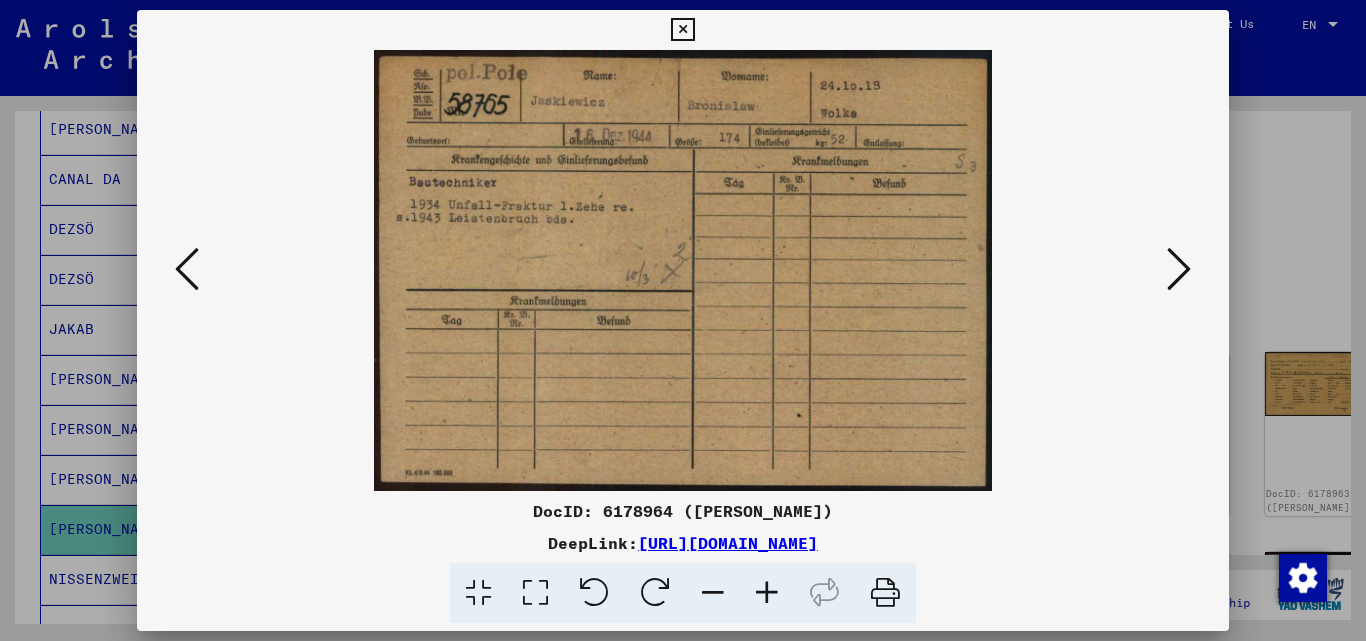 click at bounding box center (1179, 269) 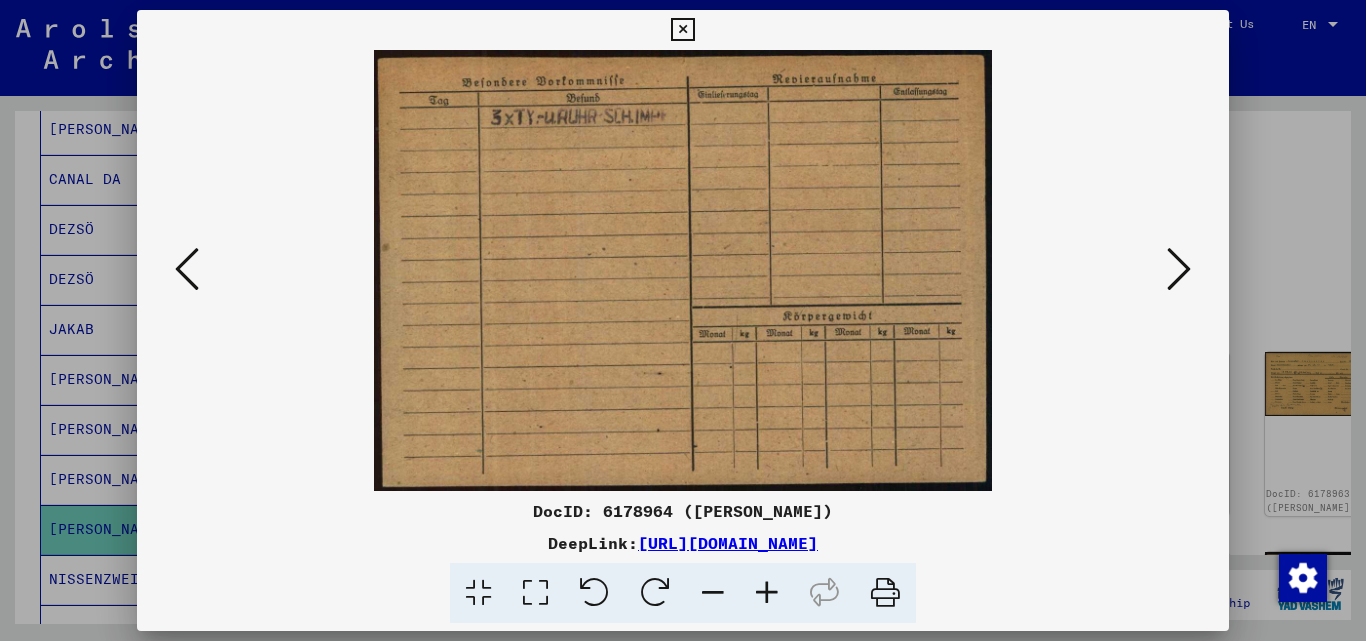 click at bounding box center [1179, 269] 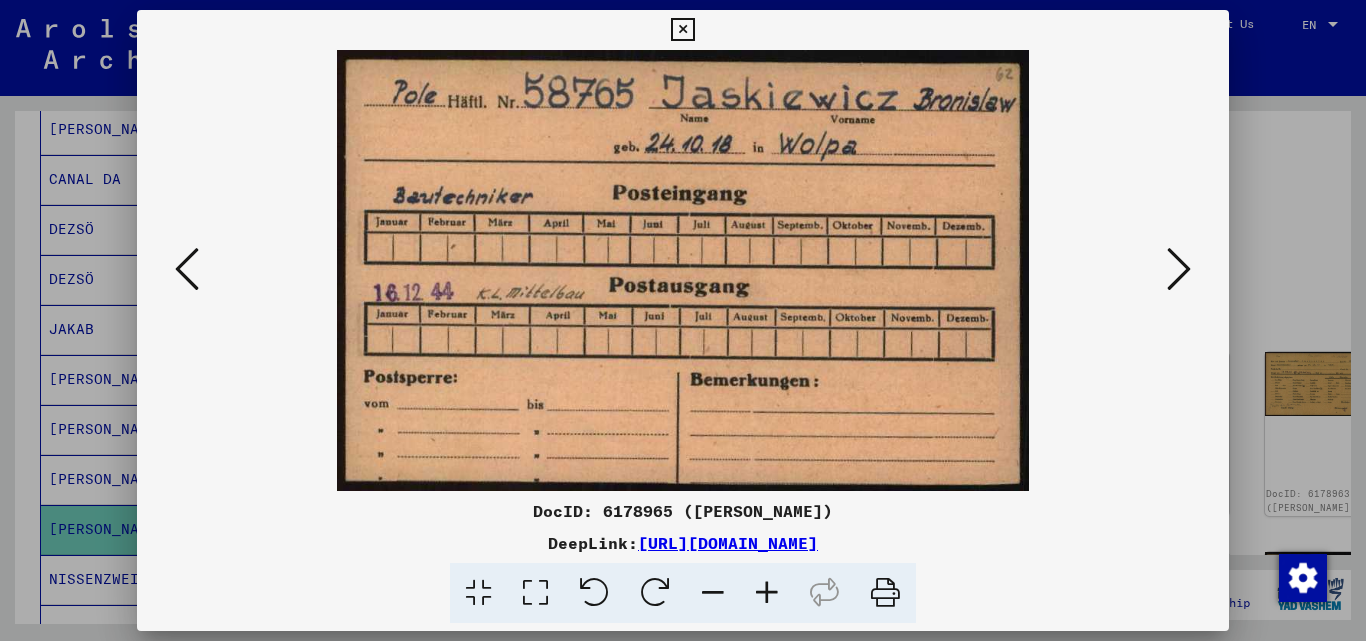 click at bounding box center (1179, 269) 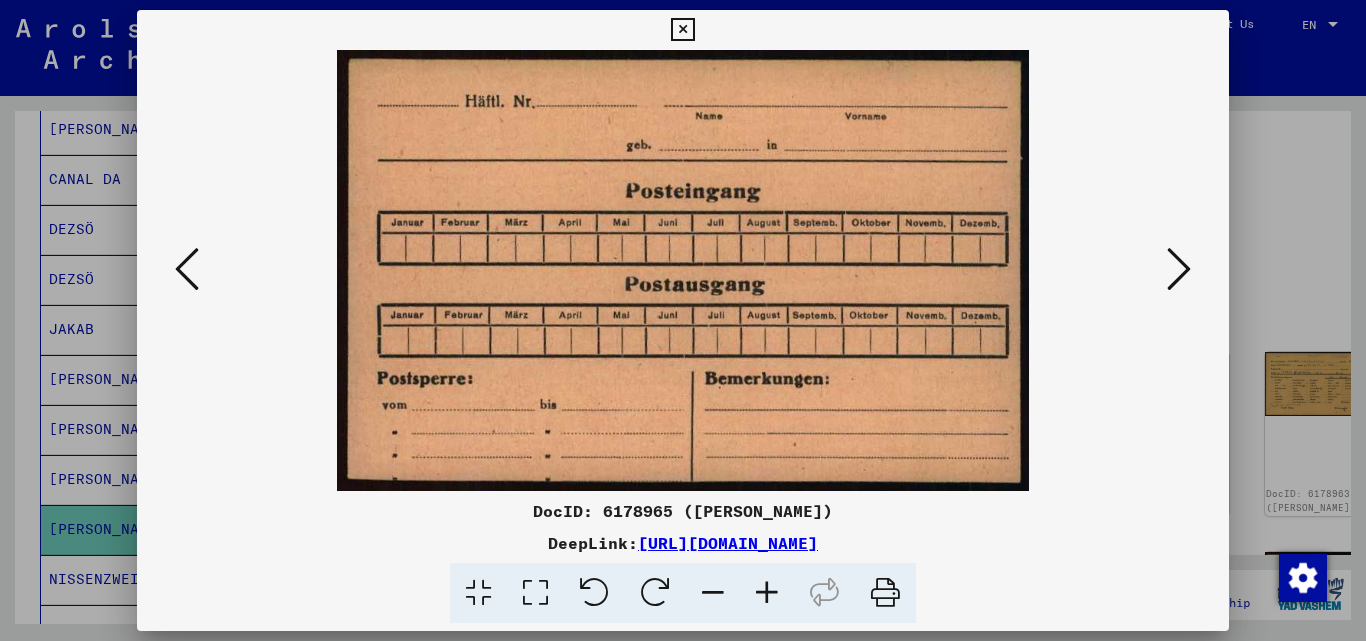 click at bounding box center (1179, 269) 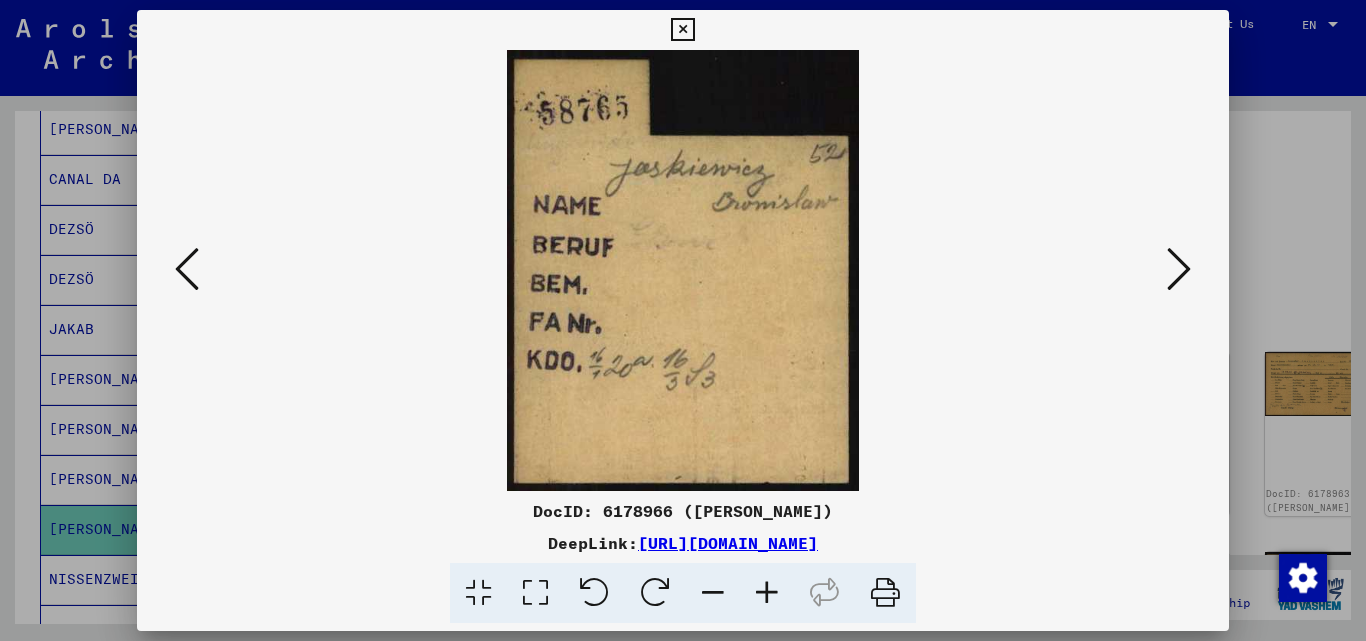 click at bounding box center (1179, 269) 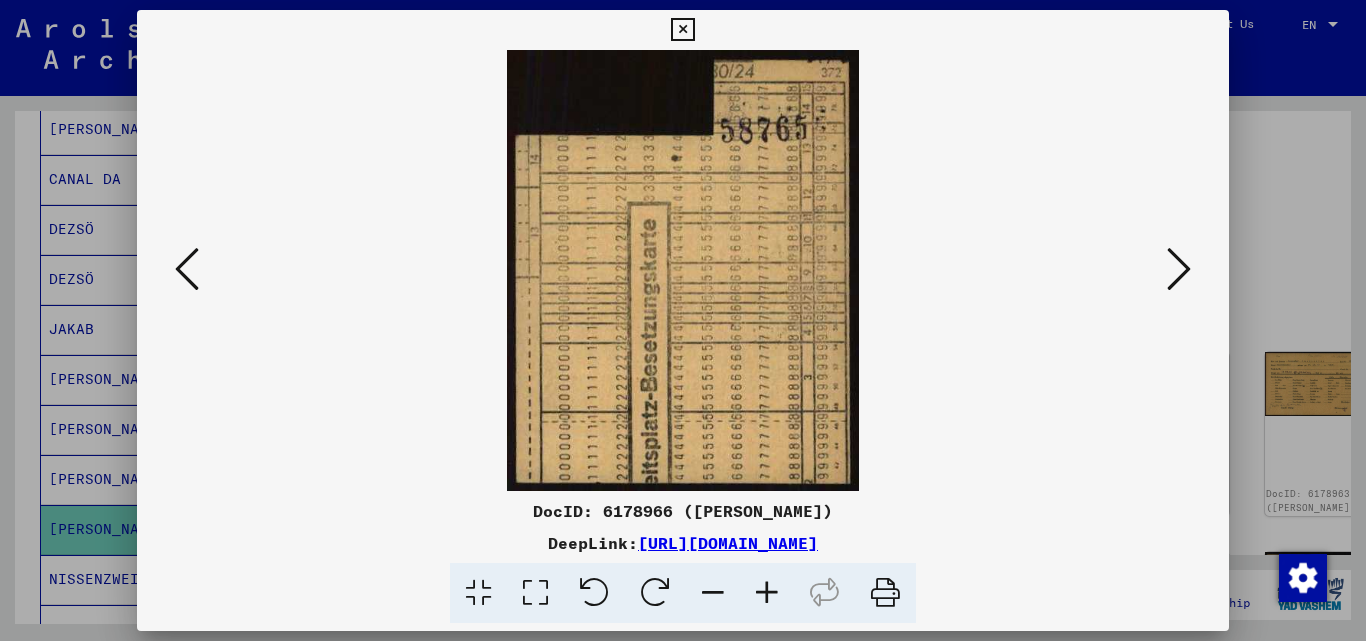 click at bounding box center [1179, 269] 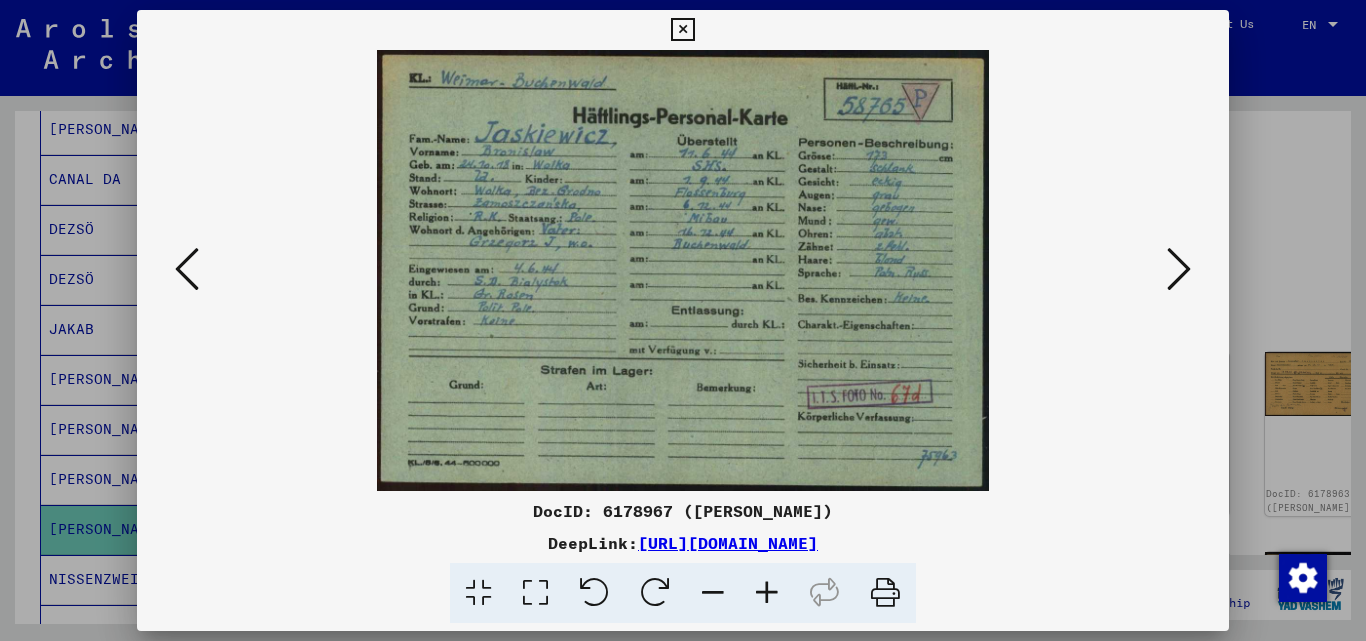 click at bounding box center [1179, 269] 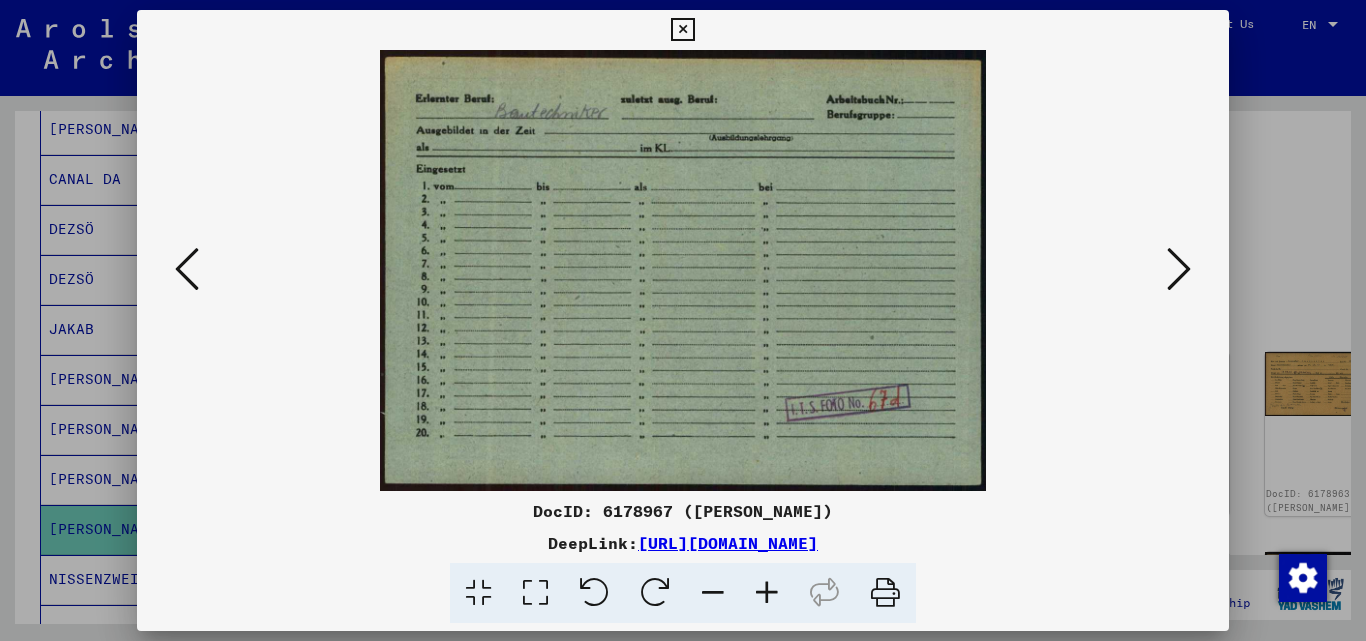 click at bounding box center (1179, 269) 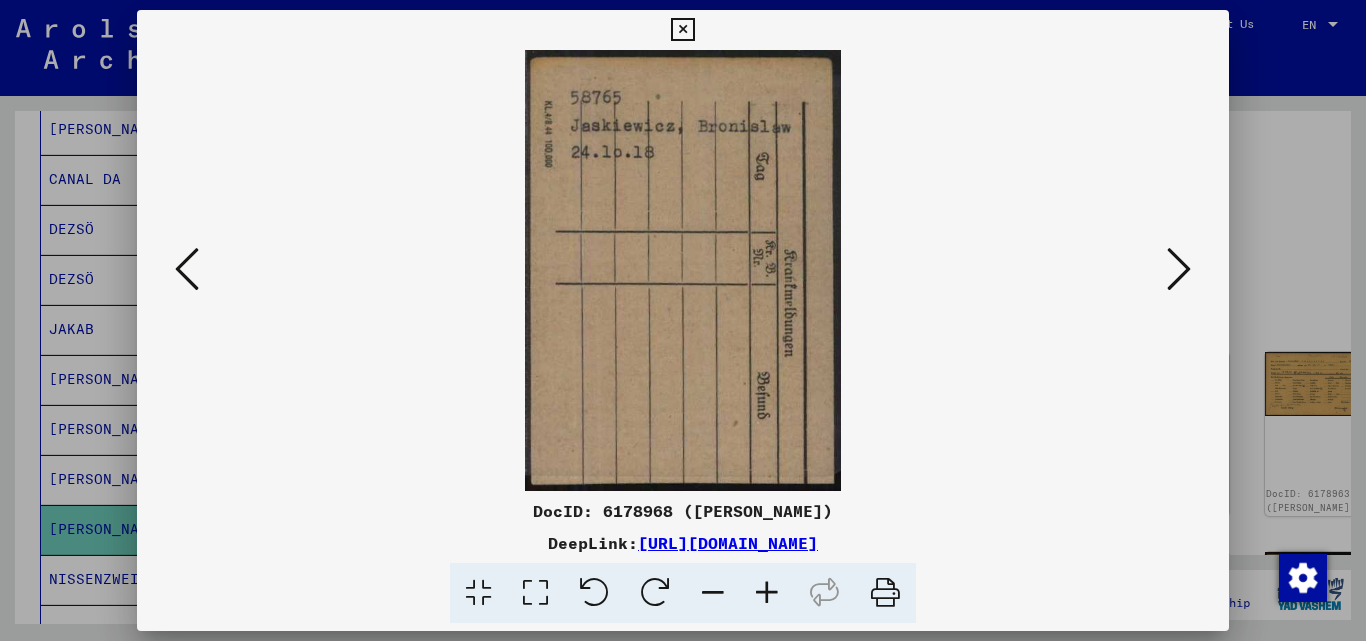 click at bounding box center [1179, 269] 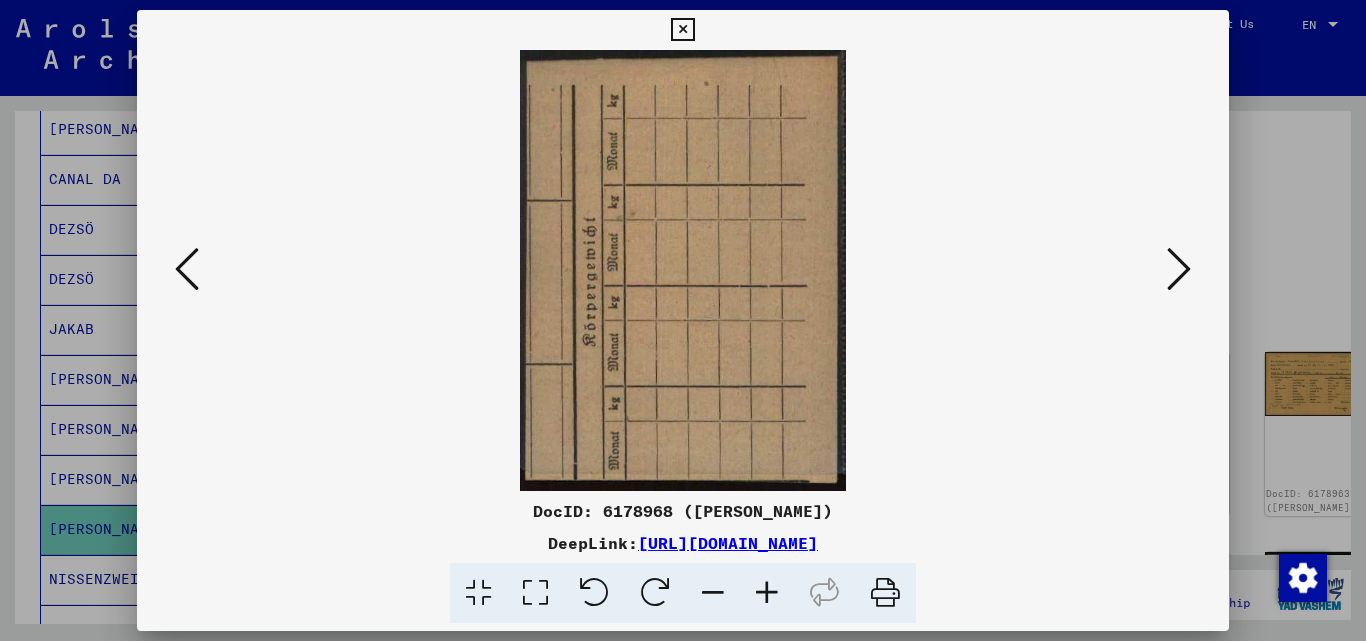 click at bounding box center (1179, 269) 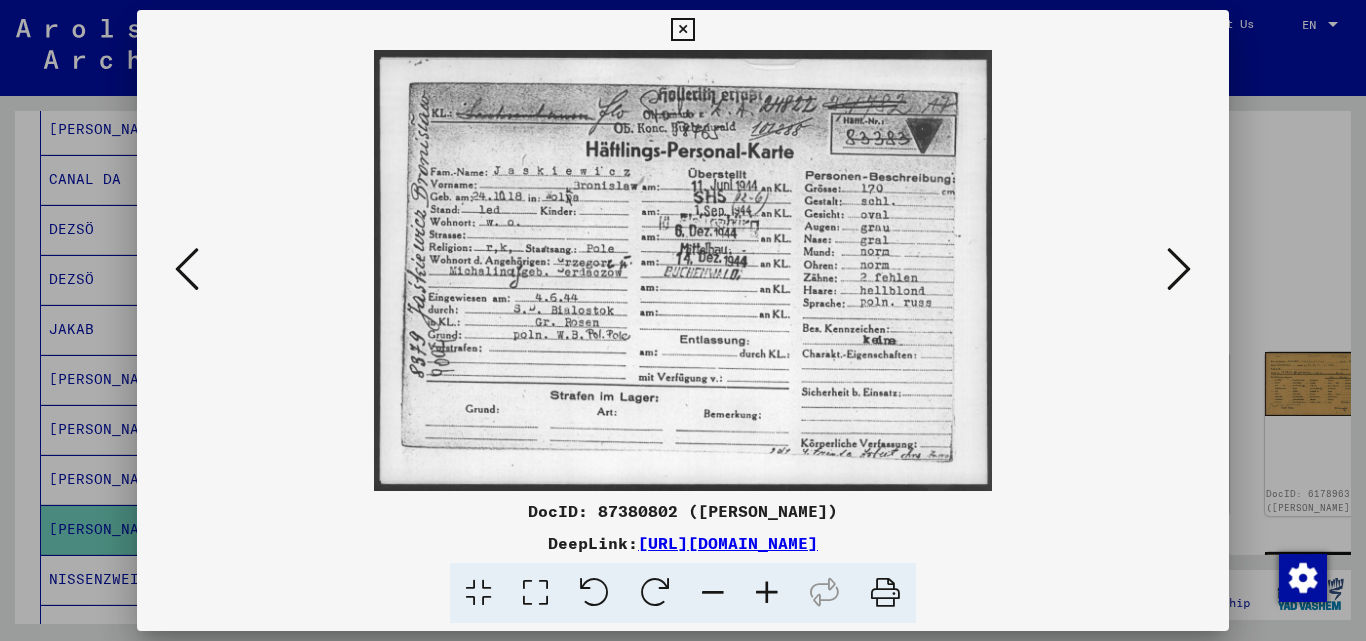 click at bounding box center [682, 30] 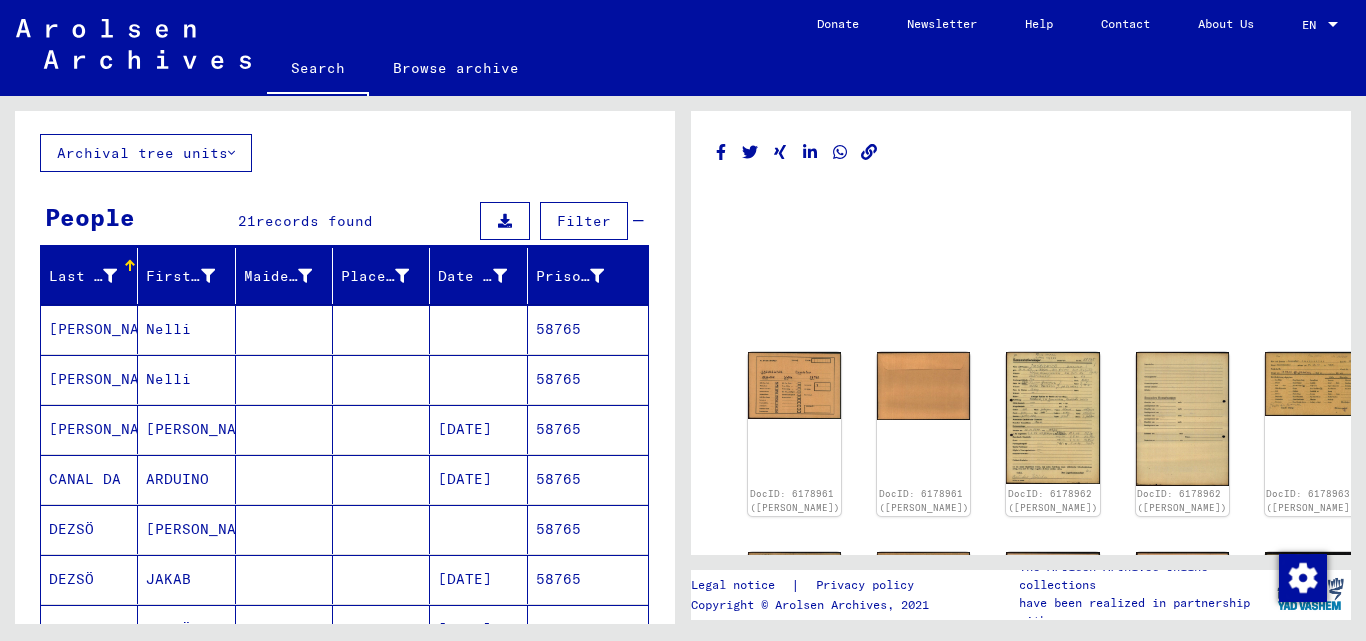 scroll, scrollTop: 0, scrollLeft: 0, axis: both 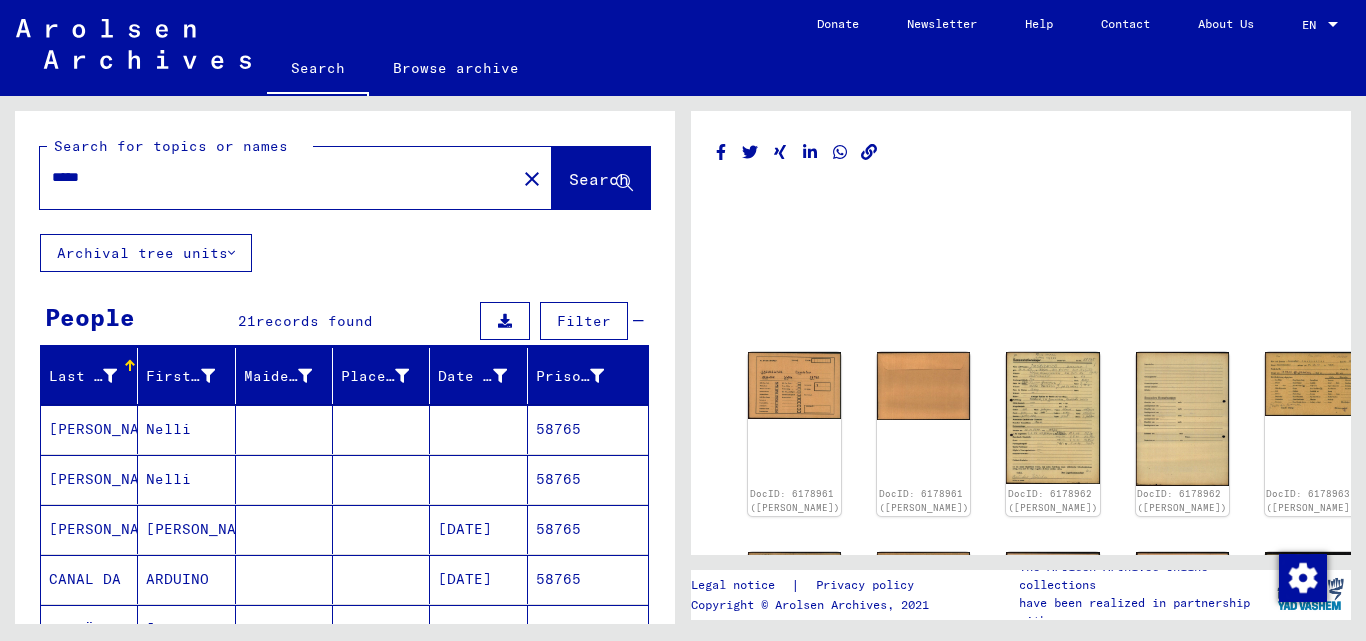 click on "*****" at bounding box center [278, 177] 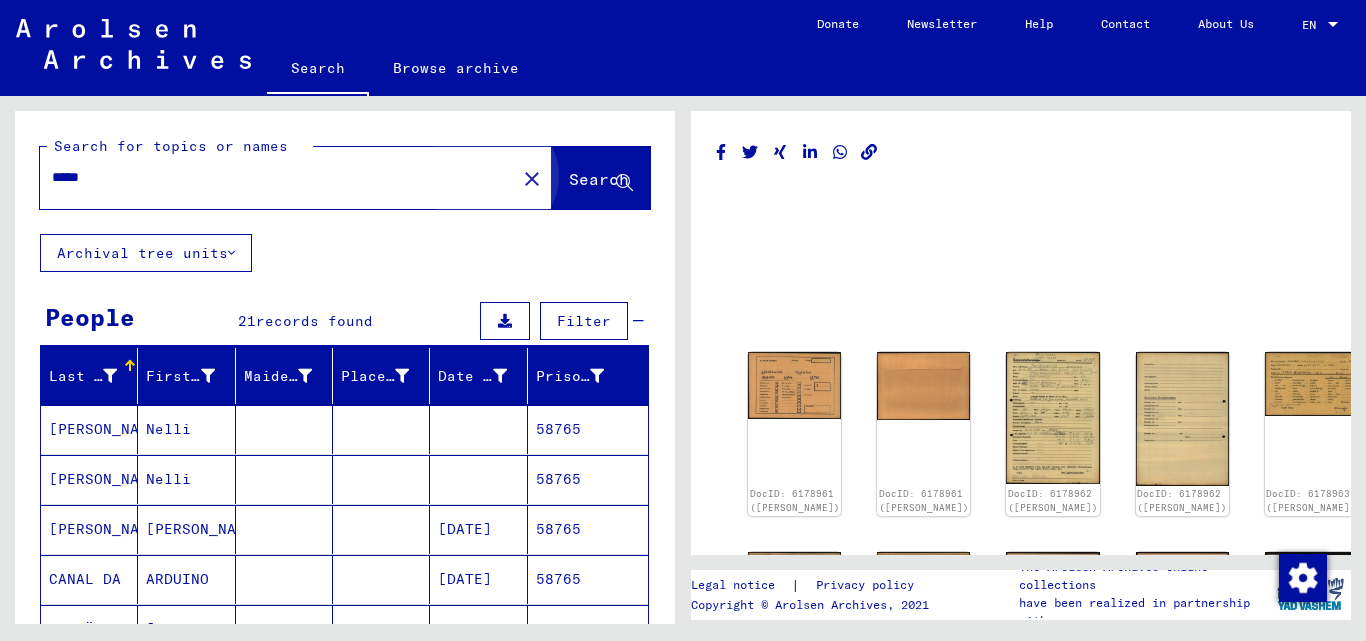 click on "Search" 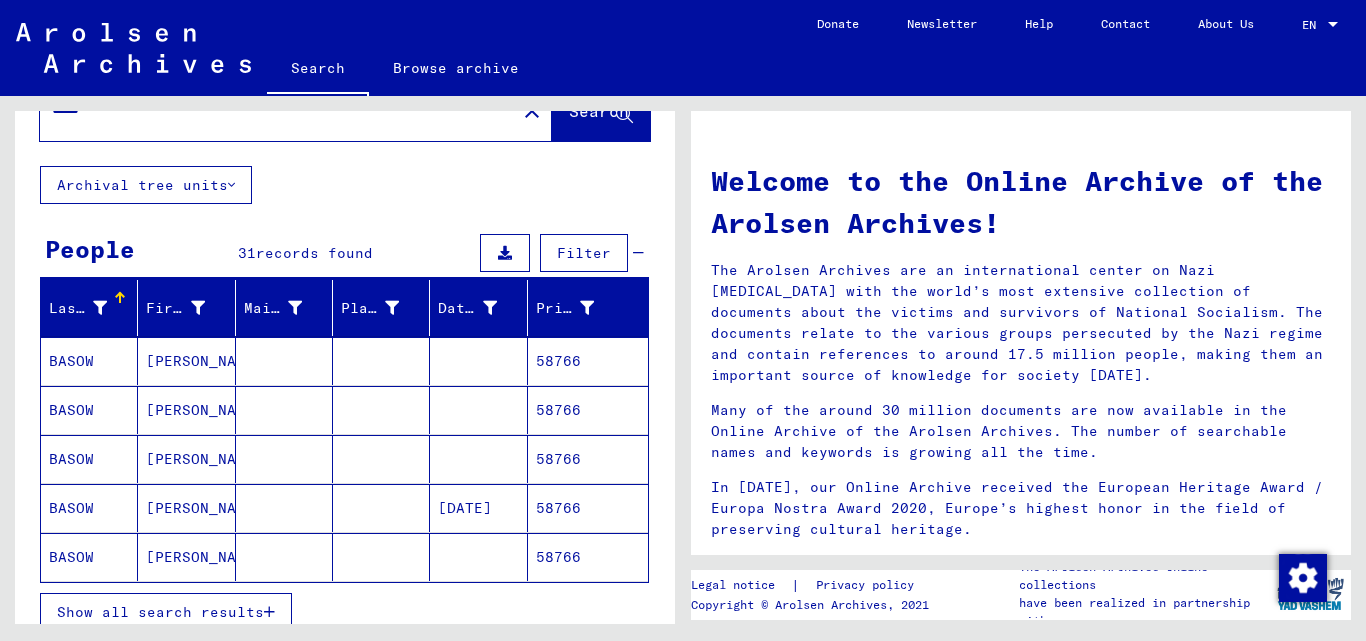 scroll, scrollTop: 100, scrollLeft: 0, axis: vertical 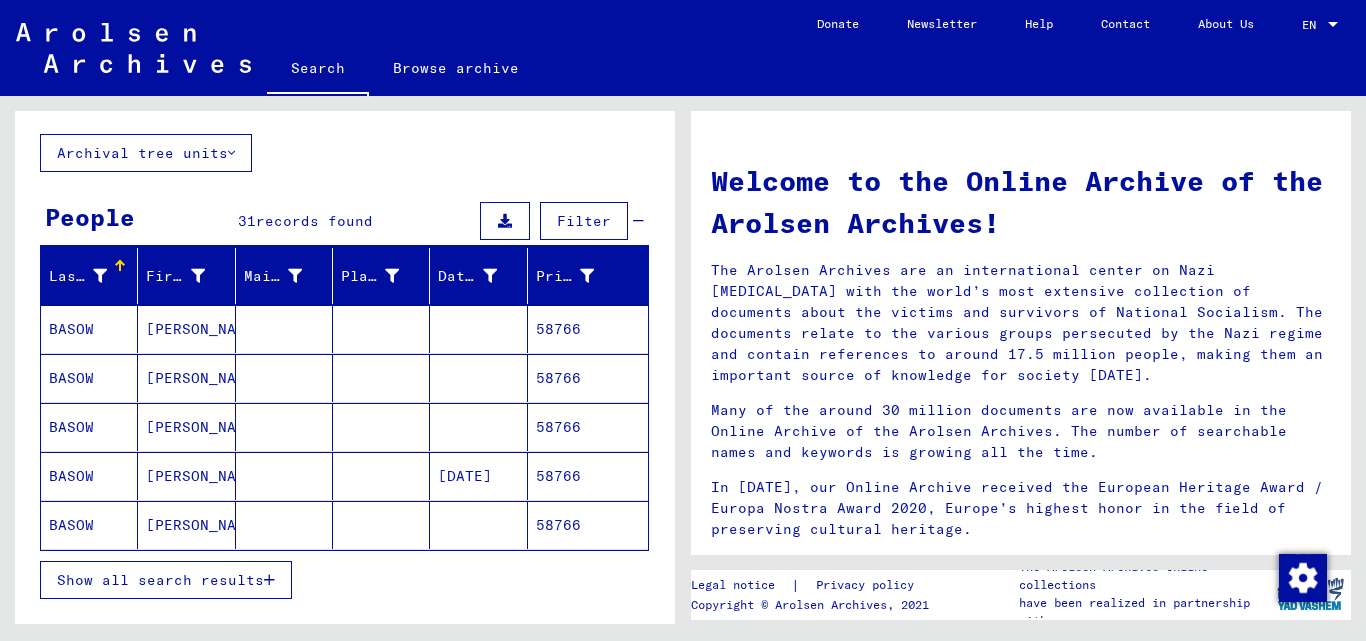 click on "Show all search results" at bounding box center (160, 580) 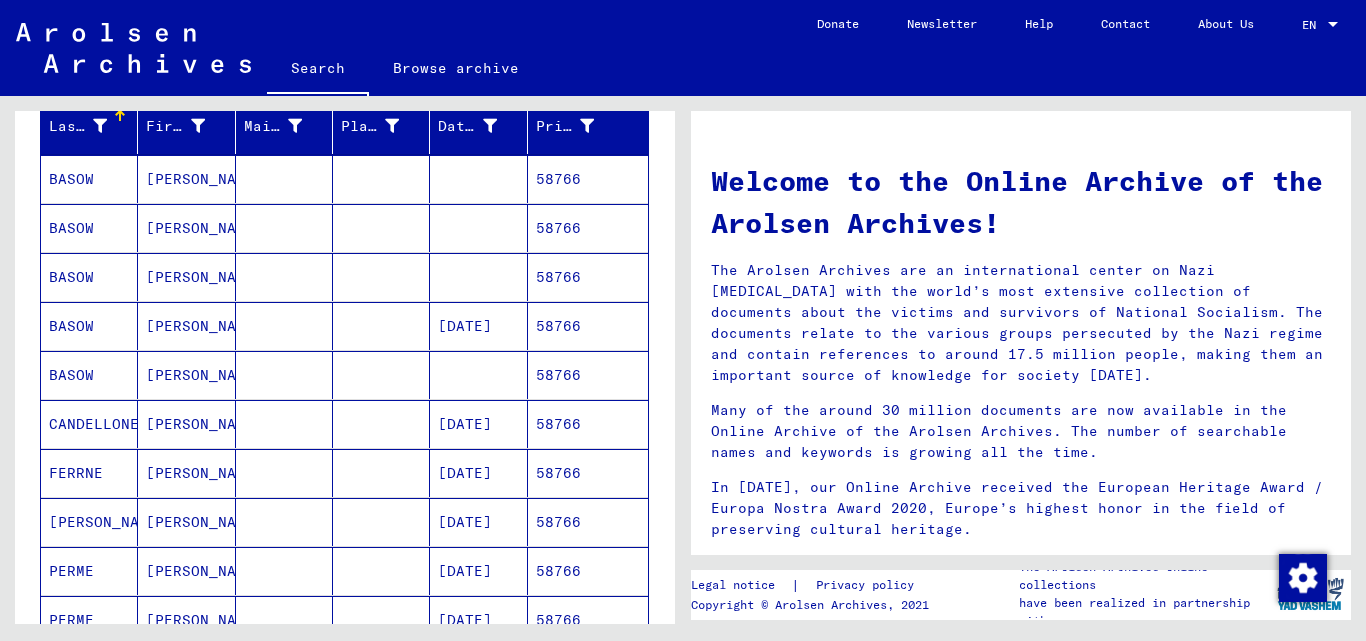 scroll, scrollTop: 300, scrollLeft: 0, axis: vertical 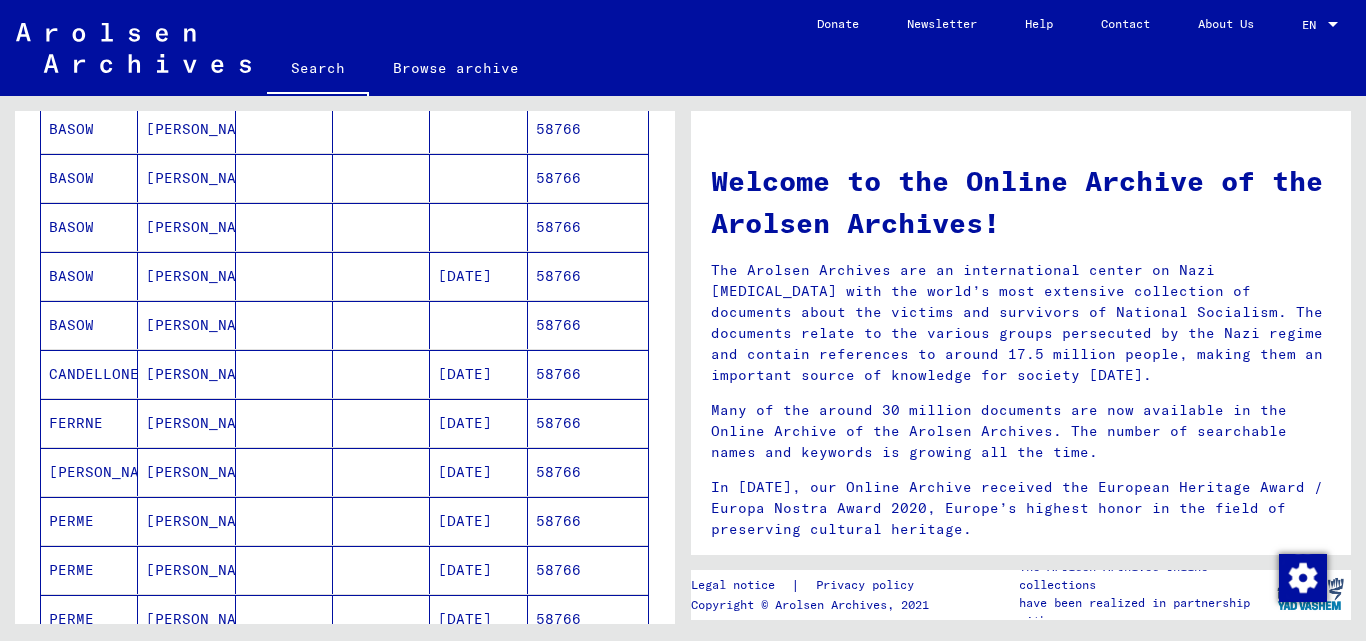 click on "58766" at bounding box center (588, 423) 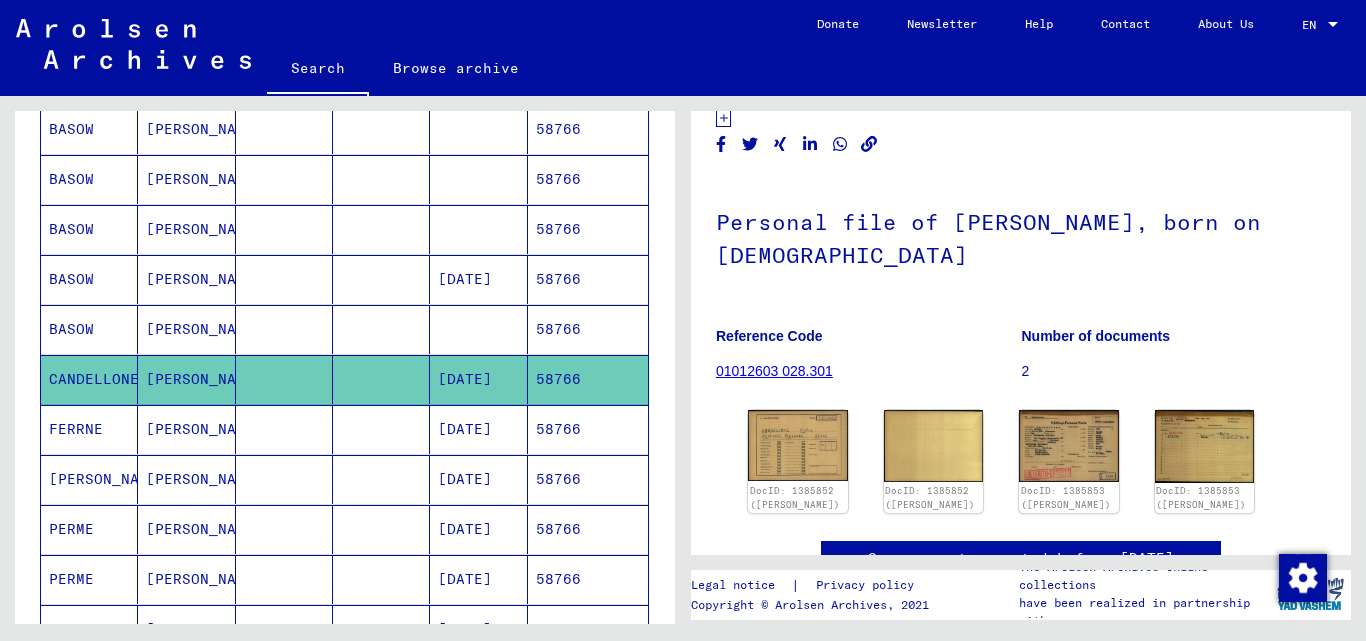 scroll, scrollTop: 100, scrollLeft: 0, axis: vertical 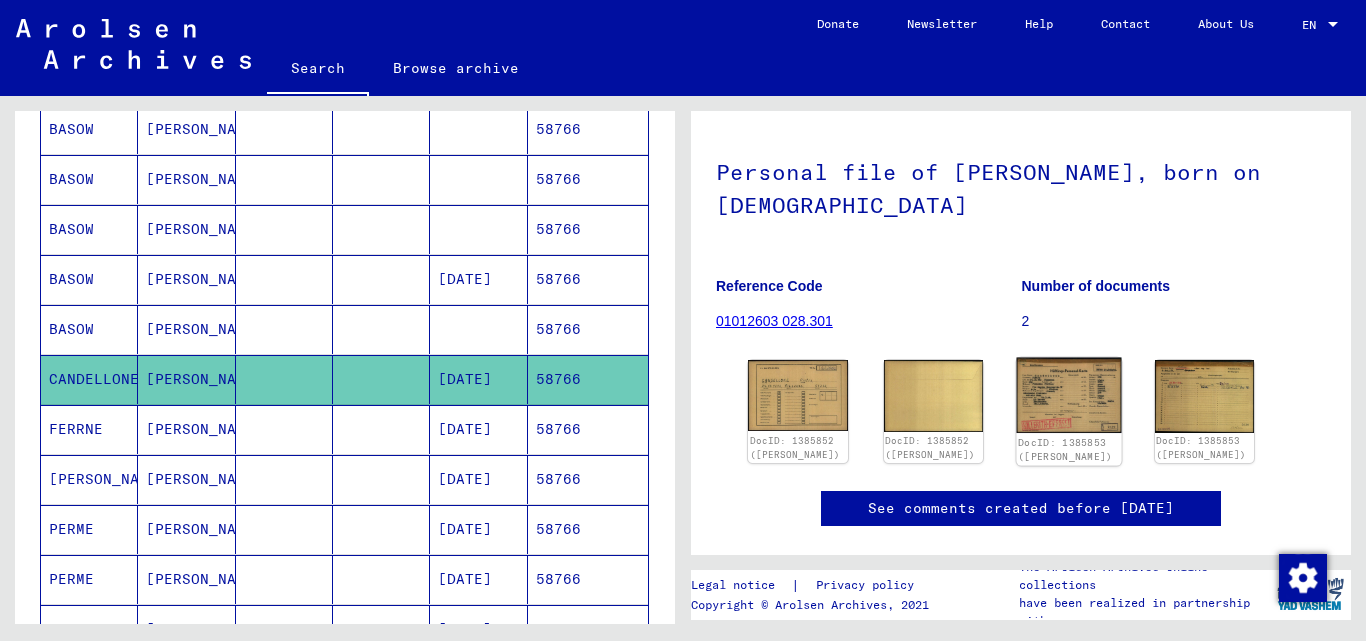 click 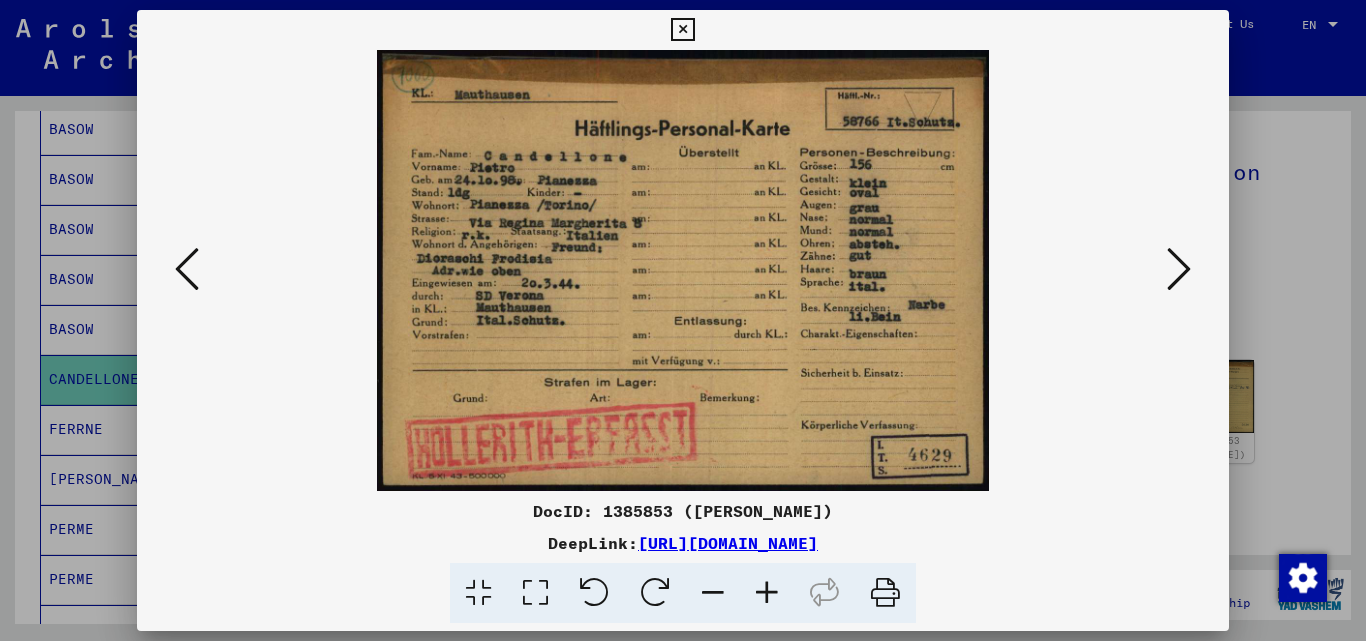 click at bounding box center [682, 30] 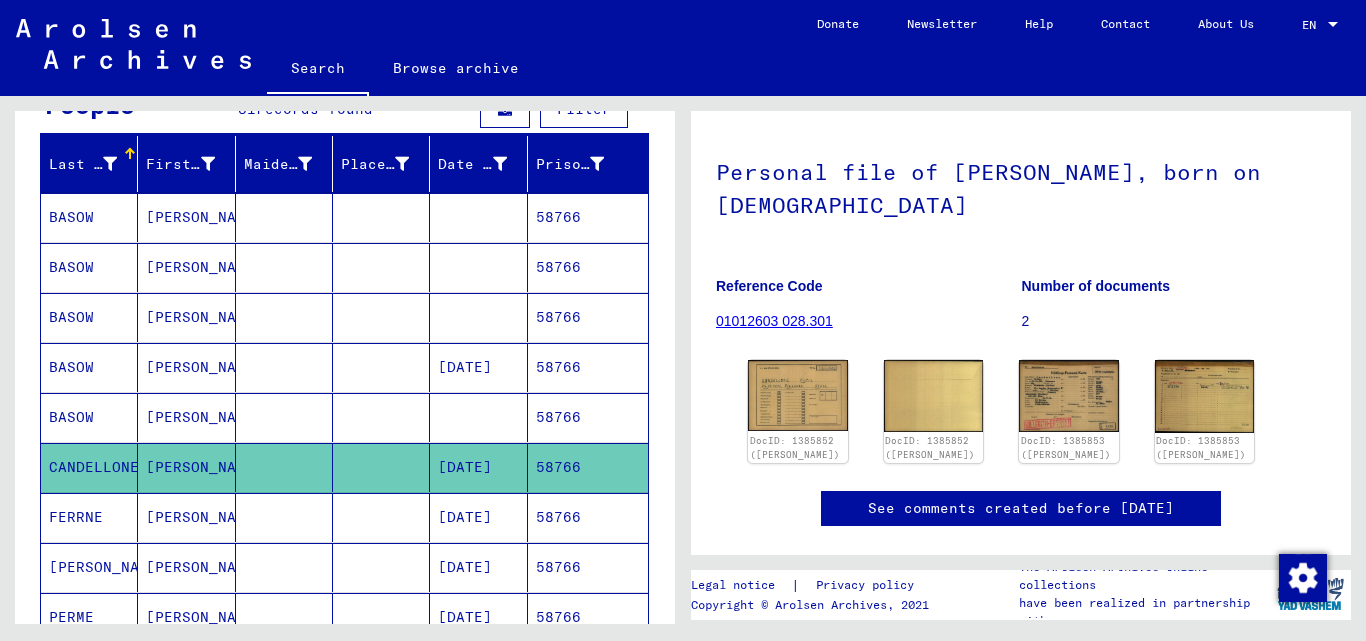 scroll, scrollTop: 200, scrollLeft: 0, axis: vertical 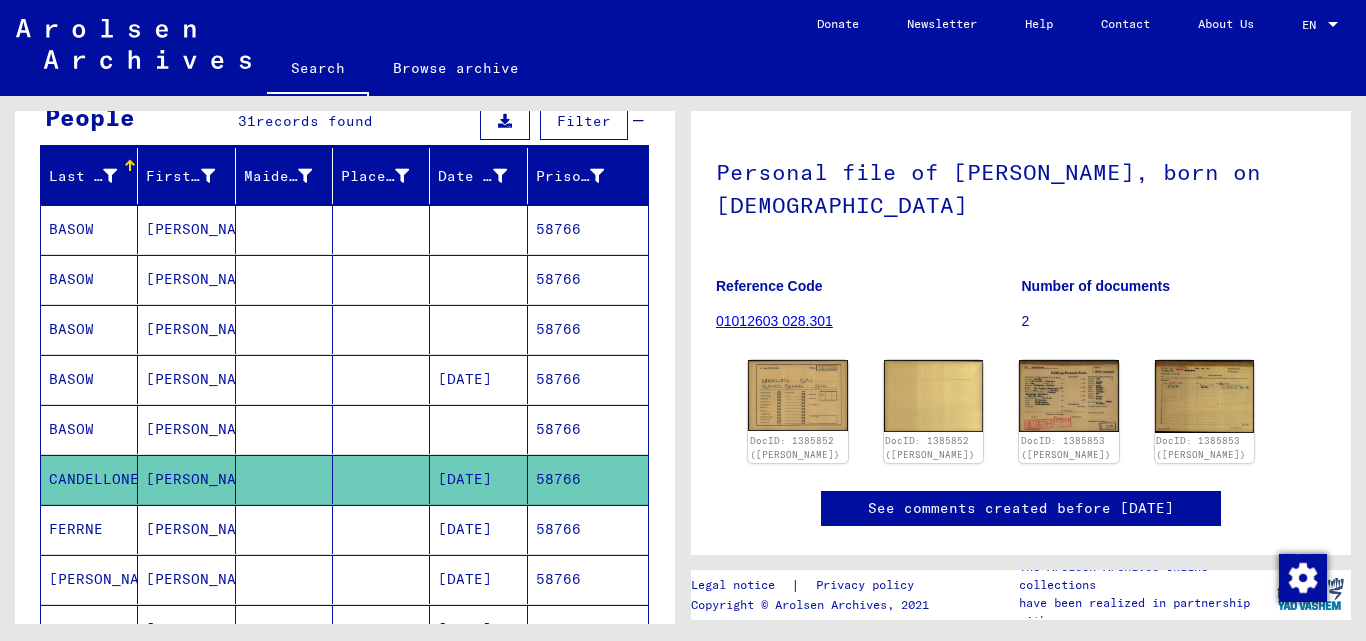 click on "58766" at bounding box center (588, 479) 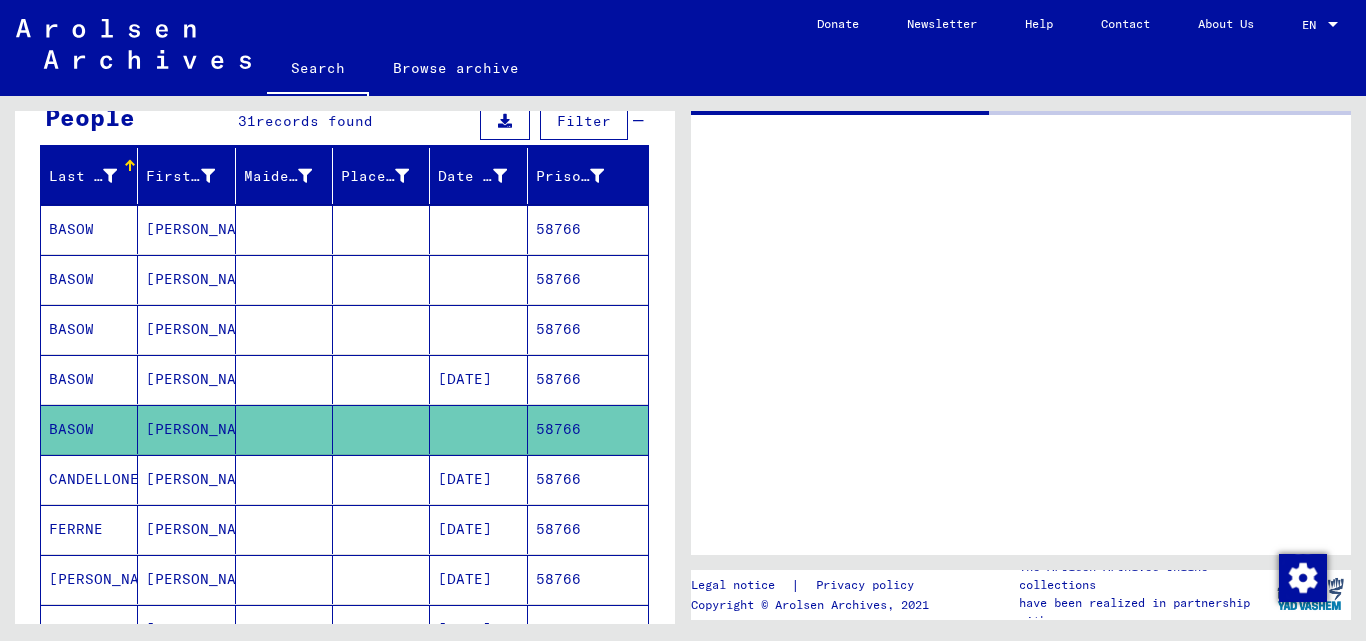 scroll, scrollTop: 0, scrollLeft: 0, axis: both 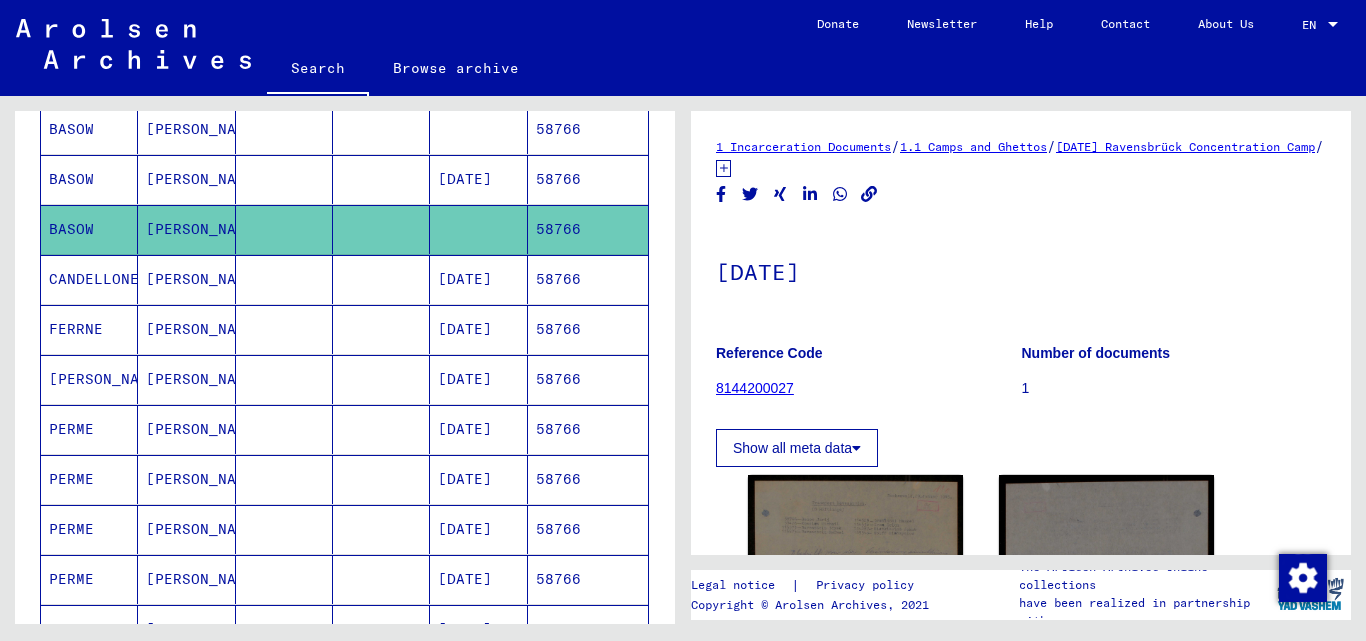 click on "58766" at bounding box center [588, 379] 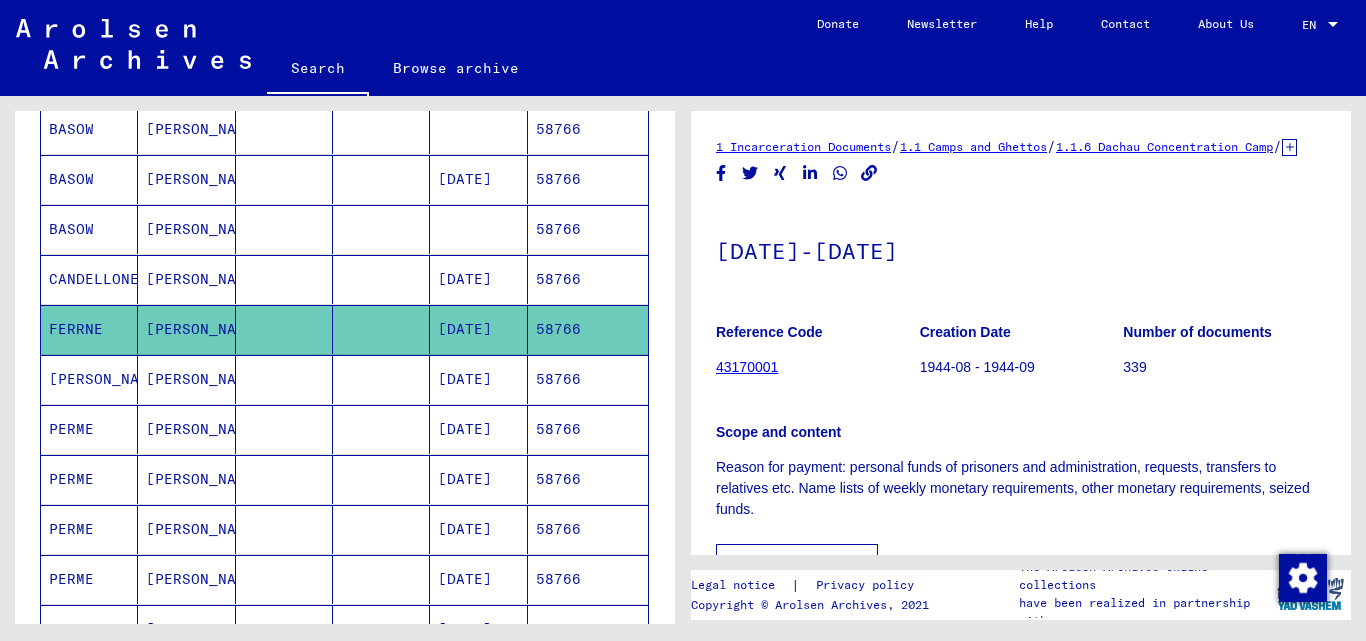 scroll, scrollTop: 0, scrollLeft: 0, axis: both 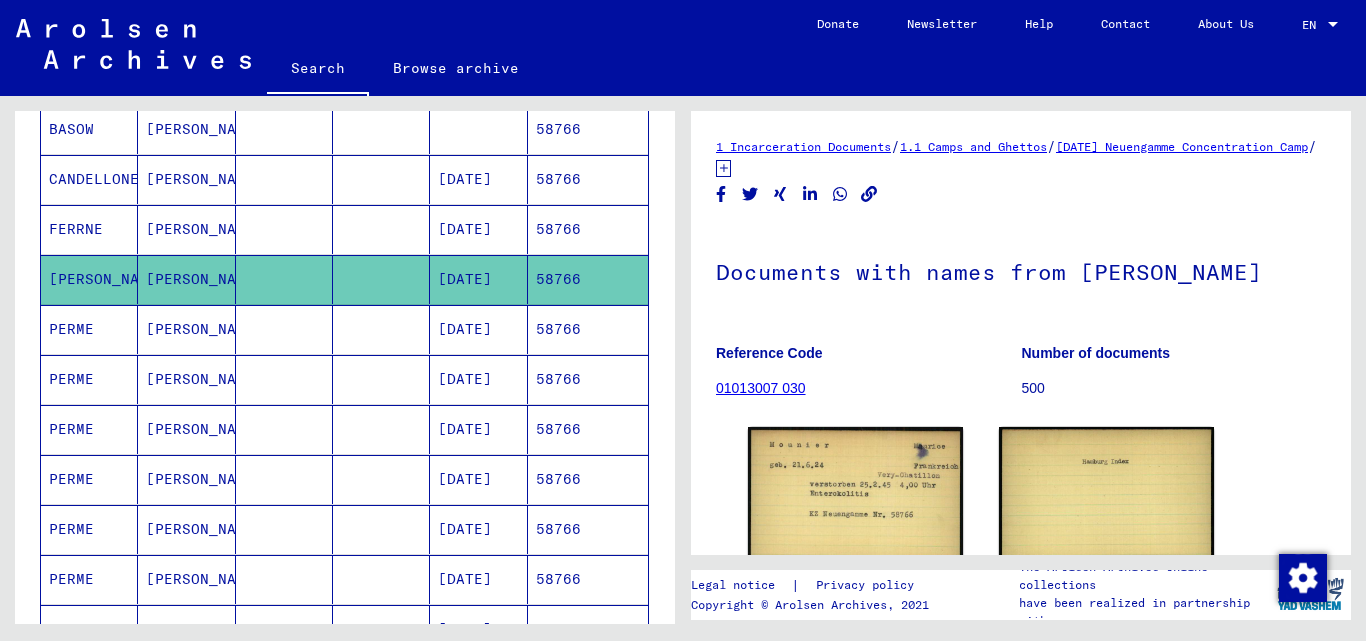 click on "58766" at bounding box center [588, 379] 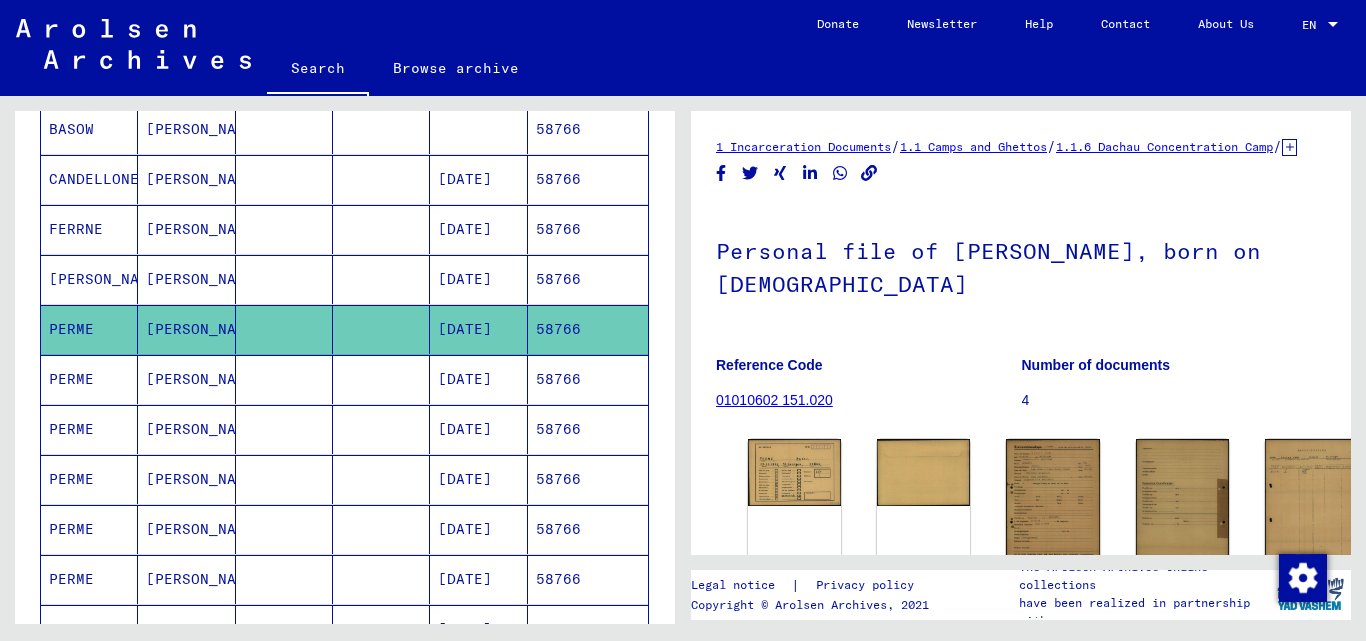 scroll, scrollTop: 0, scrollLeft: 0, axis: both 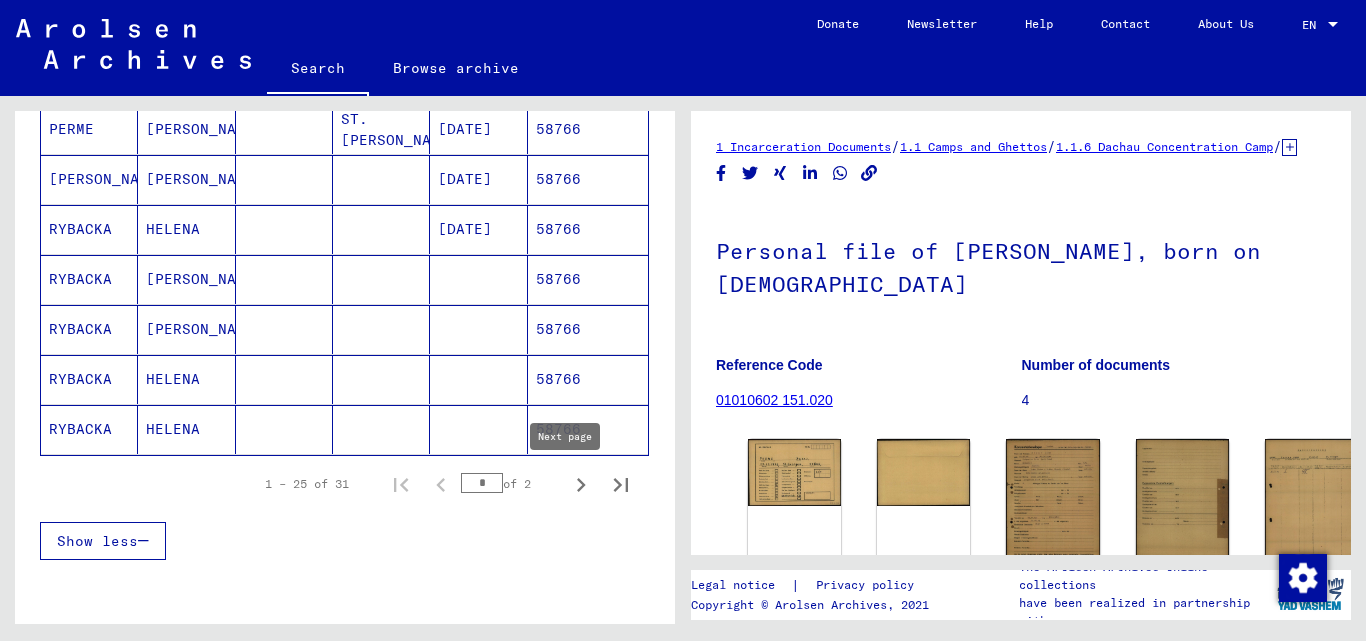 click 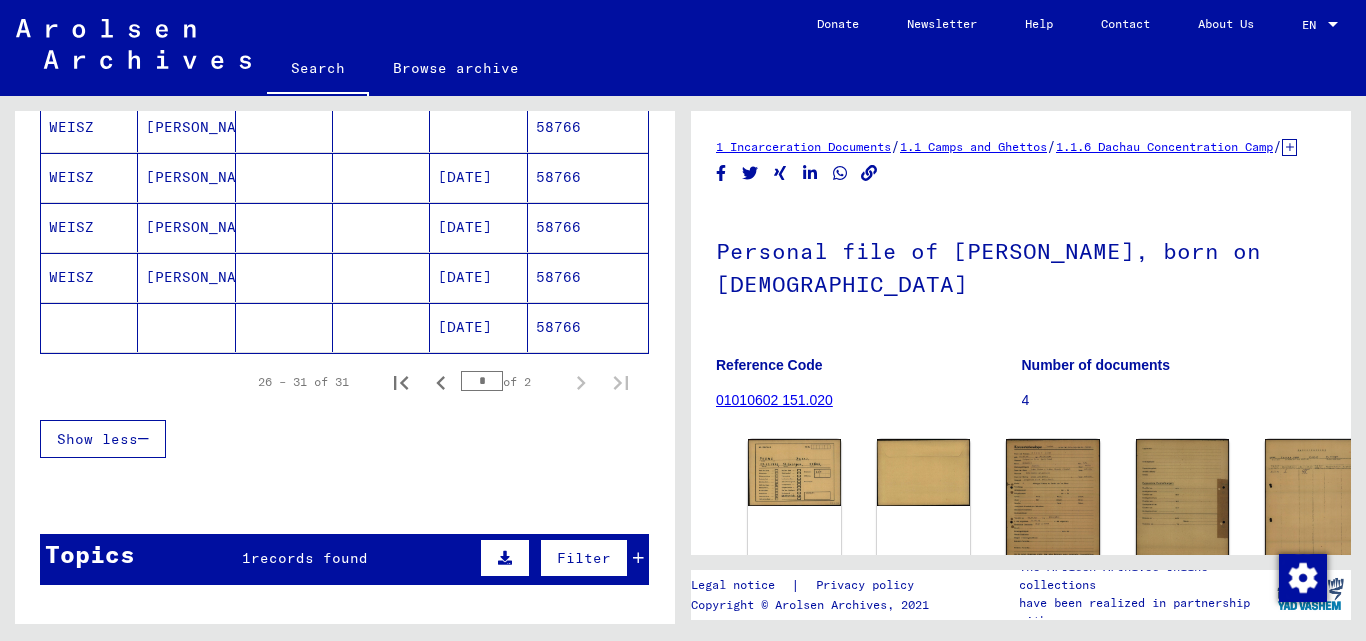 scroll, scrollTop: 85, scrollLeft: 0, axis: vertical 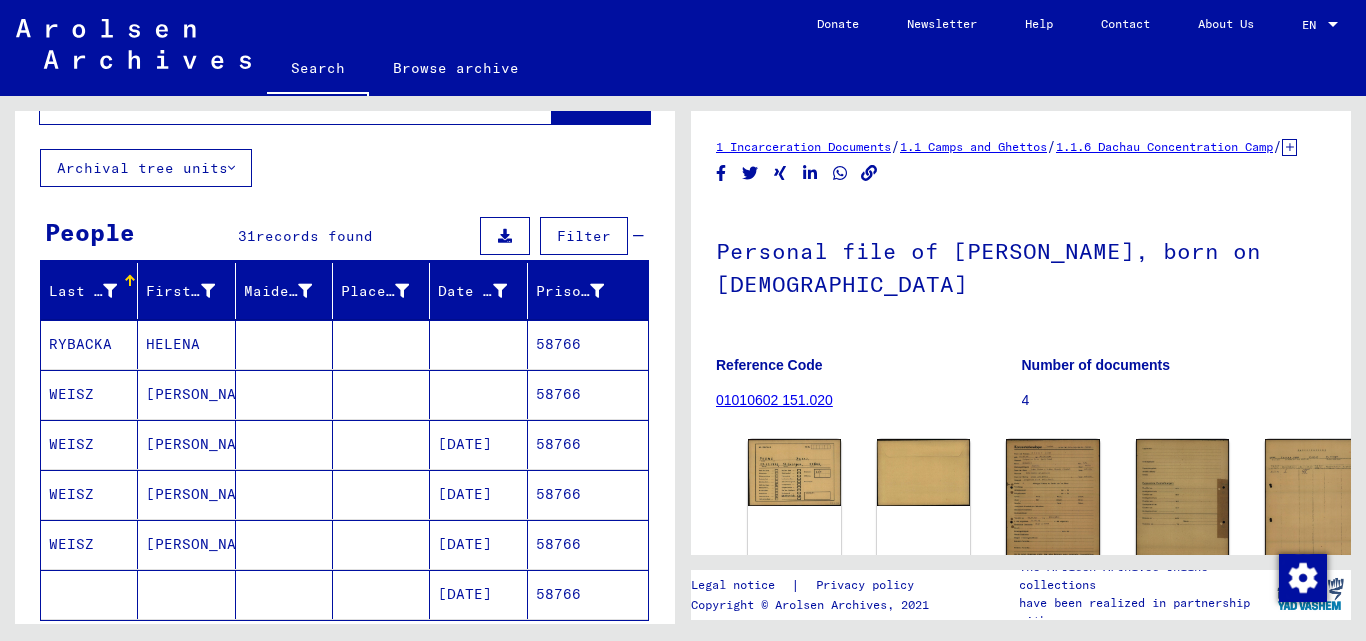 click on "58766" at bounding box center (588, 544) 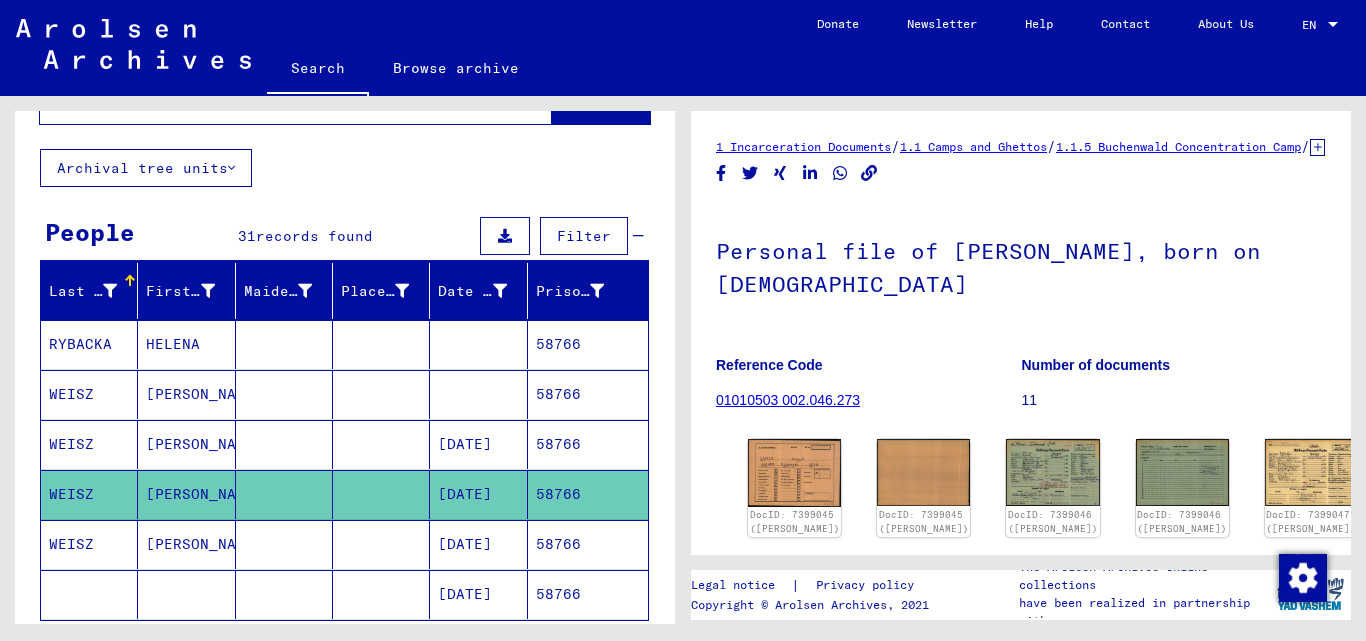 scroll, scrollTop: 0, scrollLeft: 0, axis: both 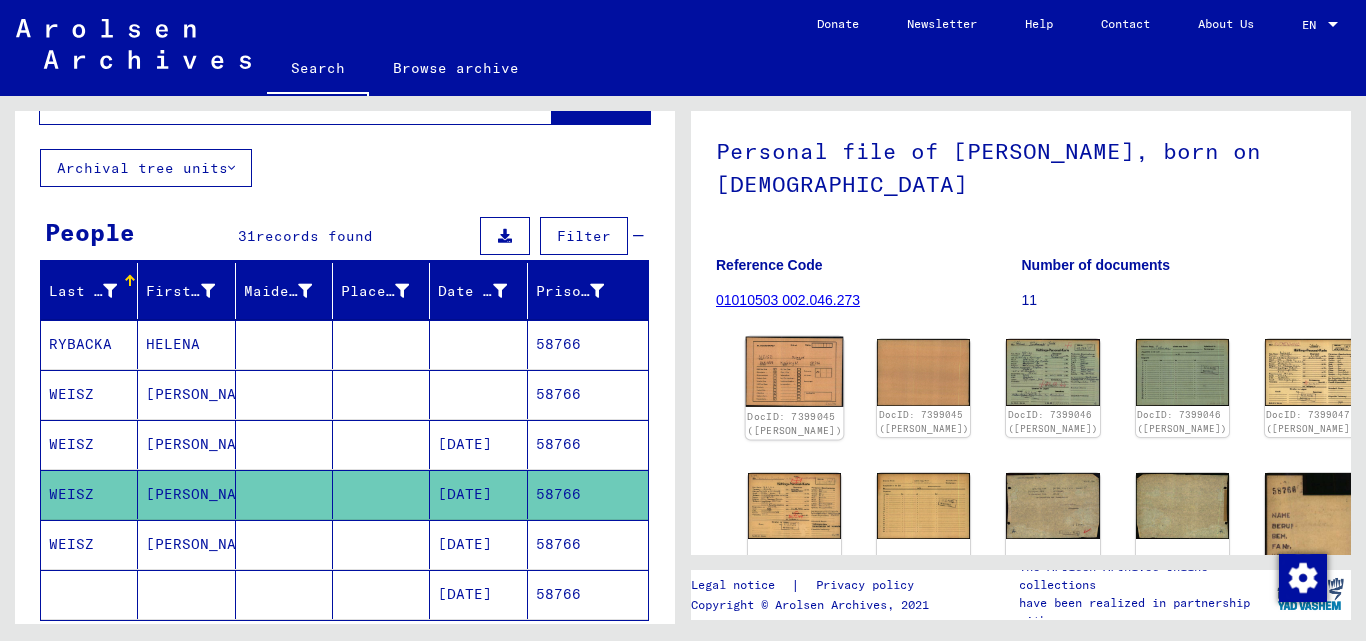 click on "DocID: 7399045 ([PERSON_NAME])" 